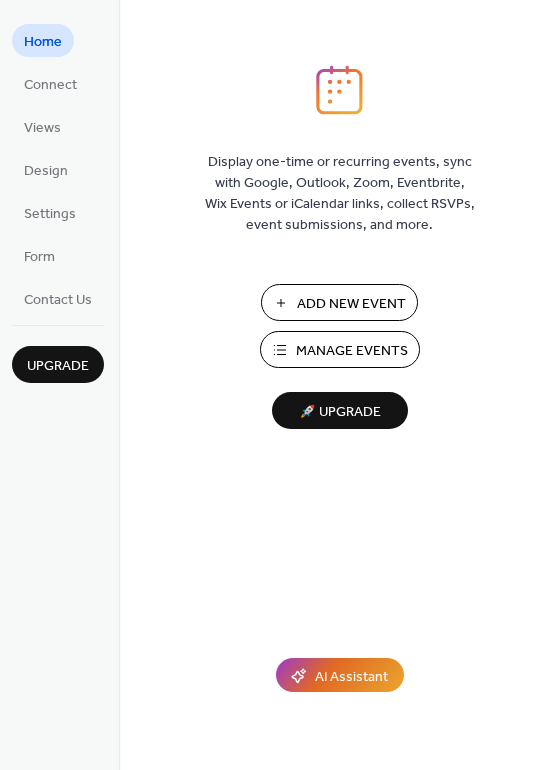 scroll, scrollTop: 0, scrollLeft: 0, axis: both 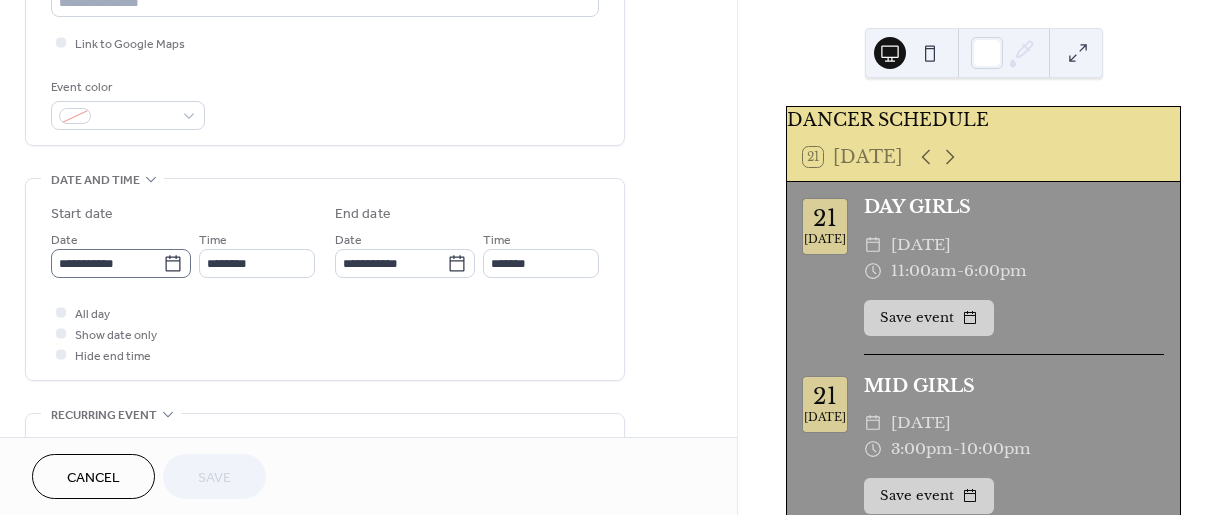 click 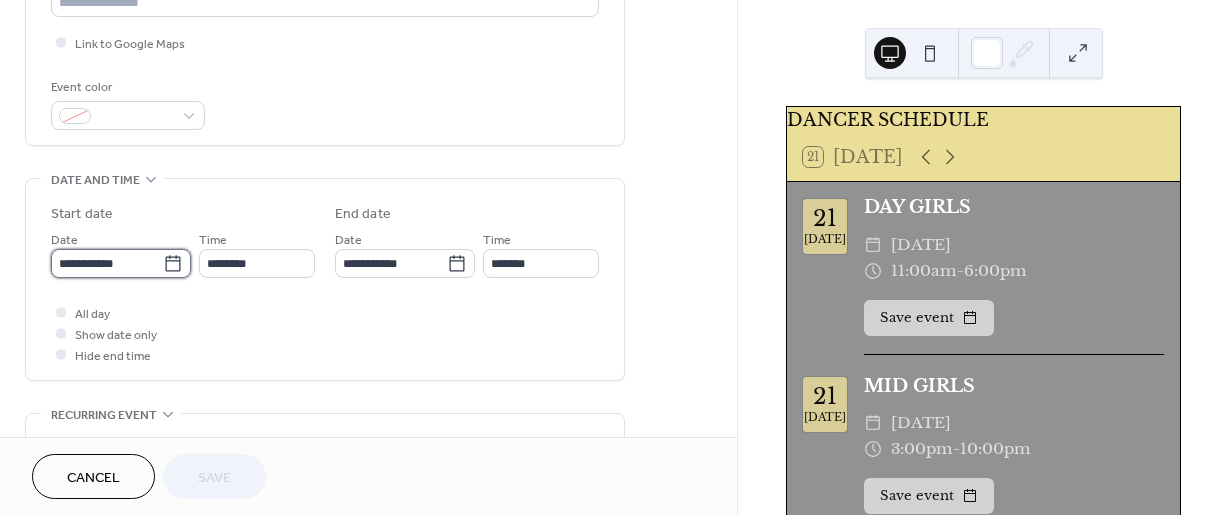 click on "**********" at bounding box center (107, 263) 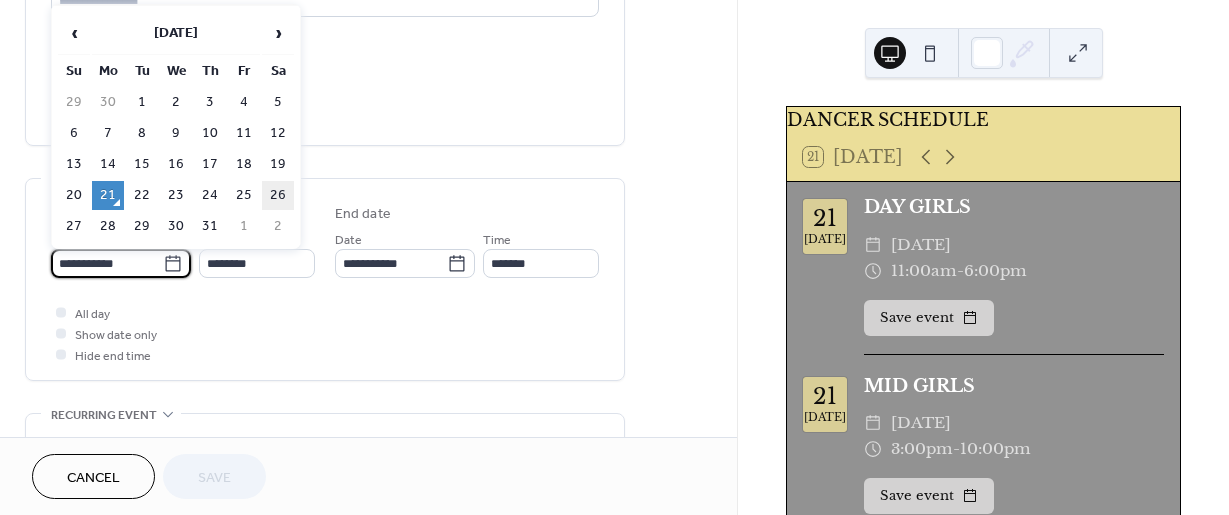 click on "26" at bounding box center (278, 195) 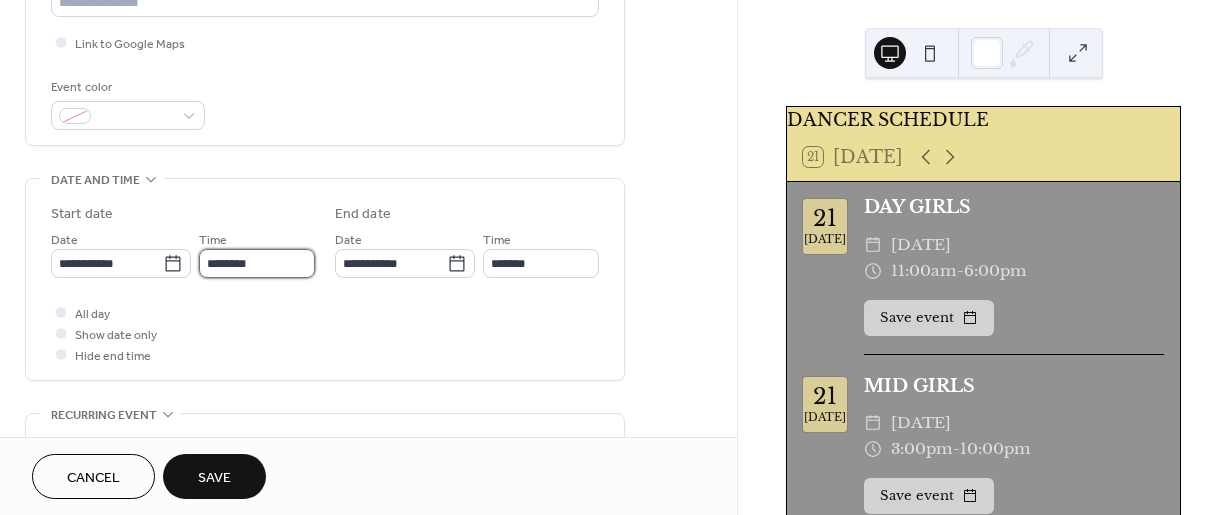 click on "********" at bounding box center (257, 263) 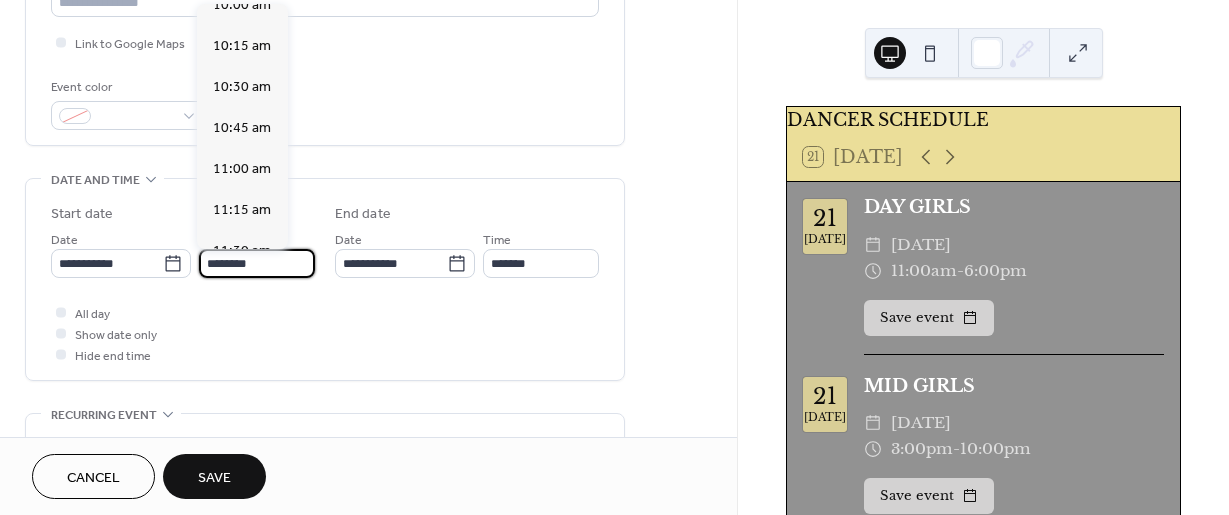 scroll, scrollTop: 1663, scrollLeft: 0, axis: vertical 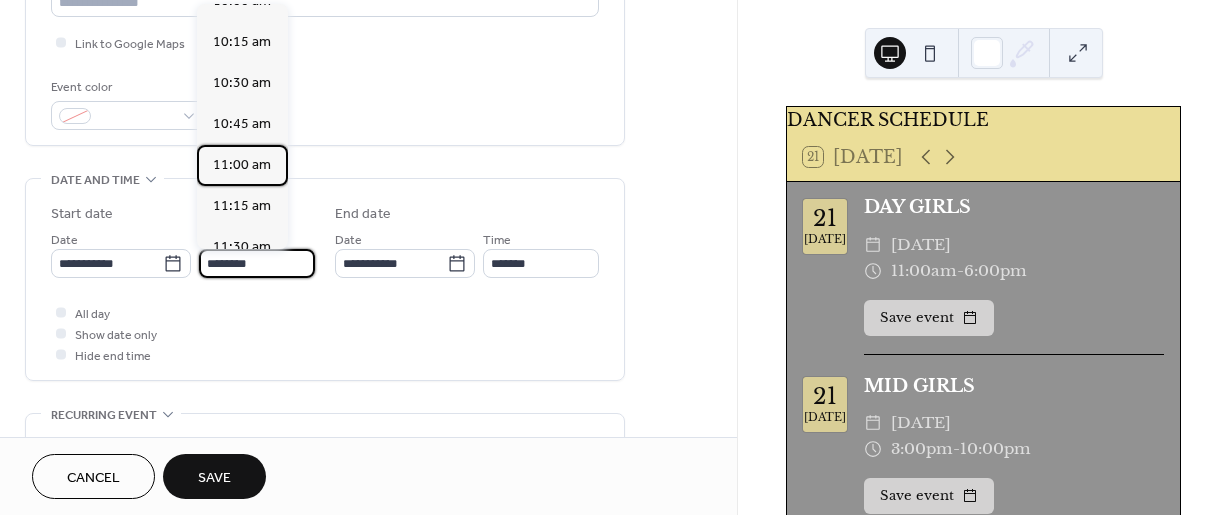 click on "11:00 am" at bounding box center (242, 165) 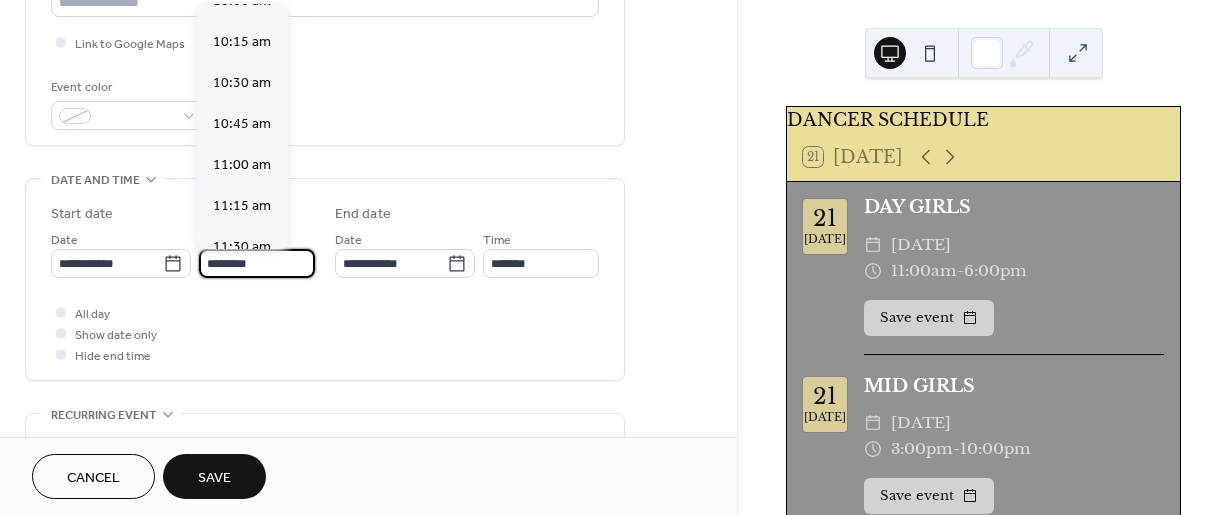 type on "********" 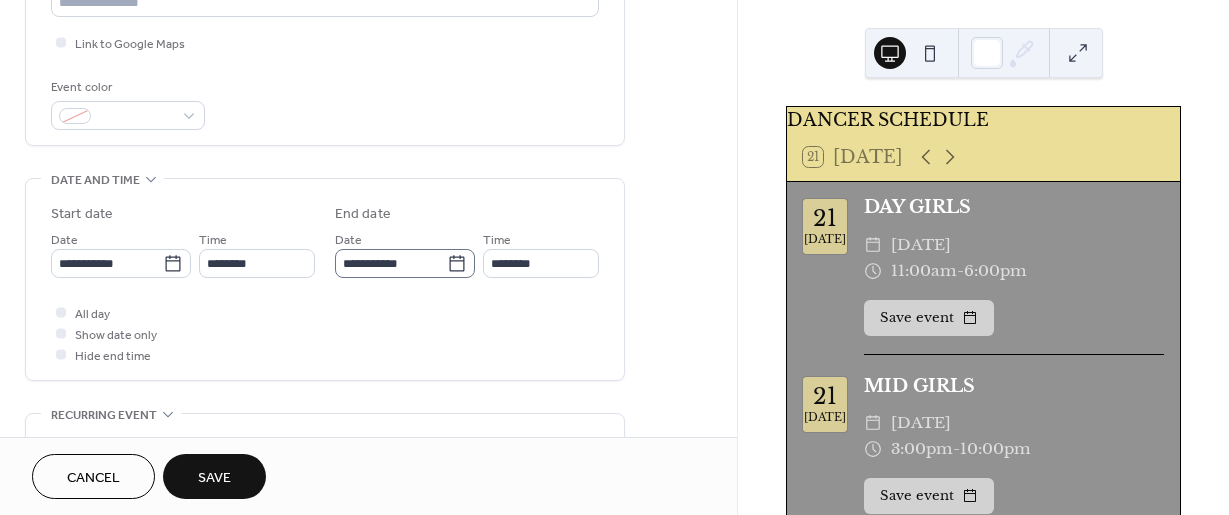 click 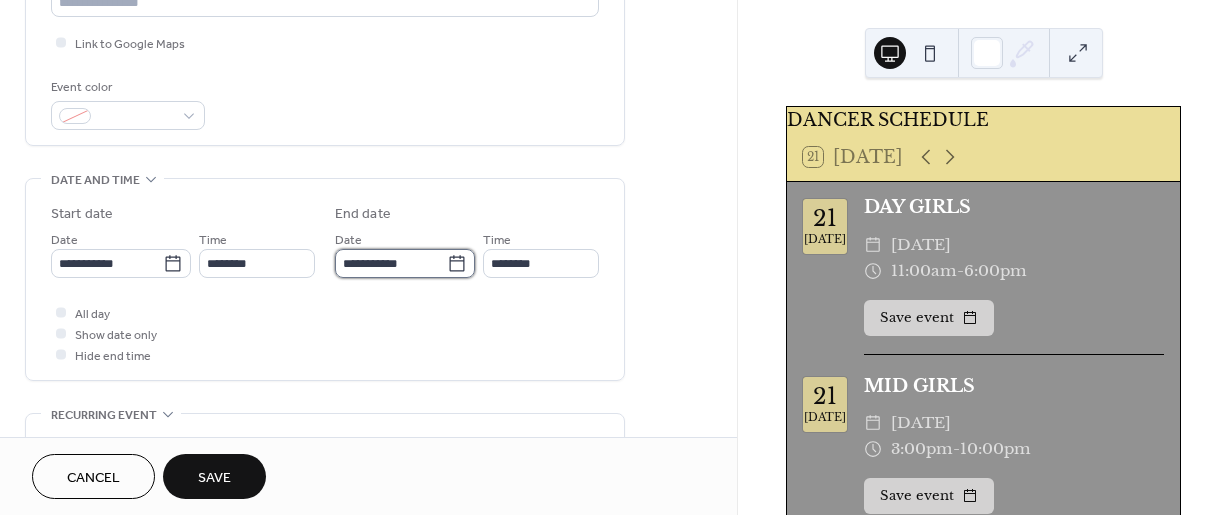 click on "**********" at bounding box center (391, 263) 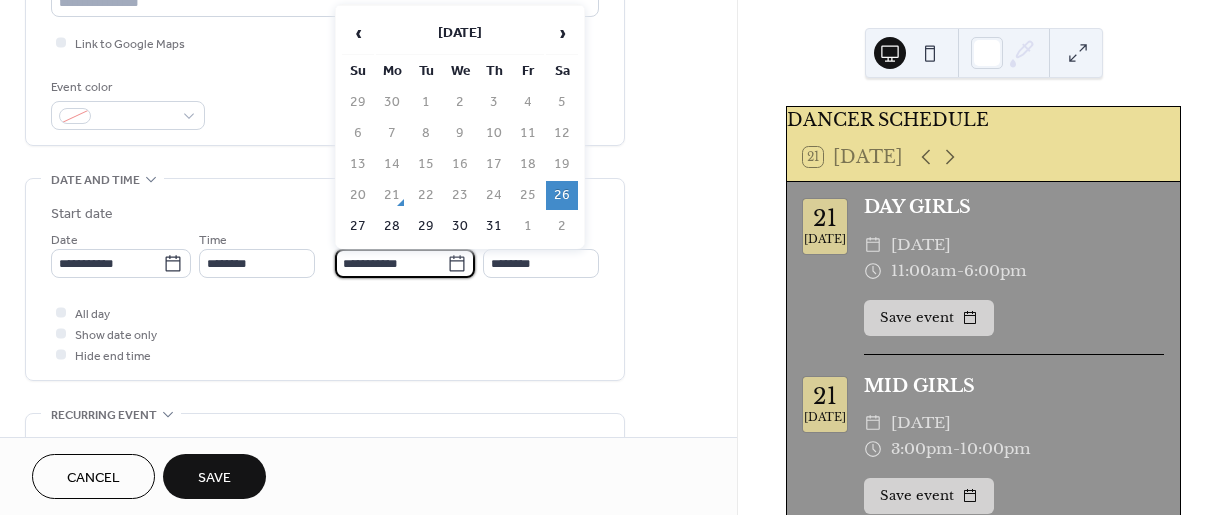 click 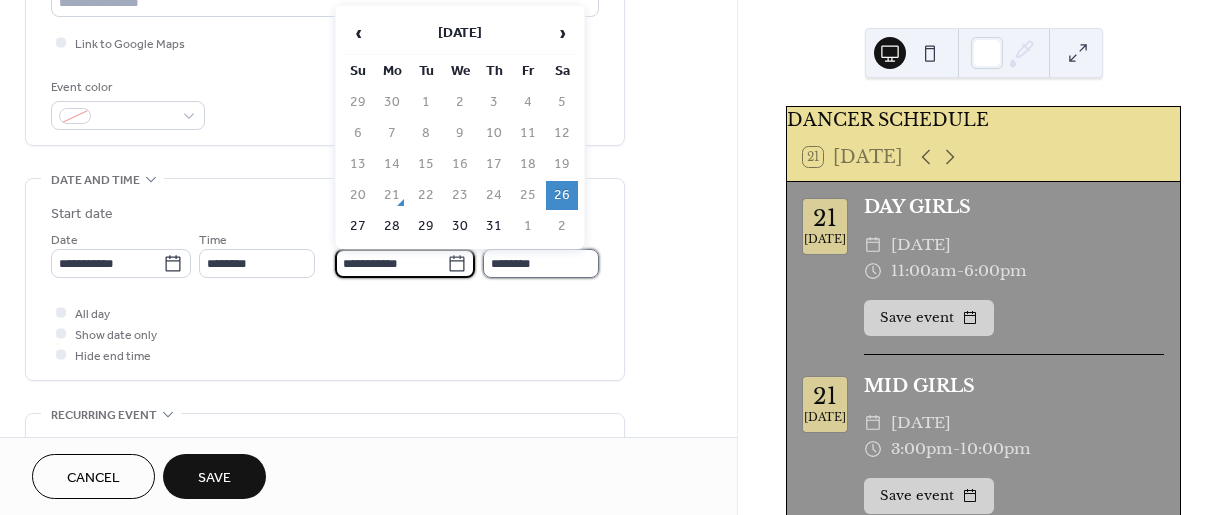 click on "********" at bounding box center (541, 263) 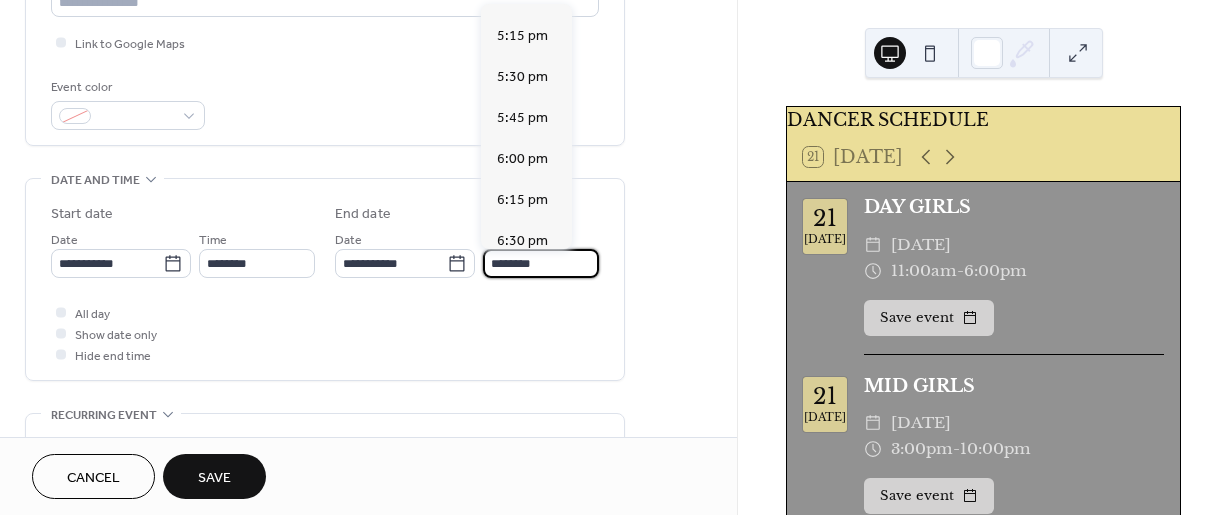 scroll, scrollTop: 977, scrollLeft: 0, axis: vertical 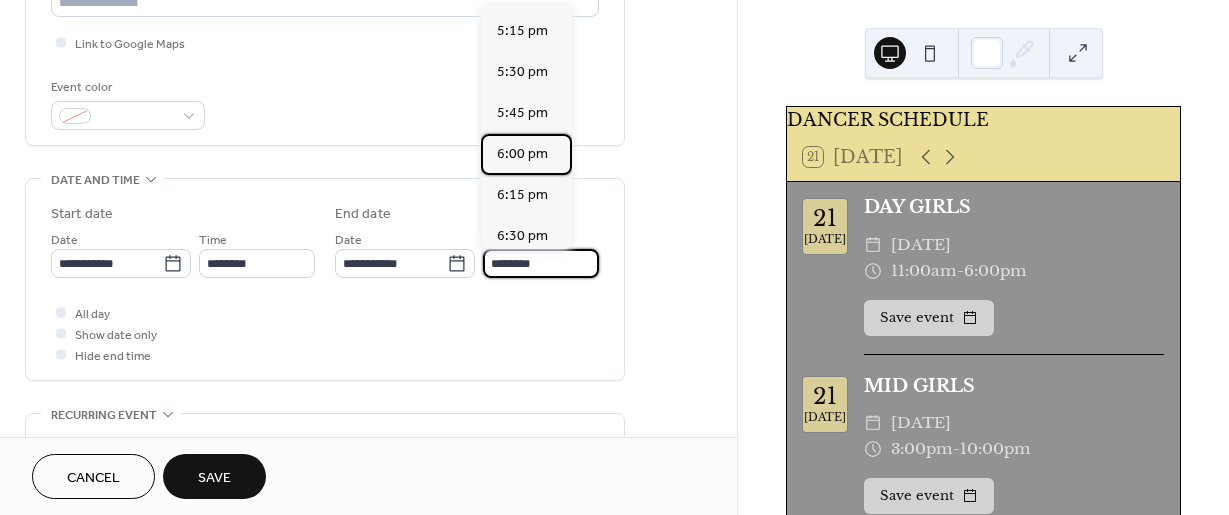 click on "6:00 pm" at bounding box center [522, 154] 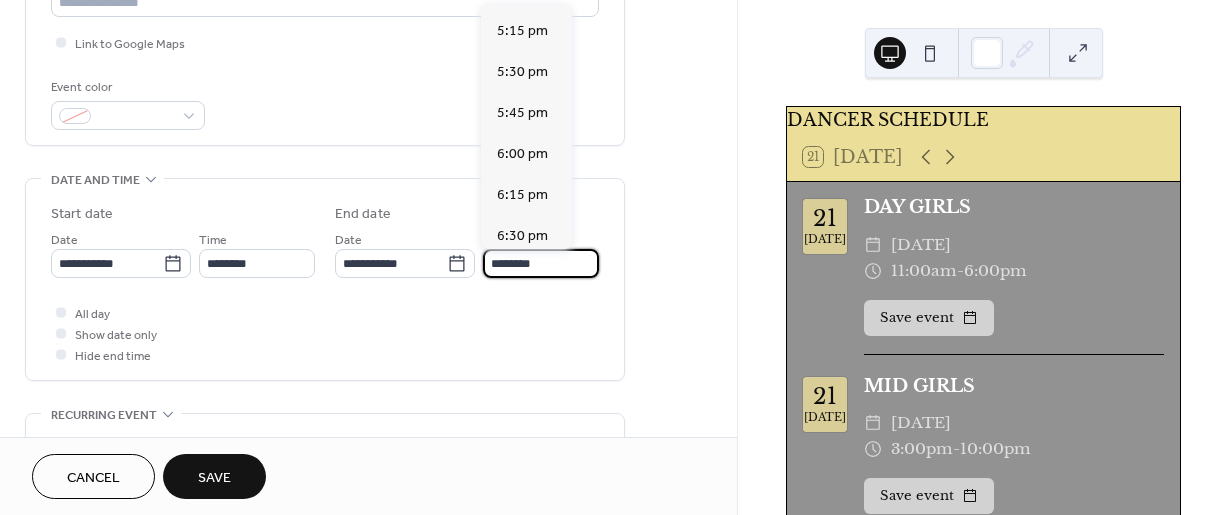 type on "*******" 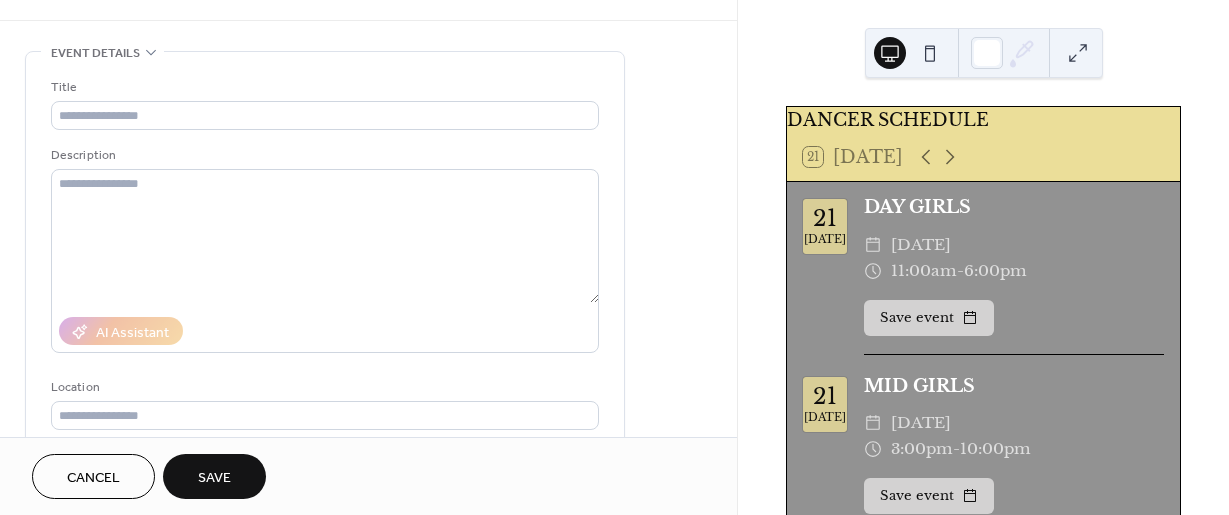 scroll, scrollTop: 38, scrollLeft: 0, axis: vertical 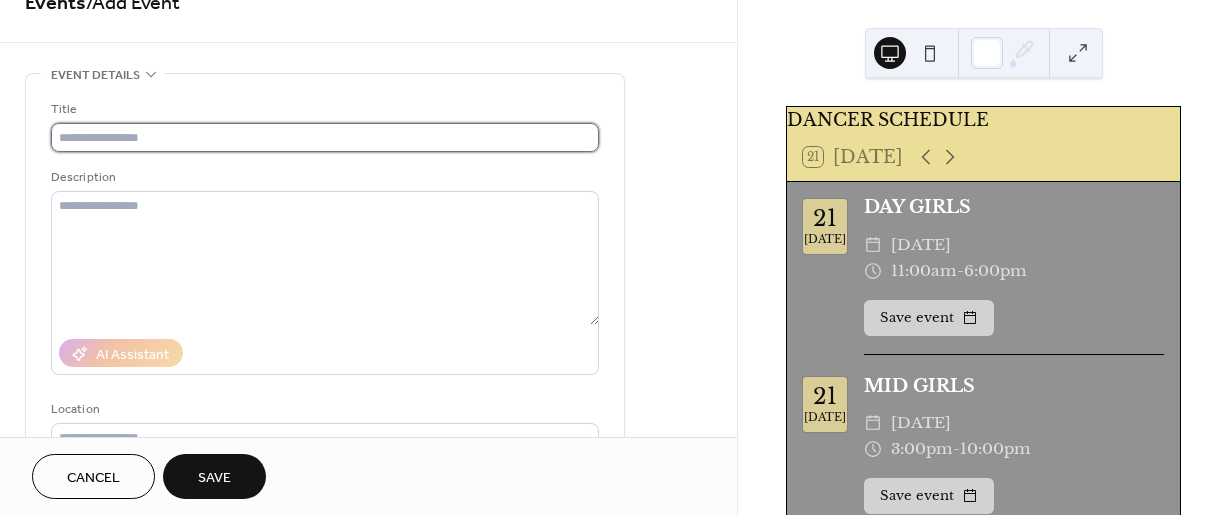 click at bounding box center (325, 137) 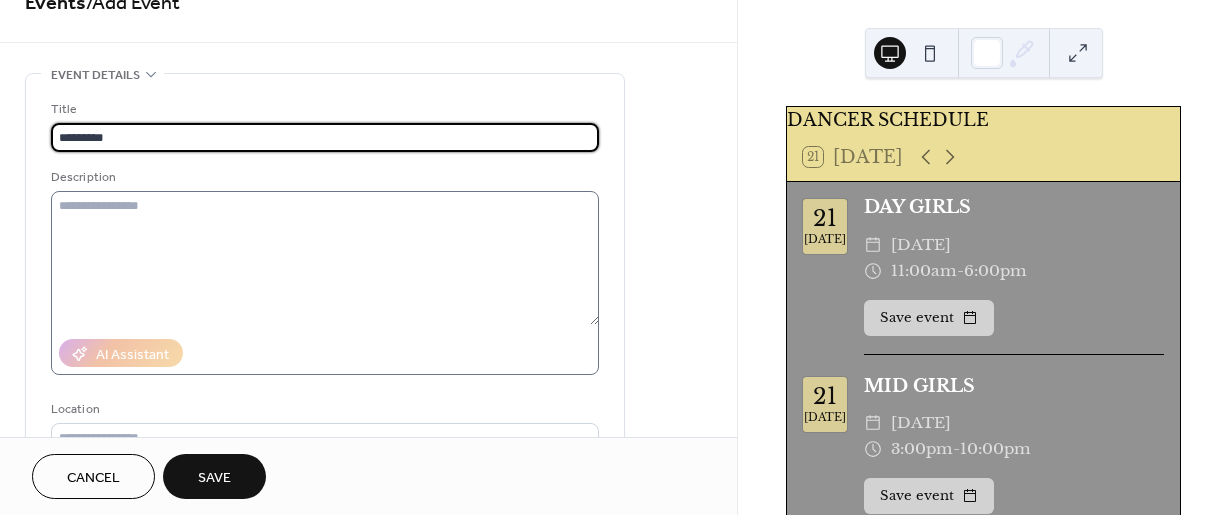 type on "*********" 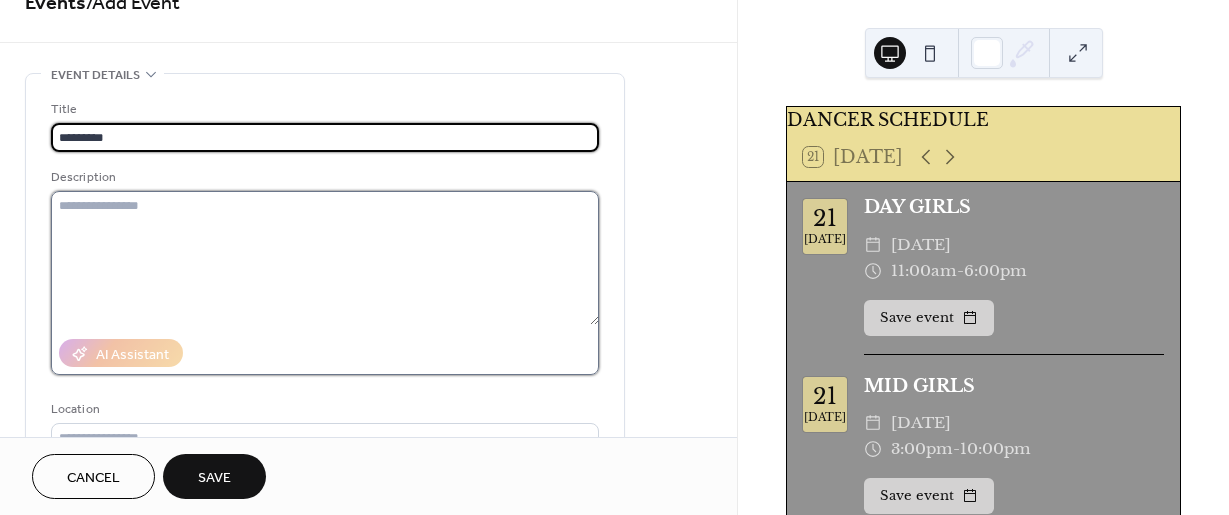click at bounding box center (325, 258) 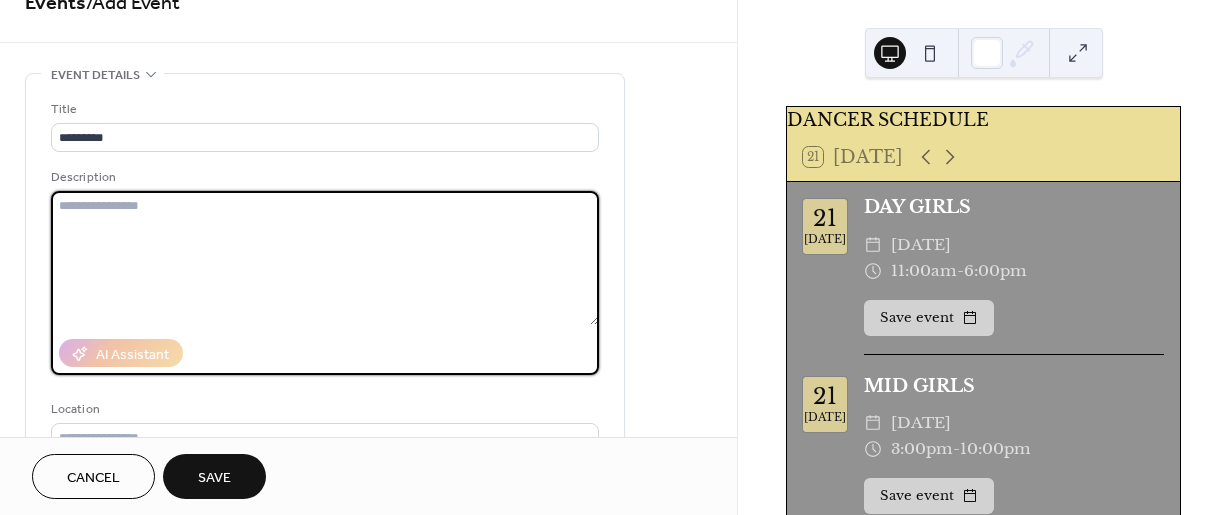 click at bounding box center (325, 258) 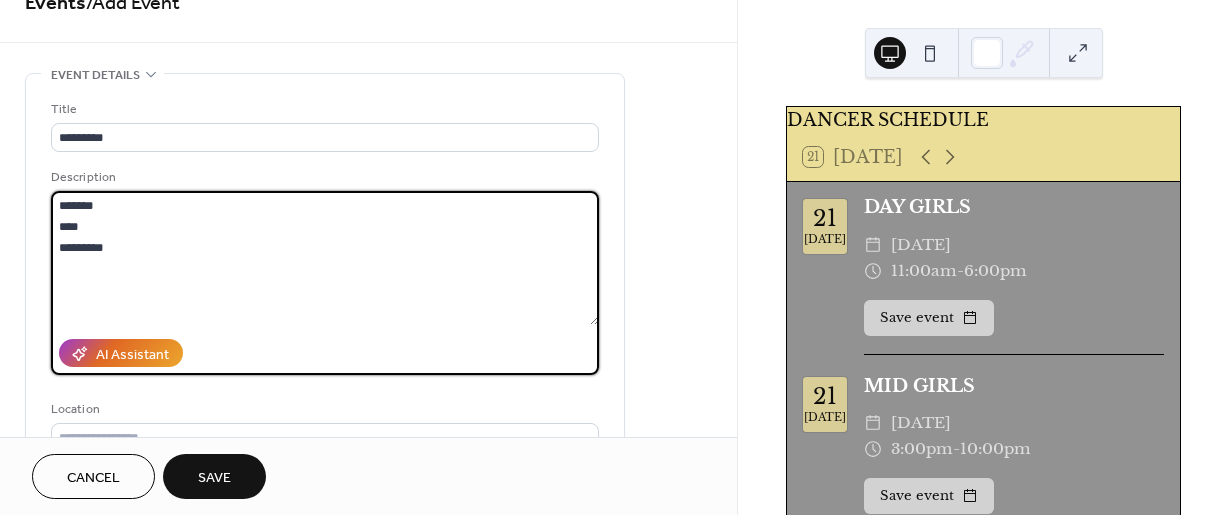 type on "*******
****
********" 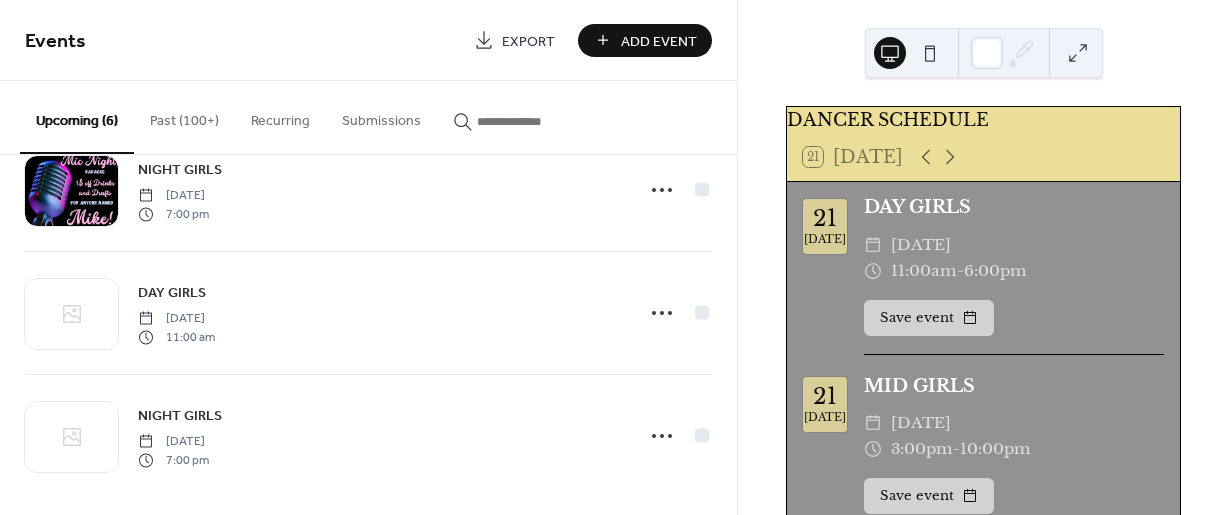 scroll, scrollTop: 437, scrollLeft: 0, axis: vertical 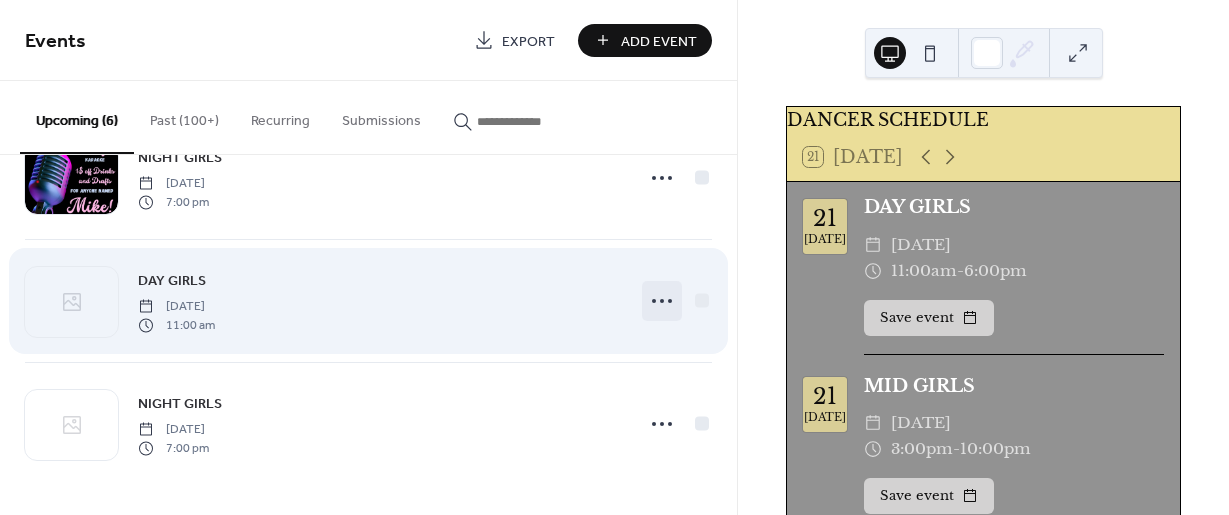 click 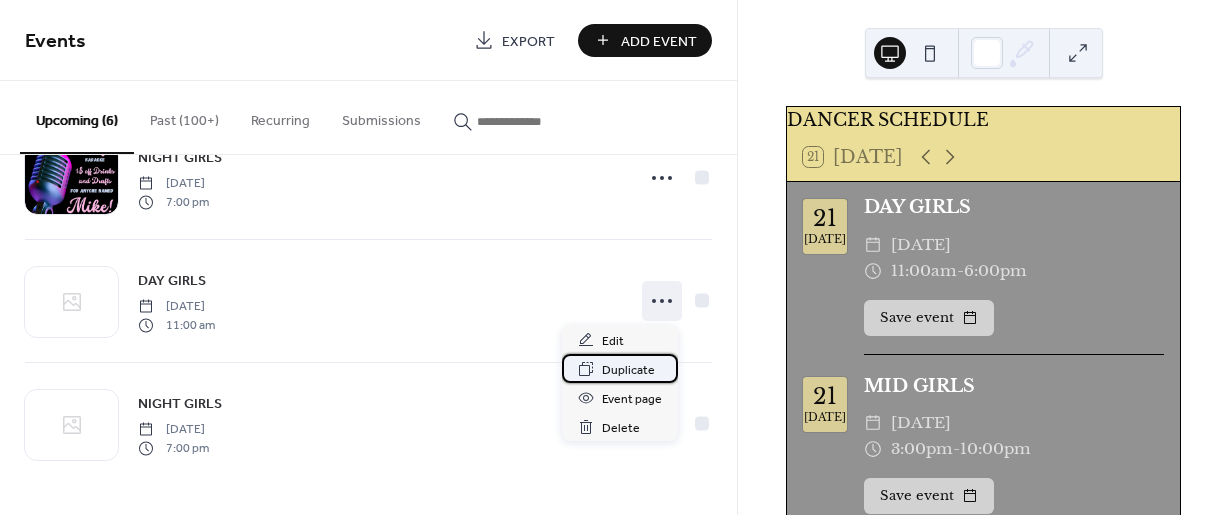 click on "Duplicate" at bounding box center [628, 370] 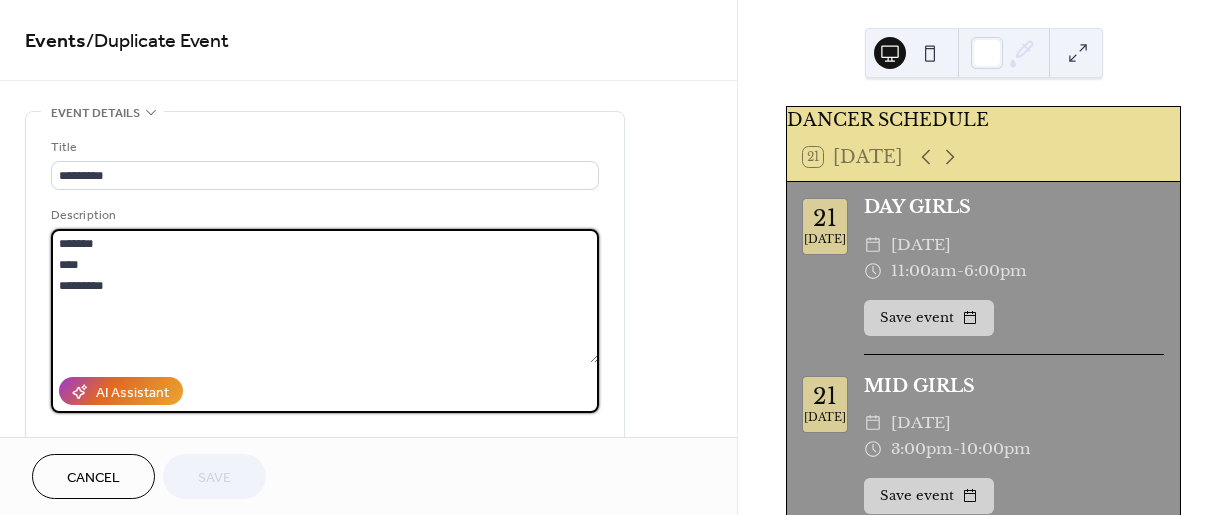 drag, startPoint x: 58, startPoint y: 241, endPoint x: 179, endPoint y: 314, distance: 141.31525 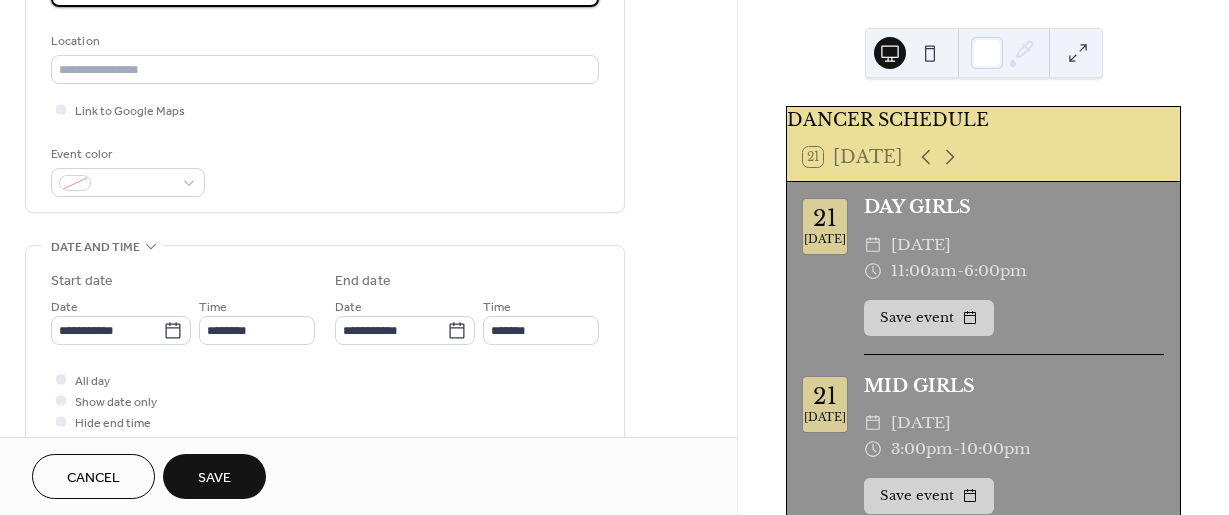 scroll, scrollTop: 420, scrollLeft: 0, axis: vertical 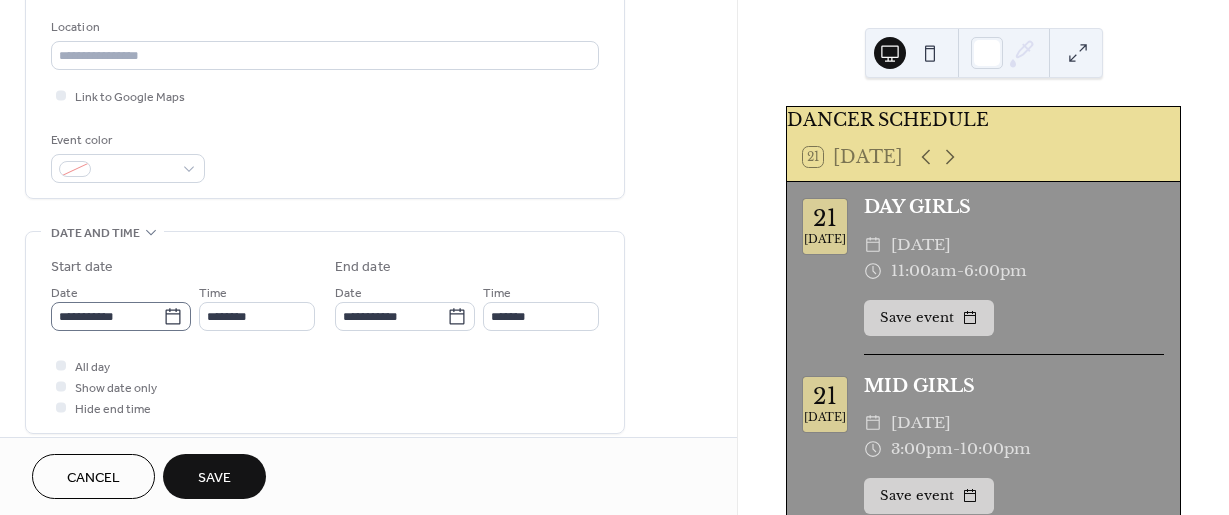 type 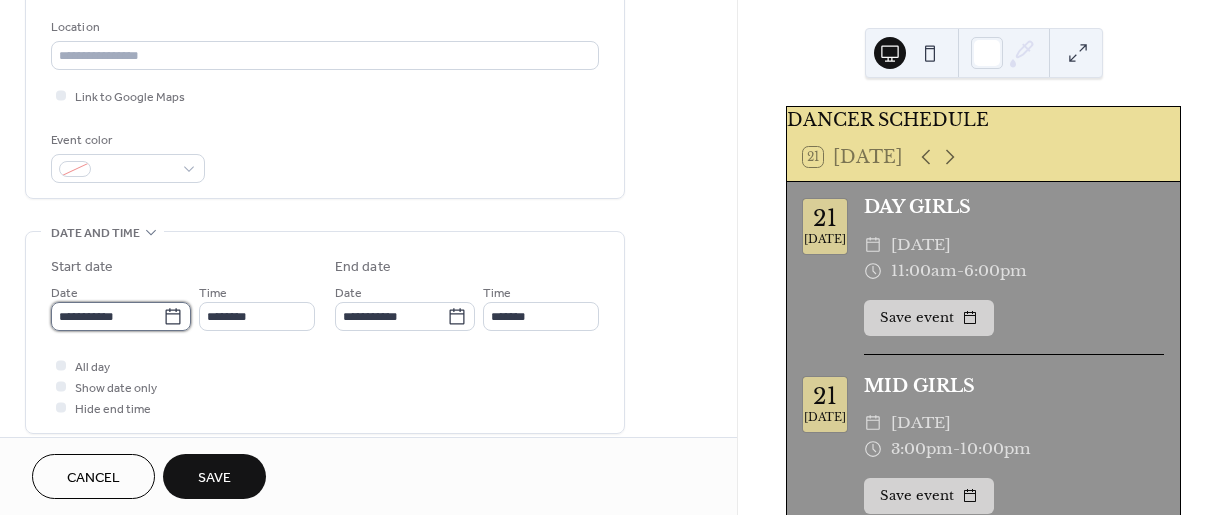 click on "**********" at bounding box center [107, 316] 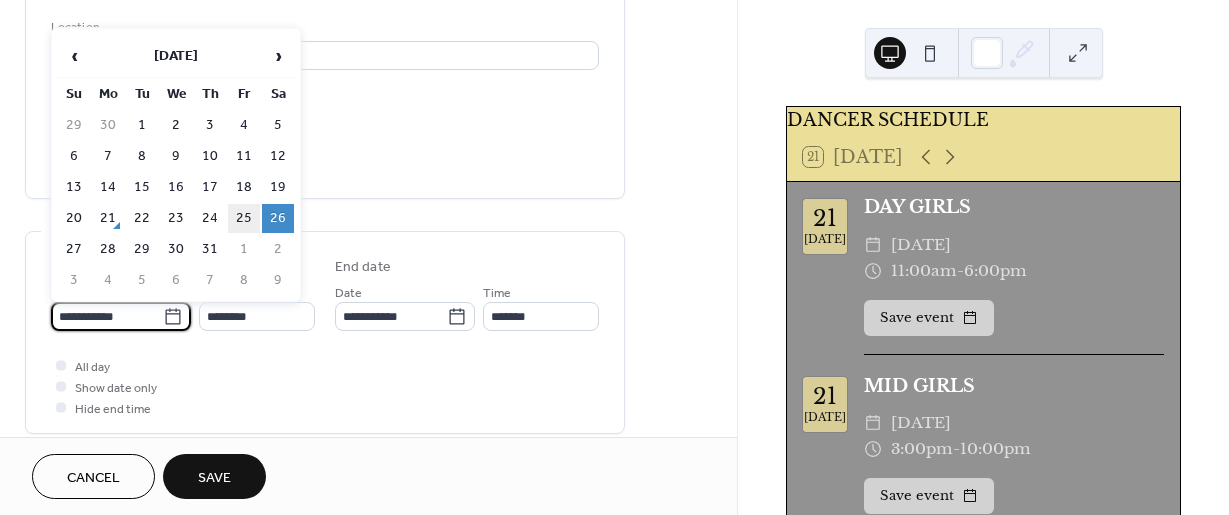 click on "25" at bounding box center (244, 218) 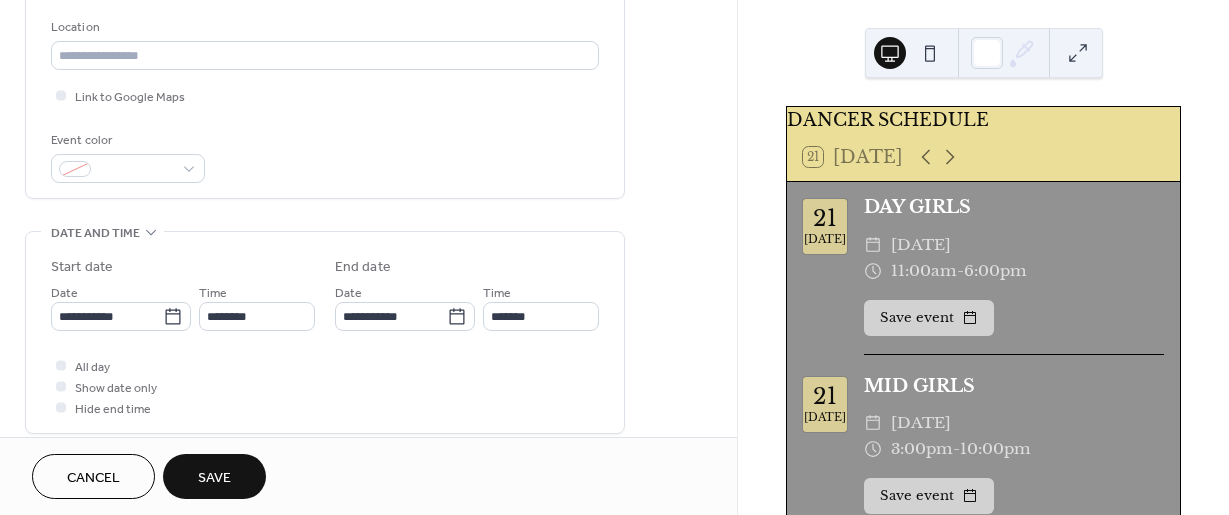 click on "Save" at bounding box center (214, 478) 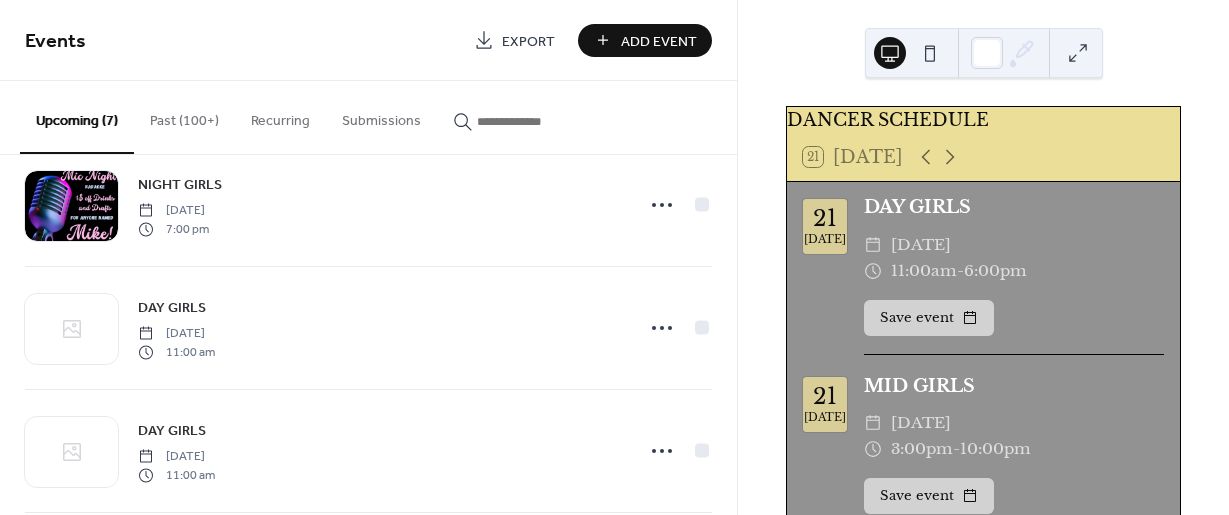 scroll, scrollTop: 414, scrollLeft: 0, axis: vertical 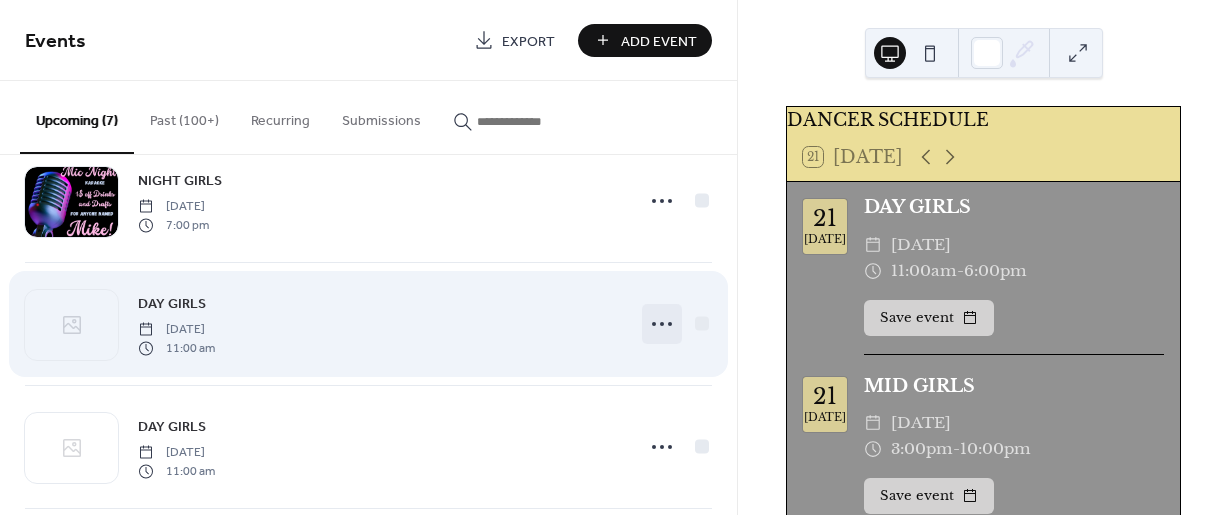 click 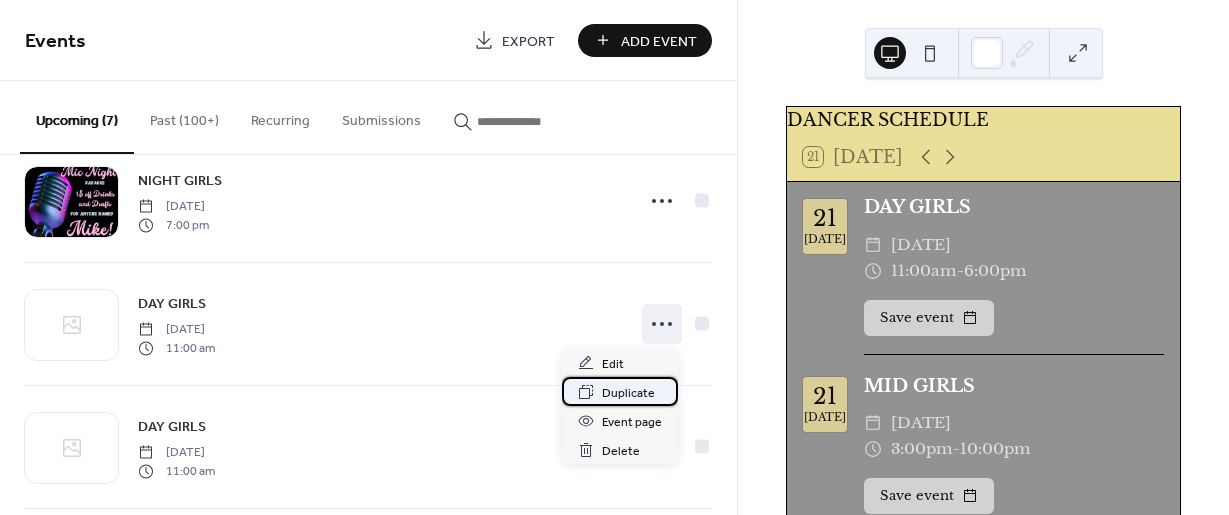 click on "Duplicate" at bounding box center (628, 393) 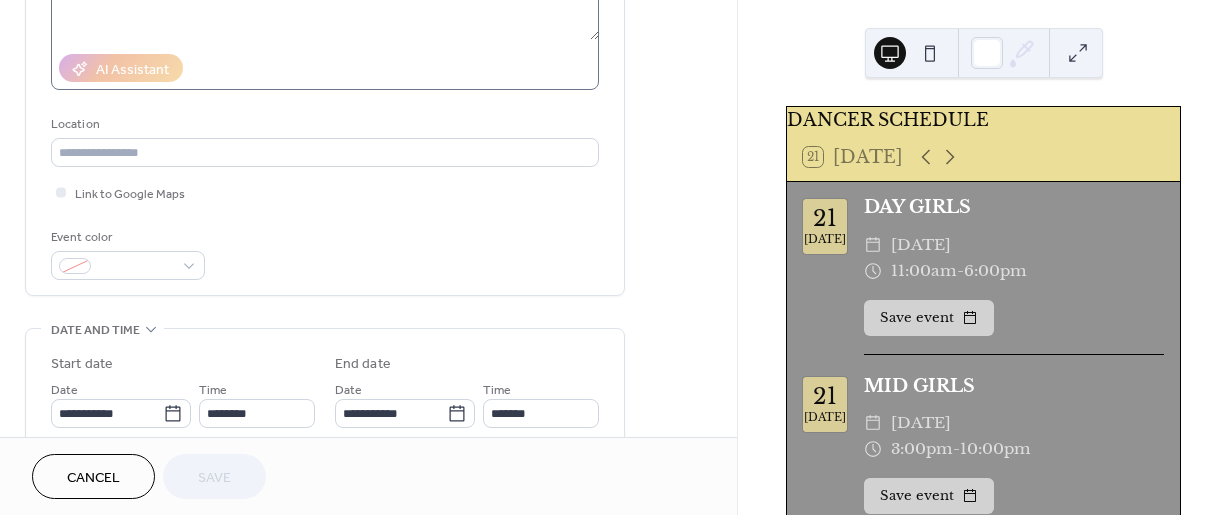 scroll, scrollTop: 344, scrollLeft: 0, axis: vertical 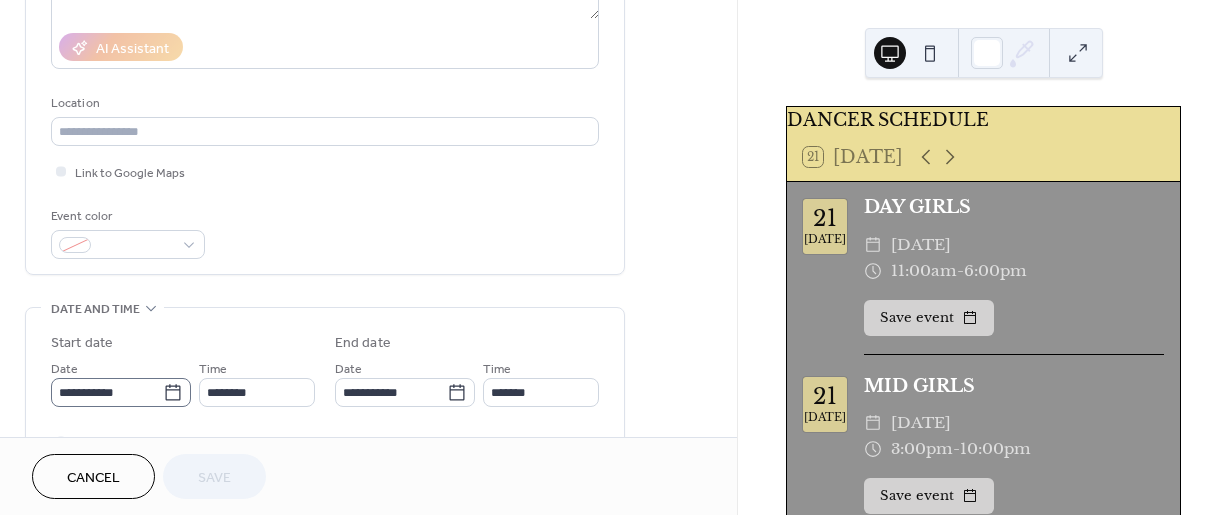 click 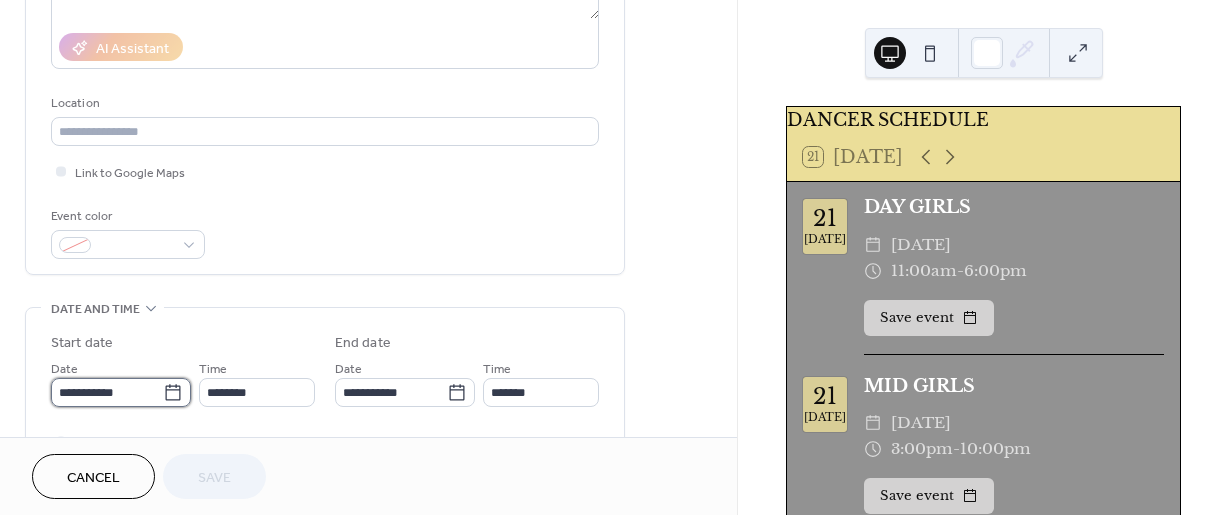 click on "**********" at bounding box center [107, 392] 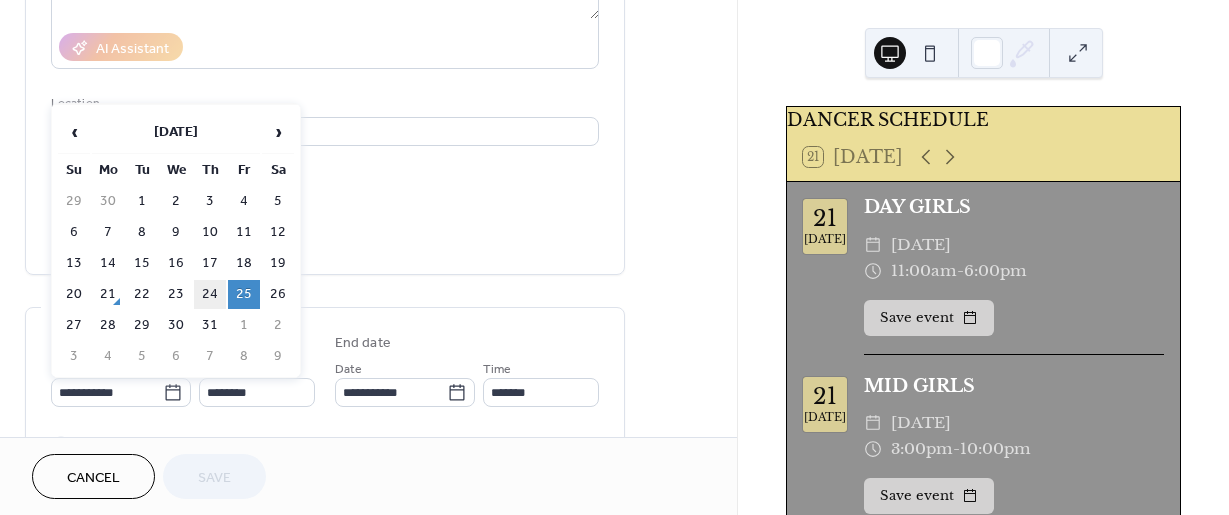 click on "24" at bounding box center (210, 294) 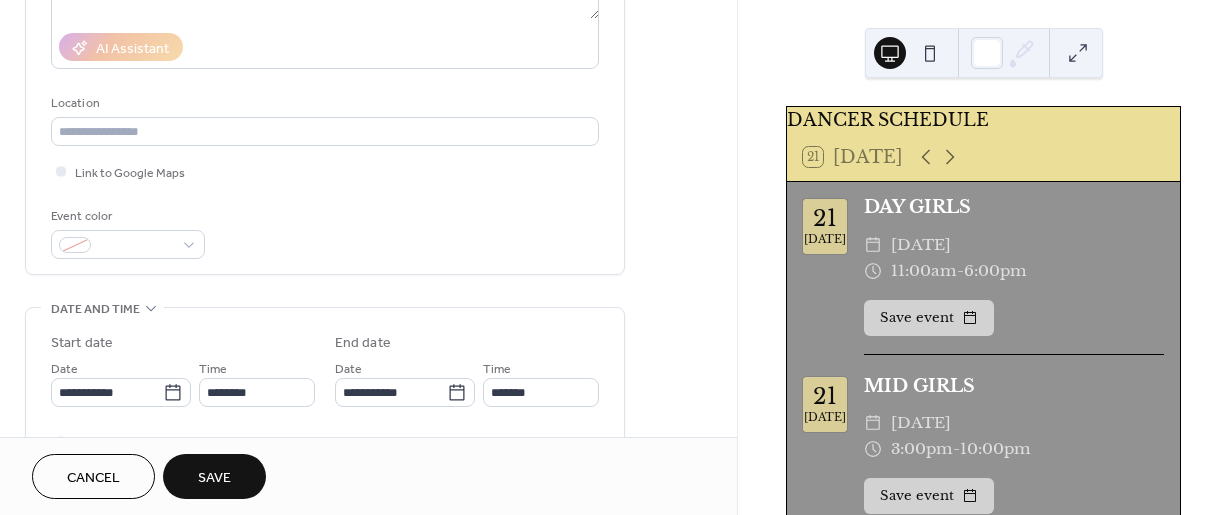 click on "Save" at bounding box center (214, 478) 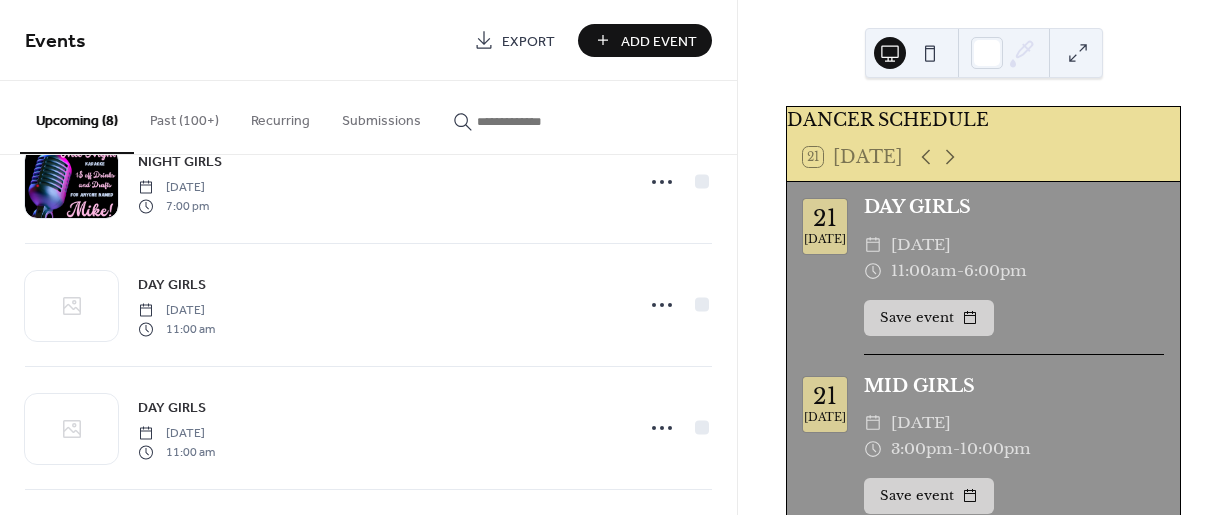 scroll, scrollTop: 435, scrollLeft: 0, axis: vertical 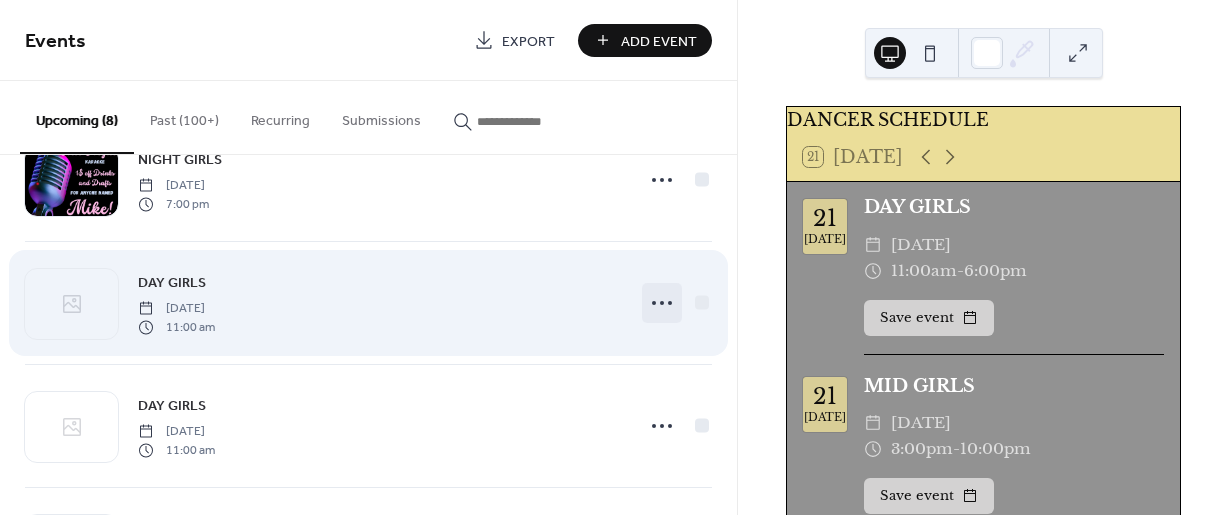 click 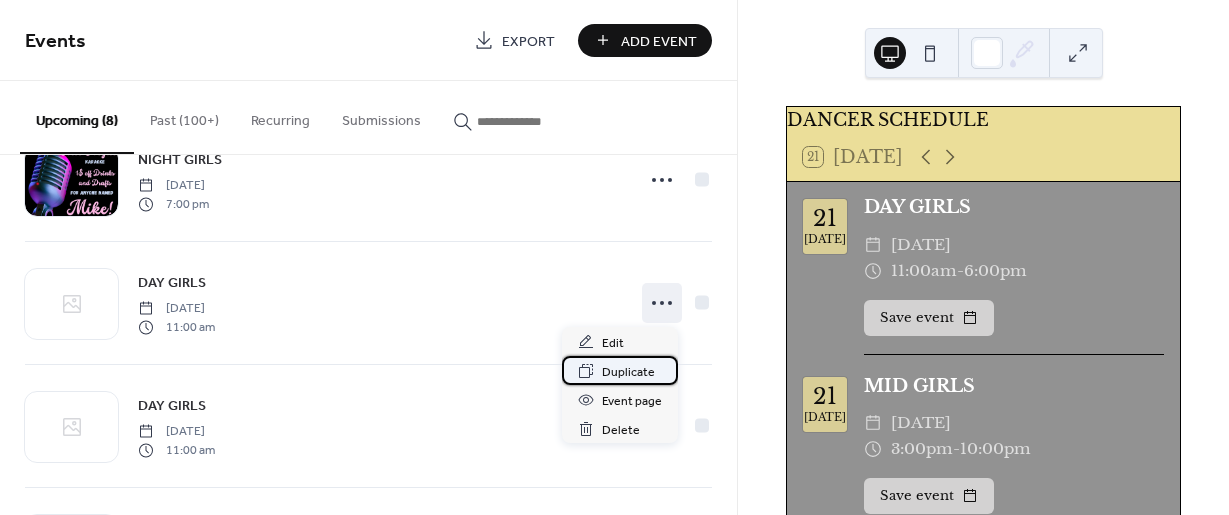click on "Duplicate" at bounding box center (628, 372) 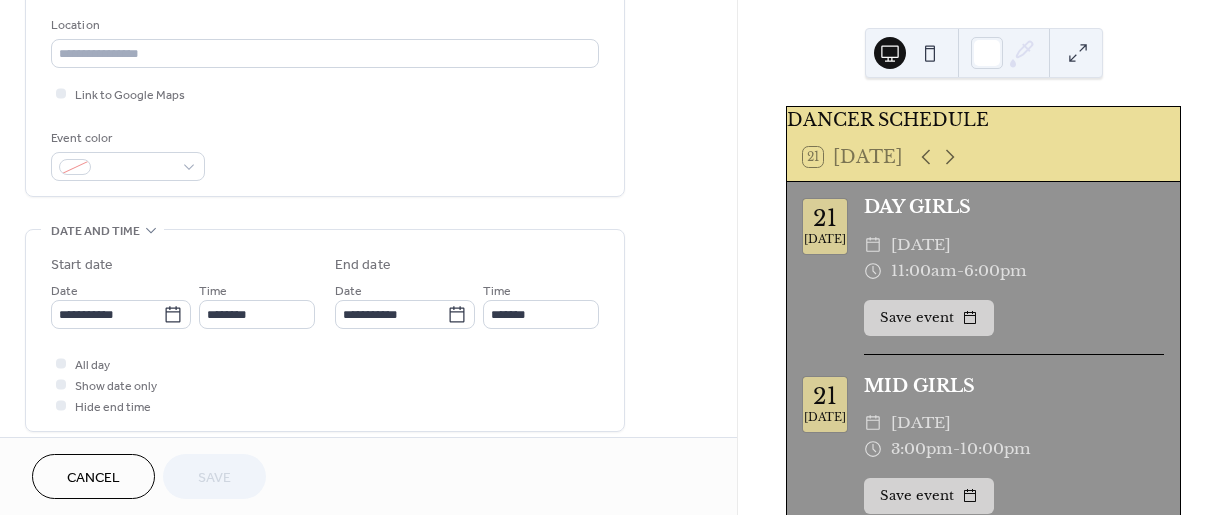 scroll, scrollTop: 424, scrollLeft: 0, axis: vertical 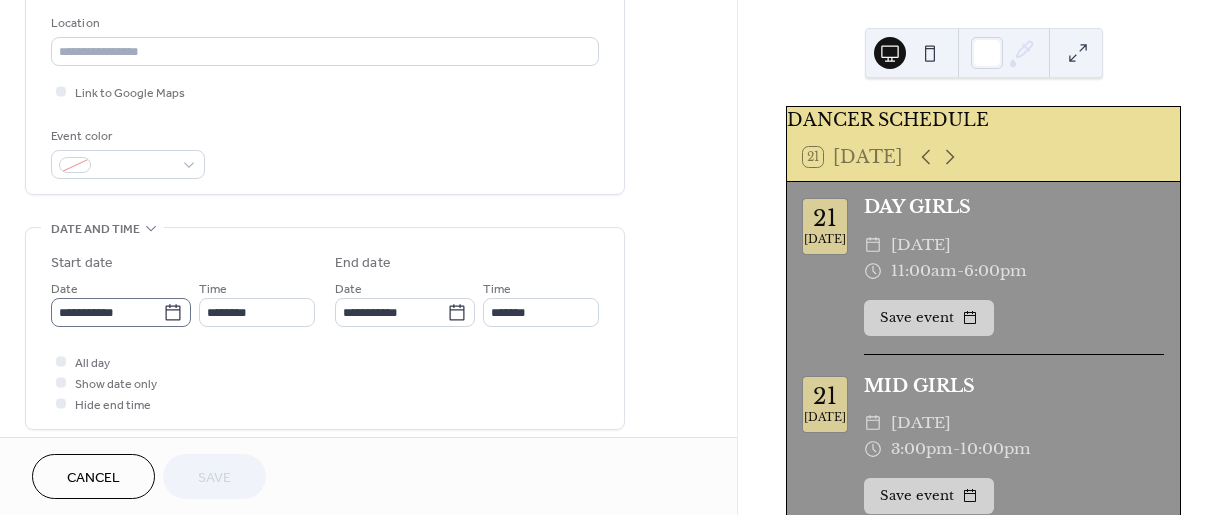 click 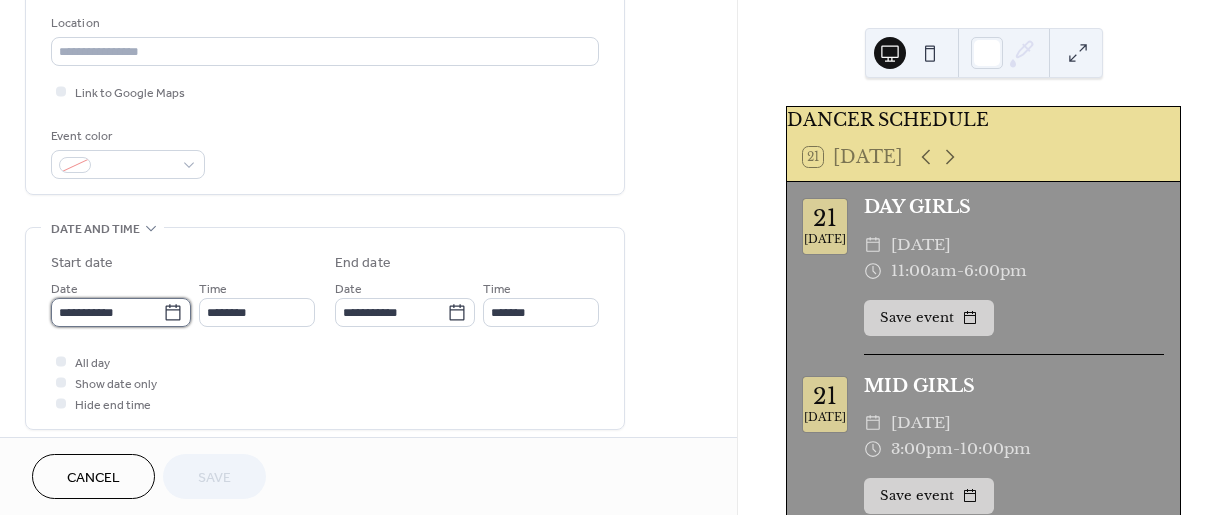 click on "**********" at bounding box center [107, 312] 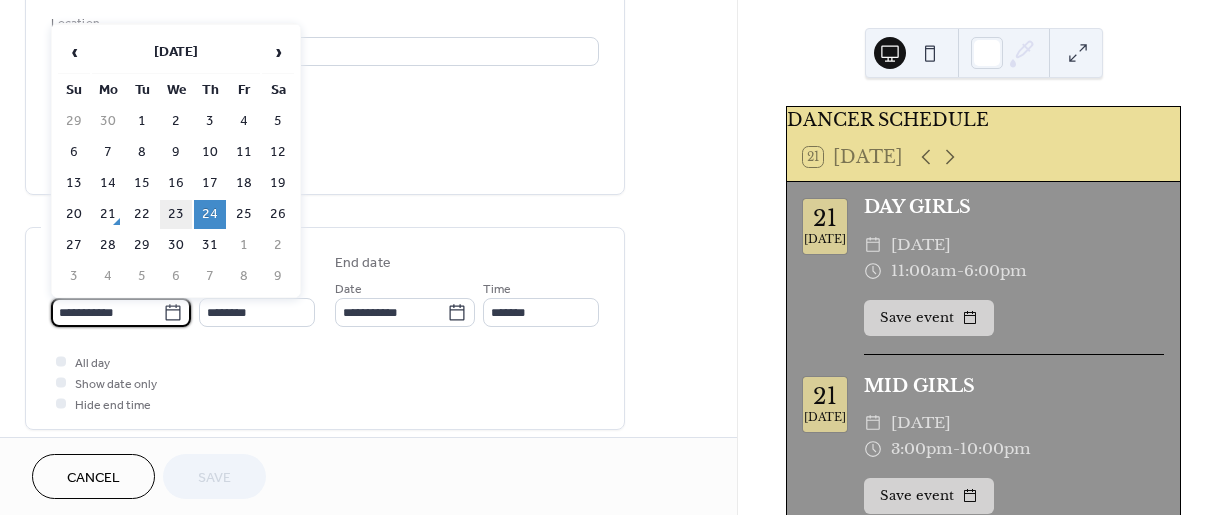 click on "23" at bounding box center [176, 214] 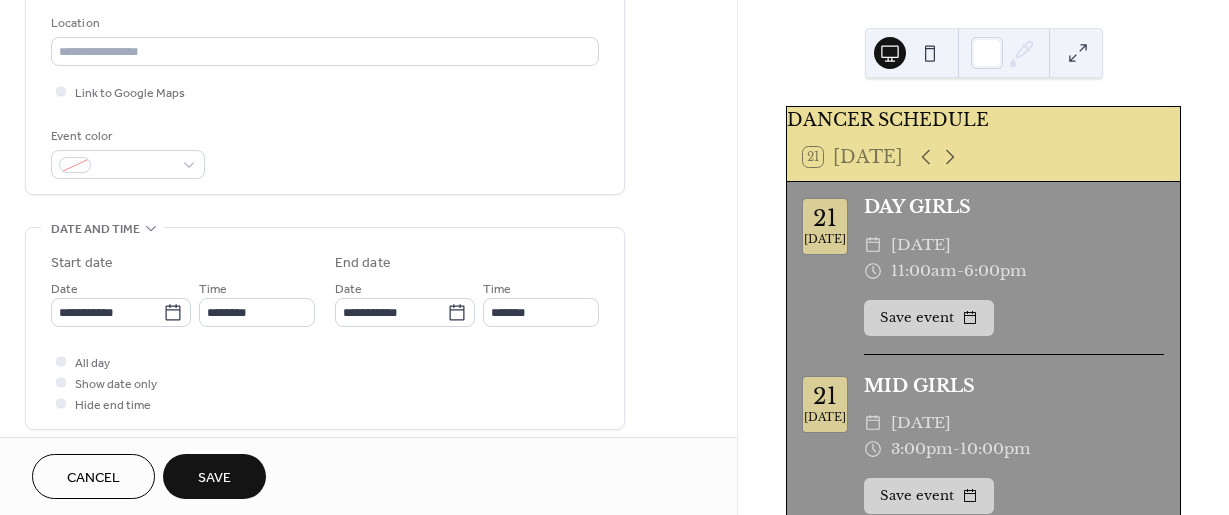 click on "Save" at bounding box center (214, 478) 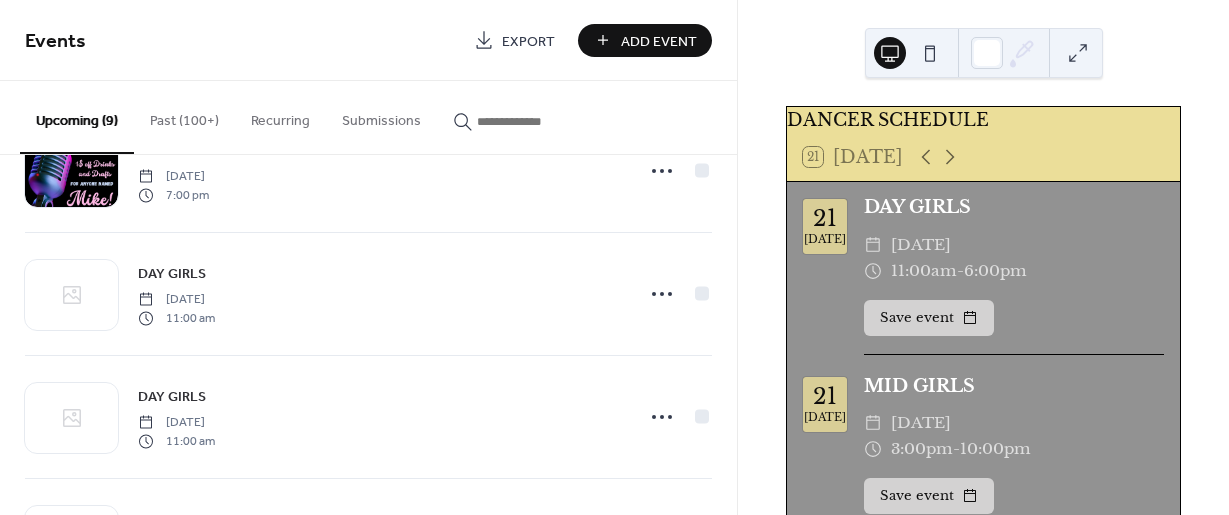 scroll, scrollTop: 446, scrollLeft: 0, axis: vertical 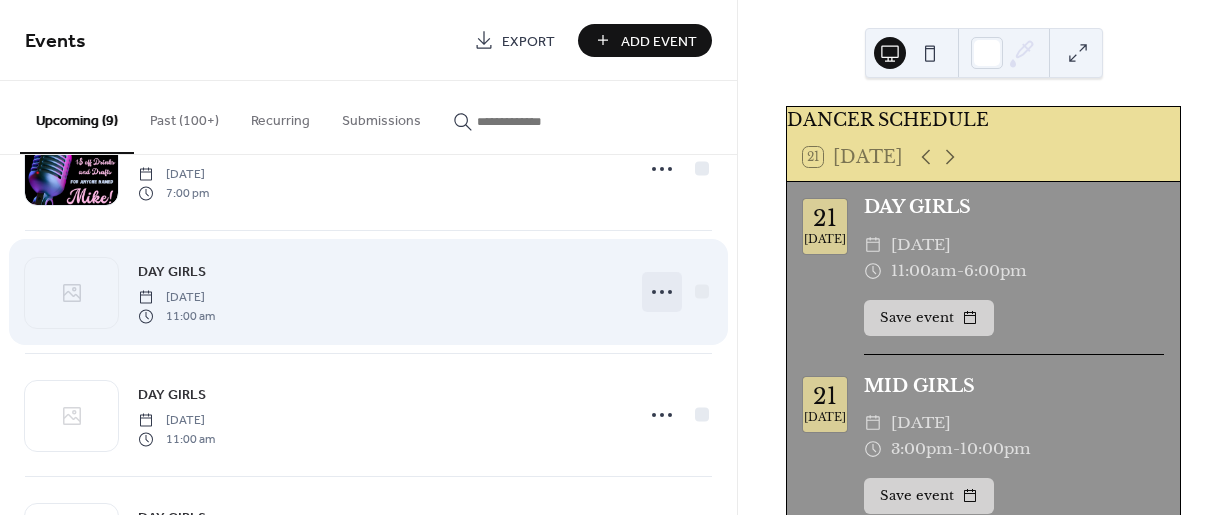 click 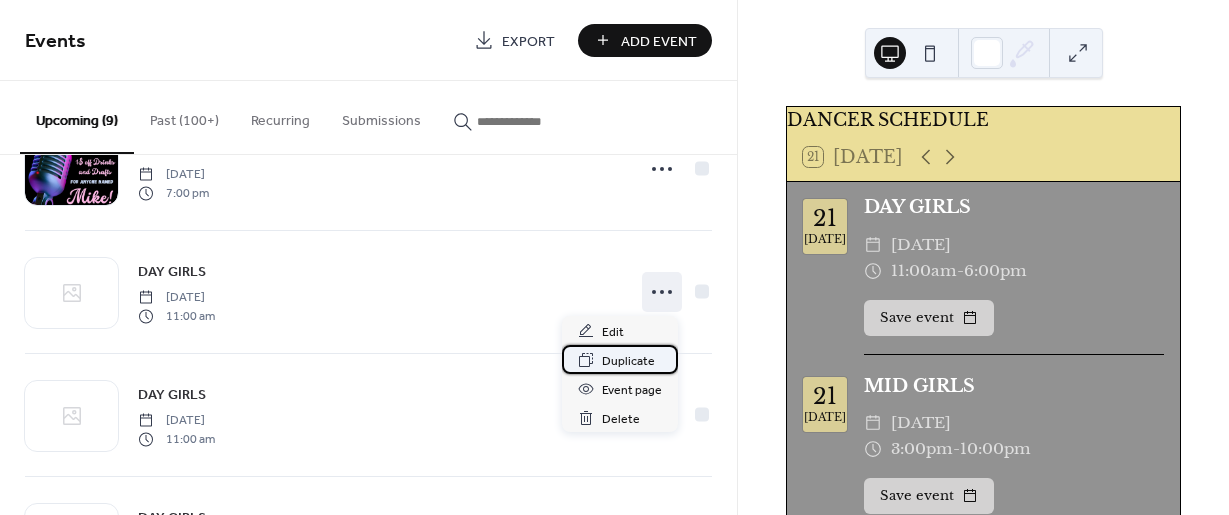 click on "Duplicate" at bounding box center [628, 361] 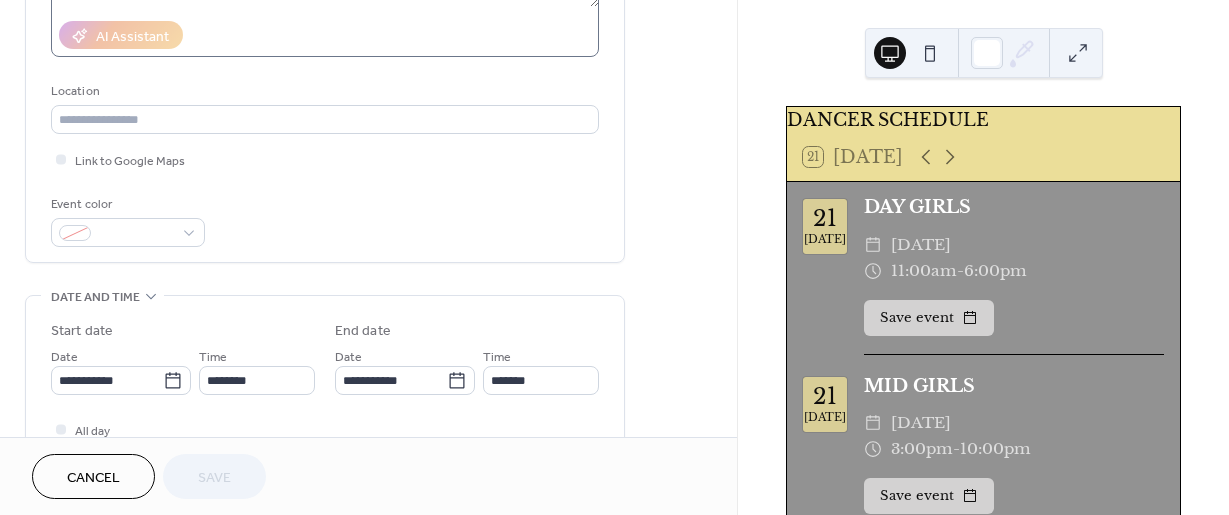 scroll, scrollTop: 371, scrollLeft: 0, axis: vertical 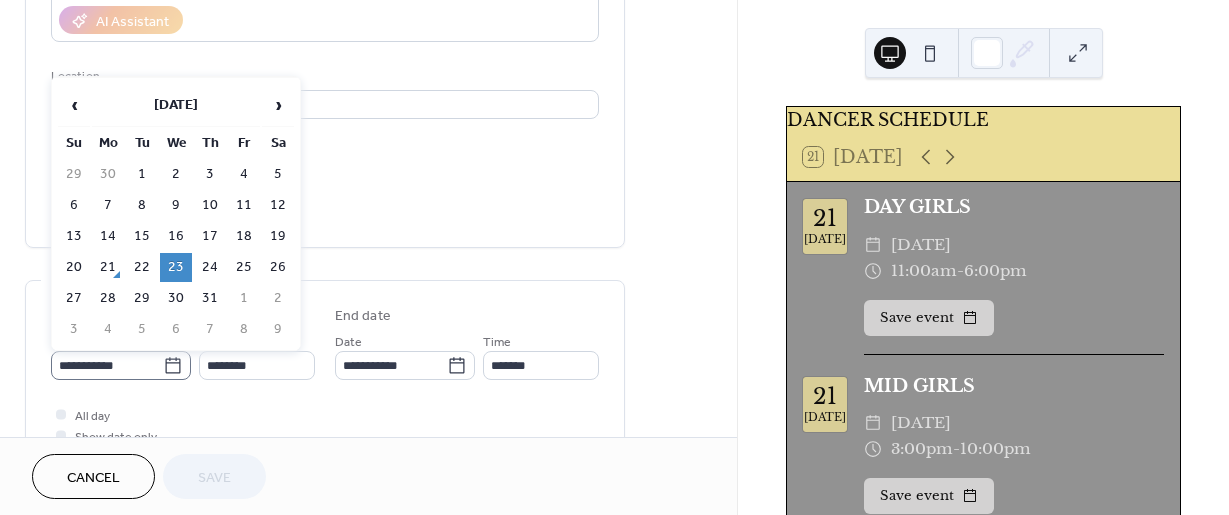 click 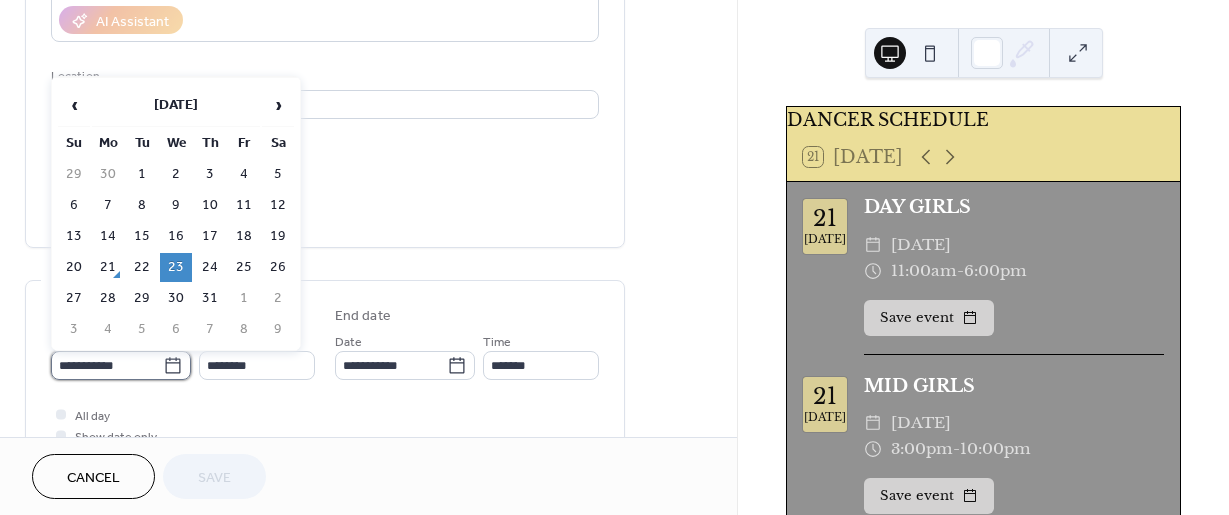 click on "**********" at bounding box center [107, 365] 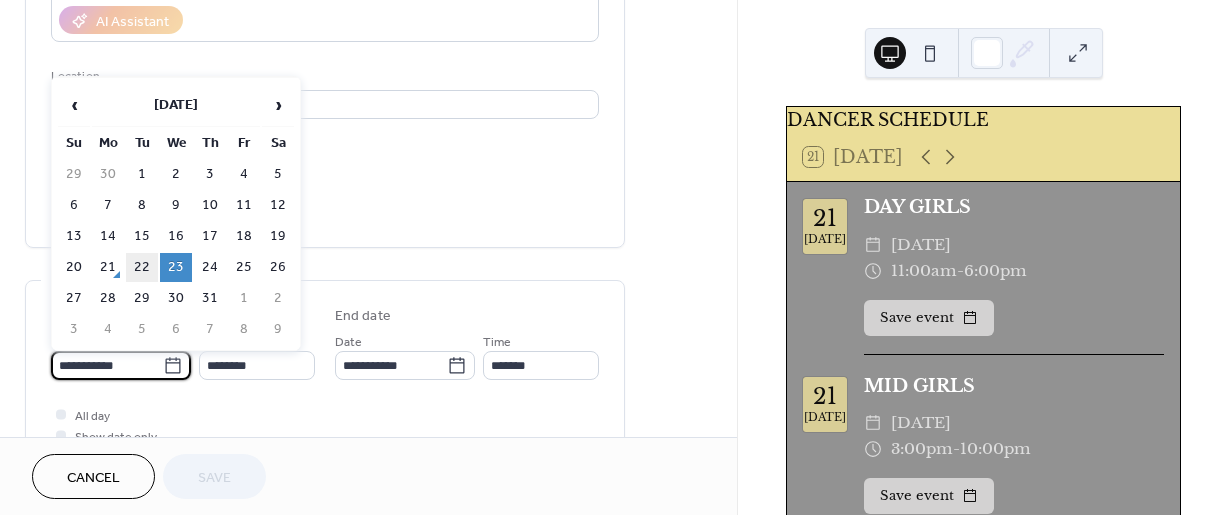 click on "22" at bounding box center (142, 267) 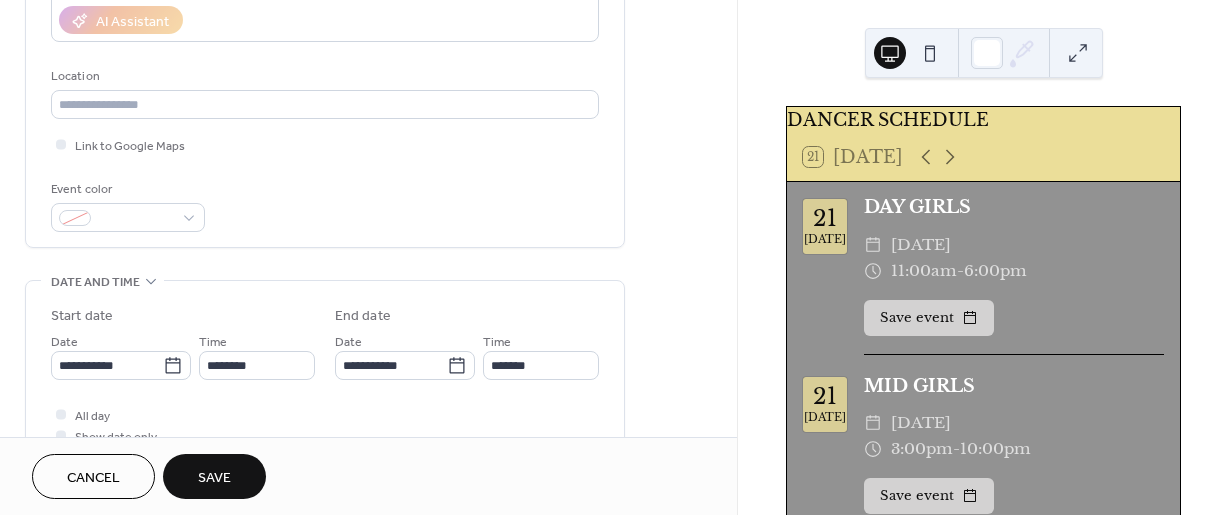 click on "Save" at bounding box center (214, 478) 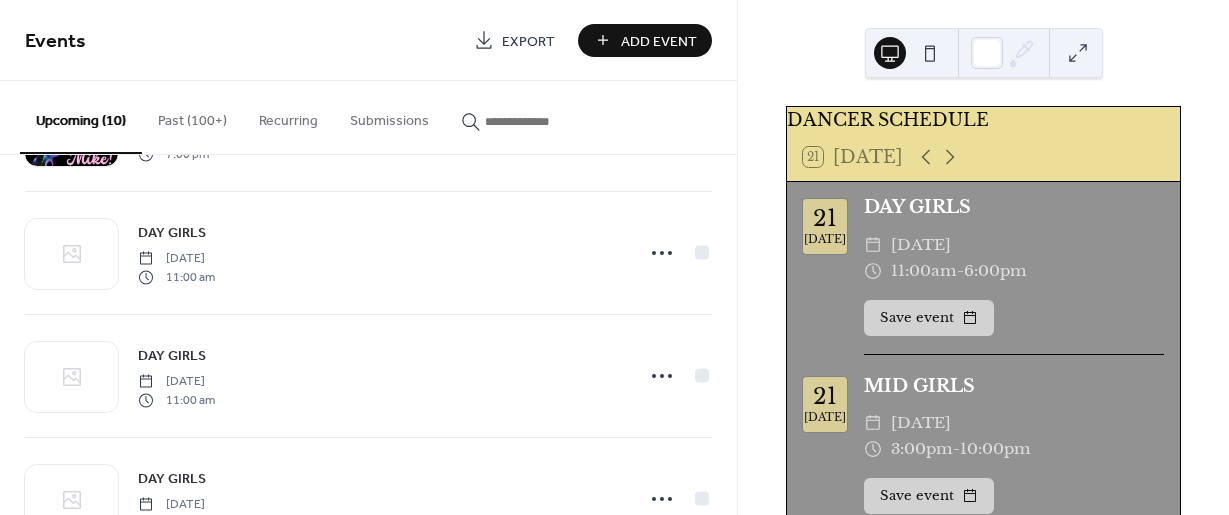 scroll, scrollTop: 492, scrollLeft: 0, axis: vertical 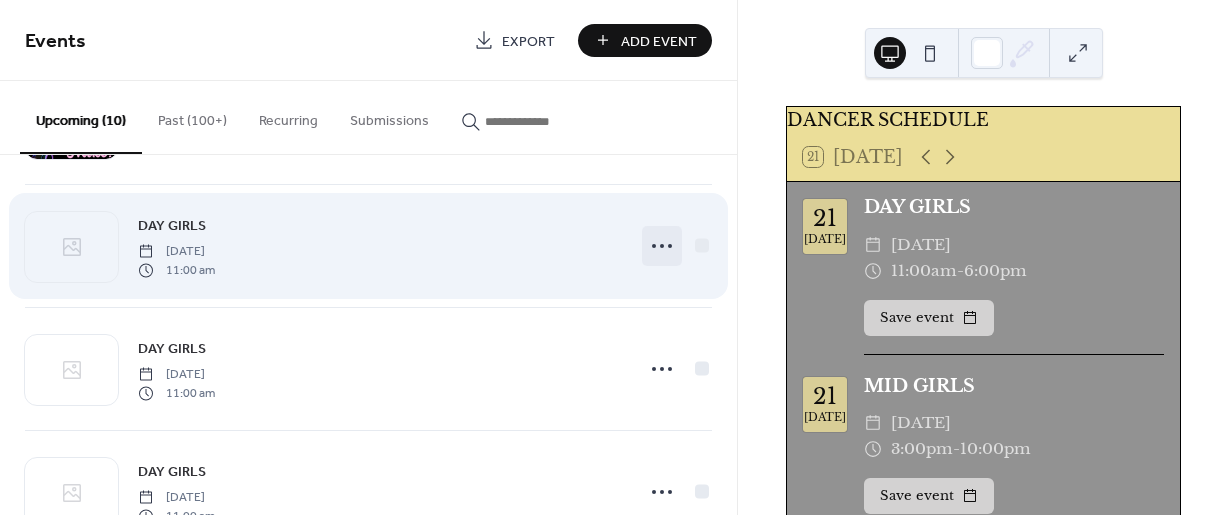 click 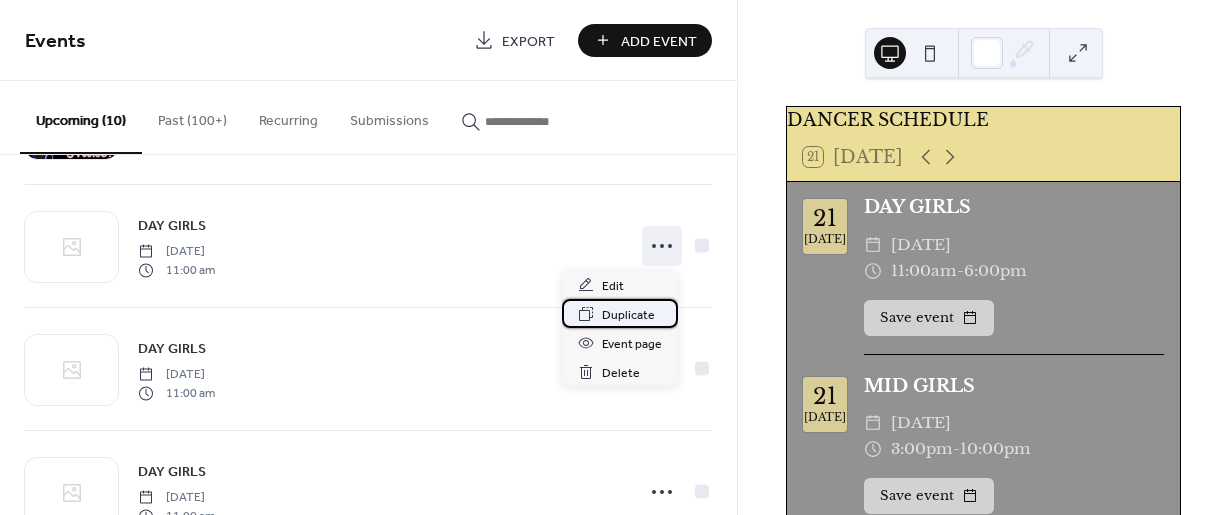 click on "Duplicate" at bounding box center [628, 315] 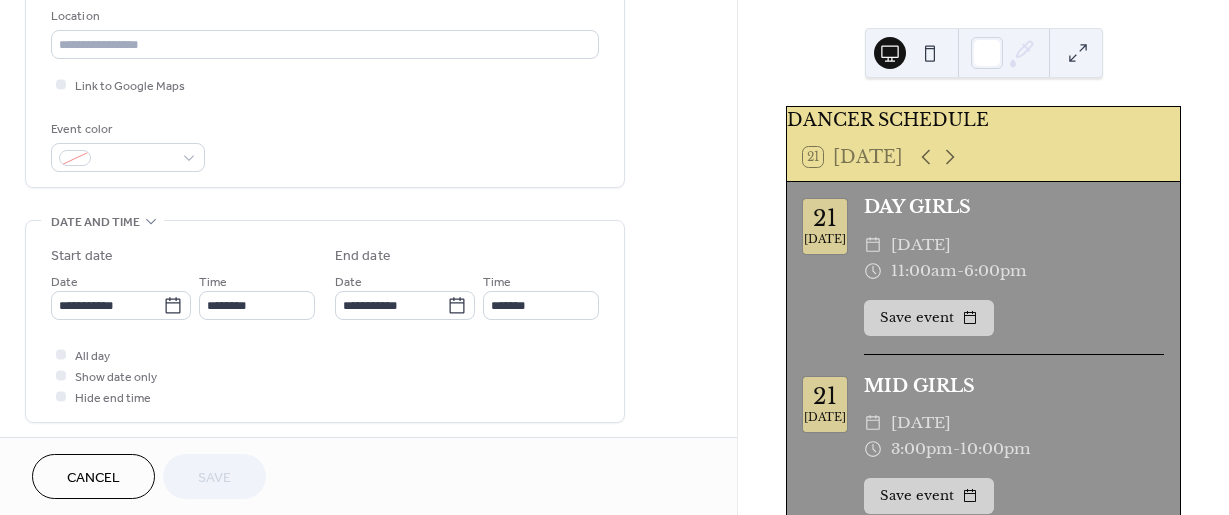 scroll, scrollTop: 435, scrollLeft: 0, axis: vertical 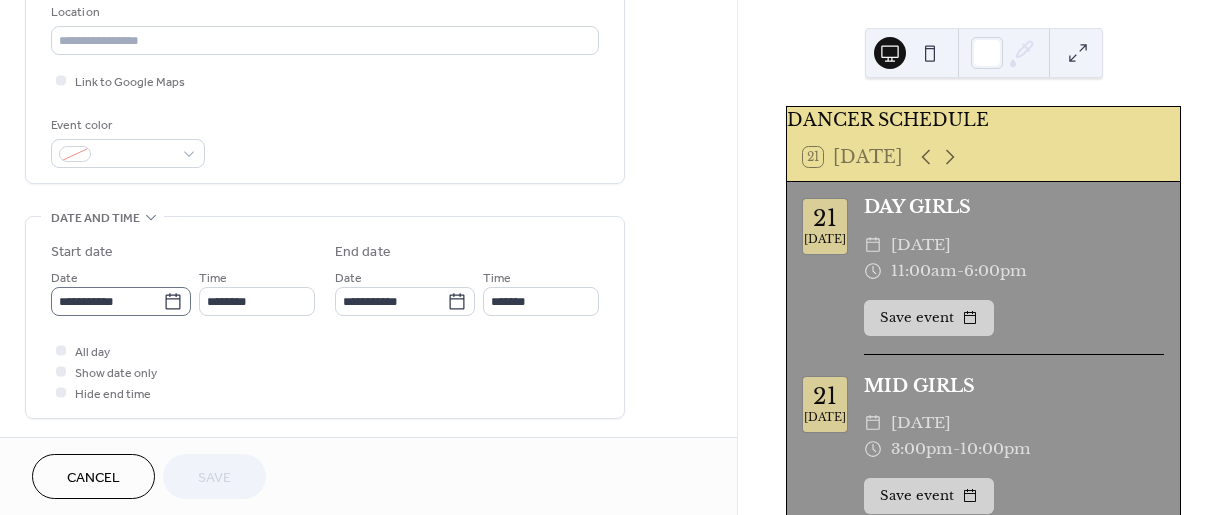 click 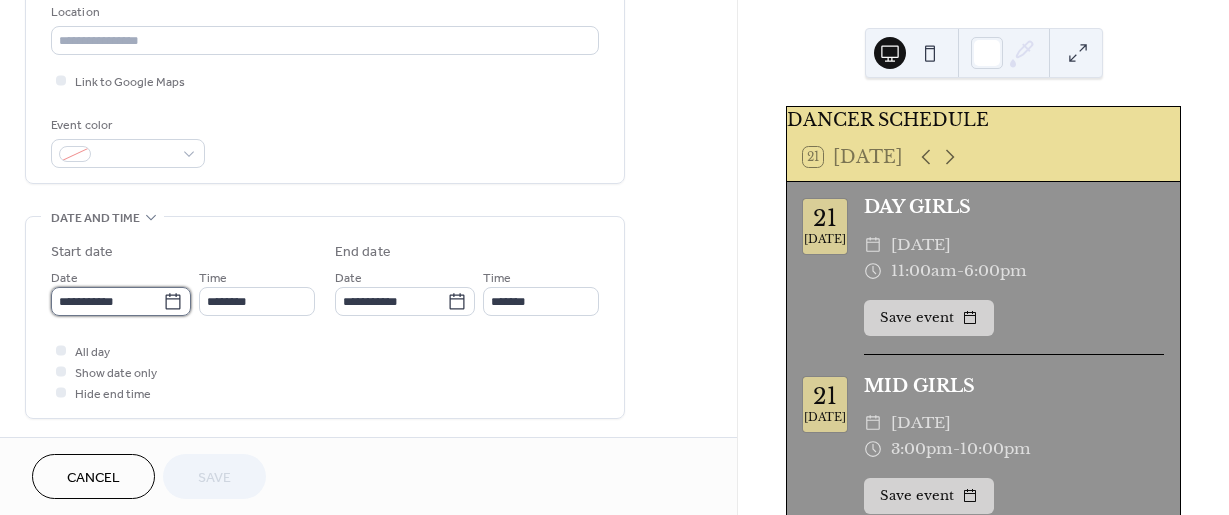 click on "**********" at bounding box center (107, 301) 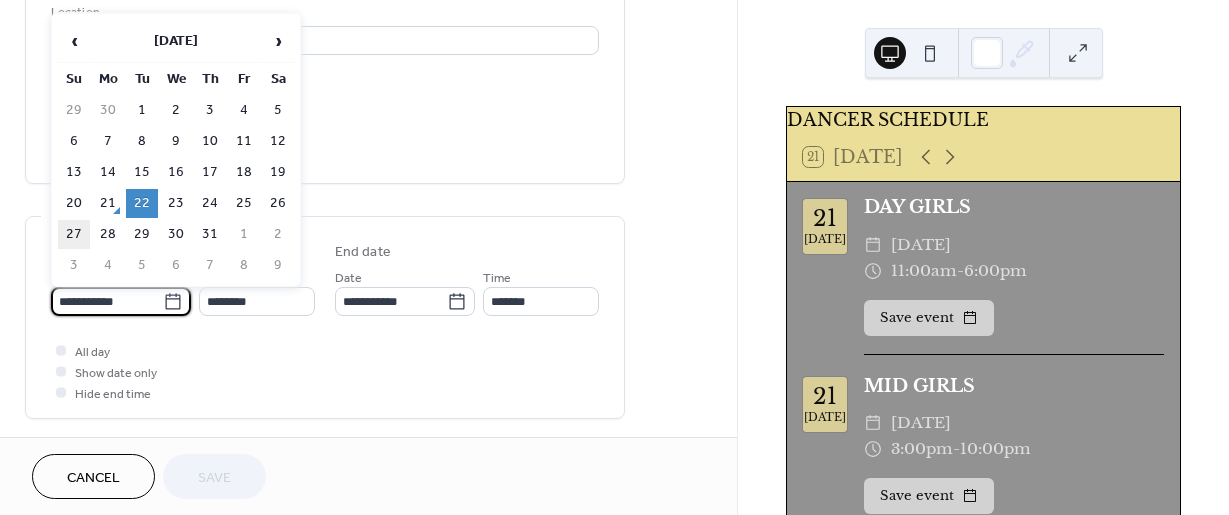 click on "27" at bounding box center [74, 234] 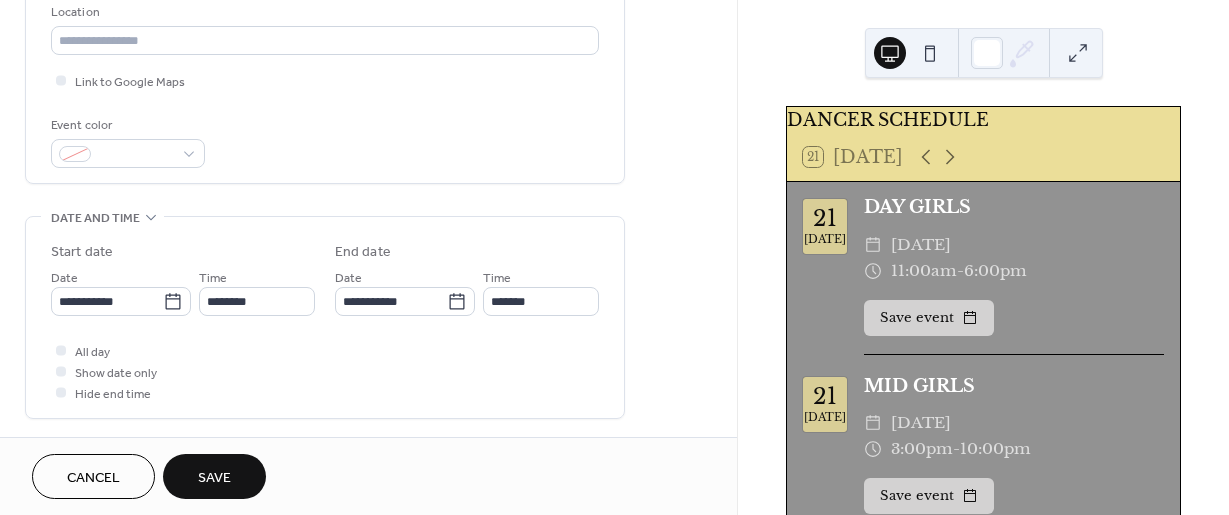 click on "Save" at bounding box center [214, 478] 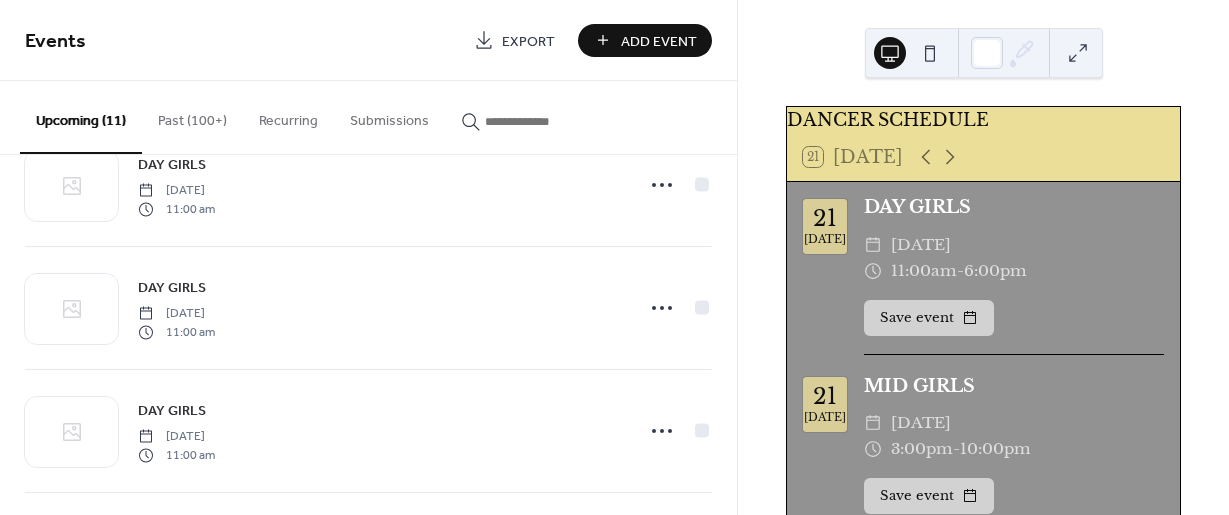 scroll, scrollTop: 1052, scrollLeft: 0, axis: vertical 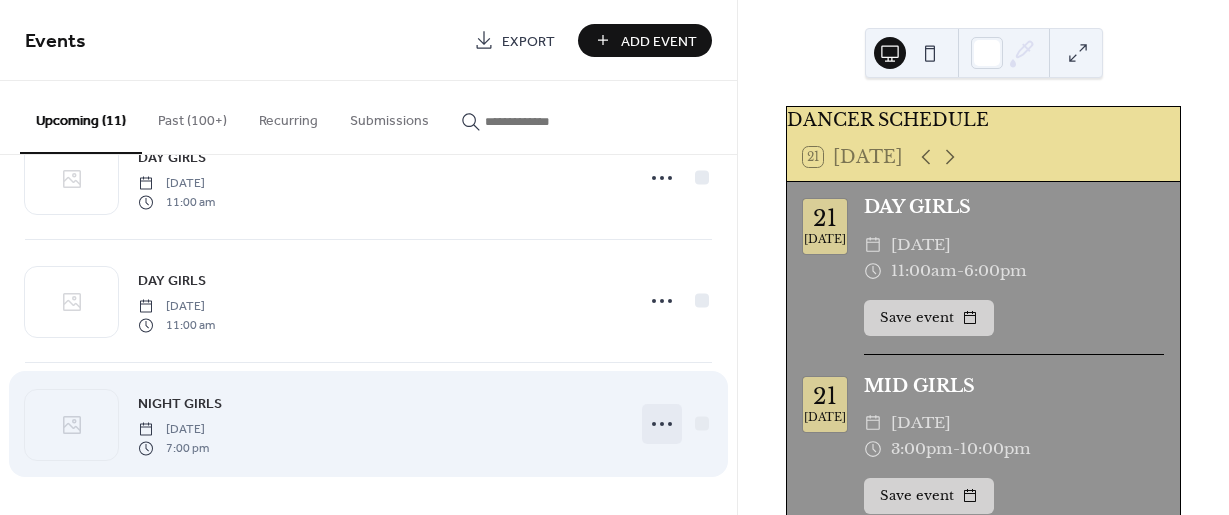click 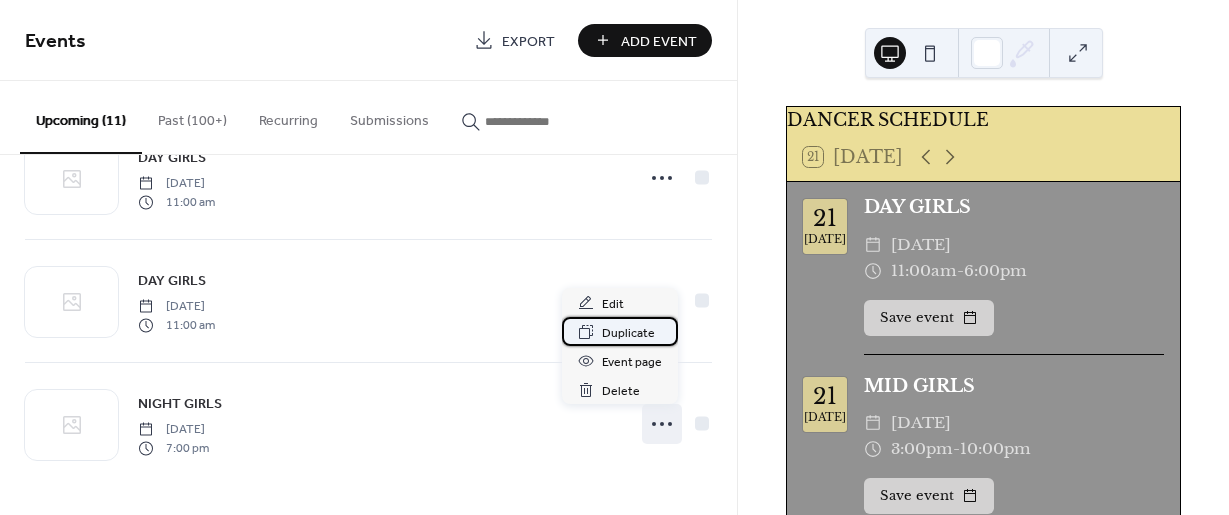 click on "Duplicate" at bounding box center (628, 333) 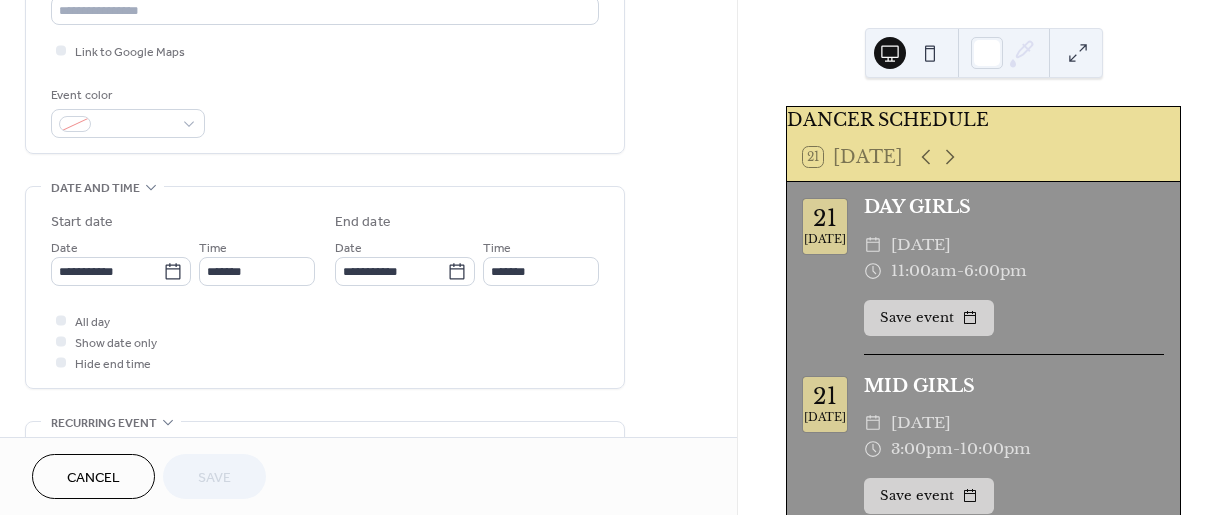 scroll, scrollTop: 469, scrollLeft: 0, axis: vertical 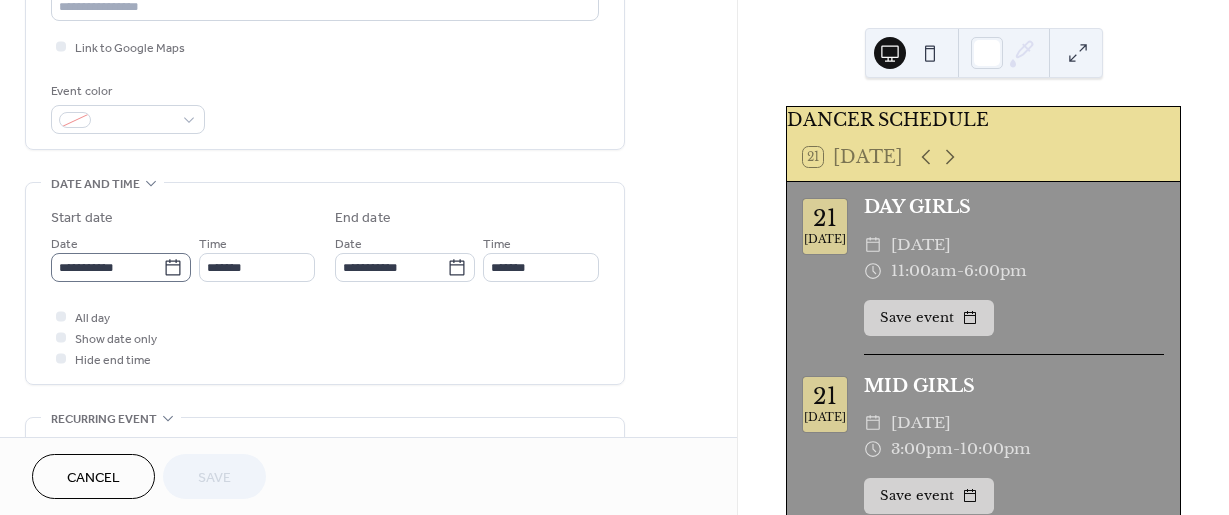 click 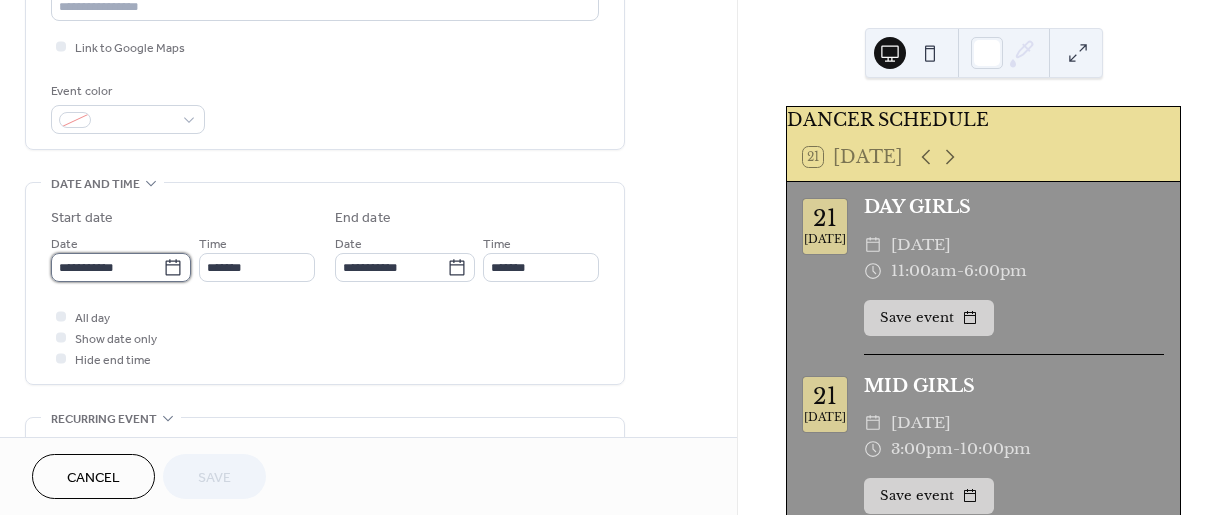 click on "**********" at bounding box center (107, 267) 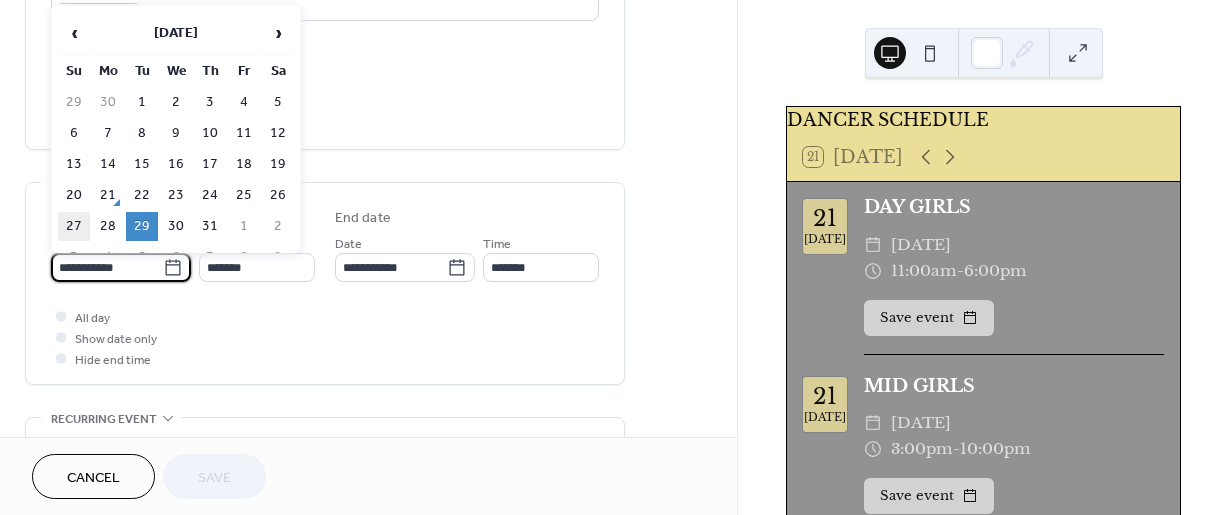 click on "27" at bounding box center (74, 226) 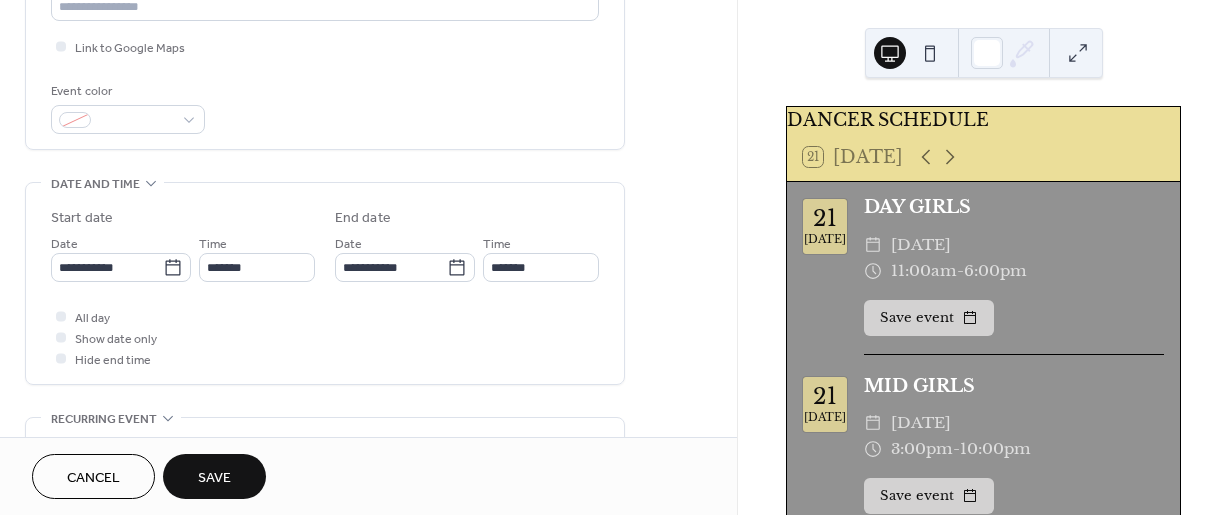 click on "Save" at bounding box center [214, 476] 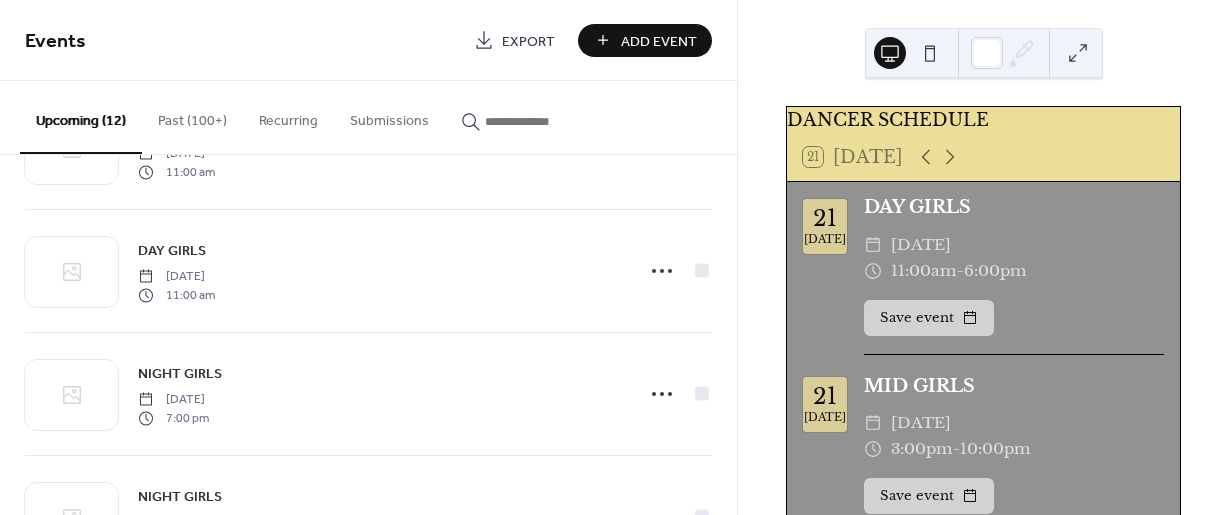 scroll, scrollTop: 1175, scrollLeft: 0, axis: vertical 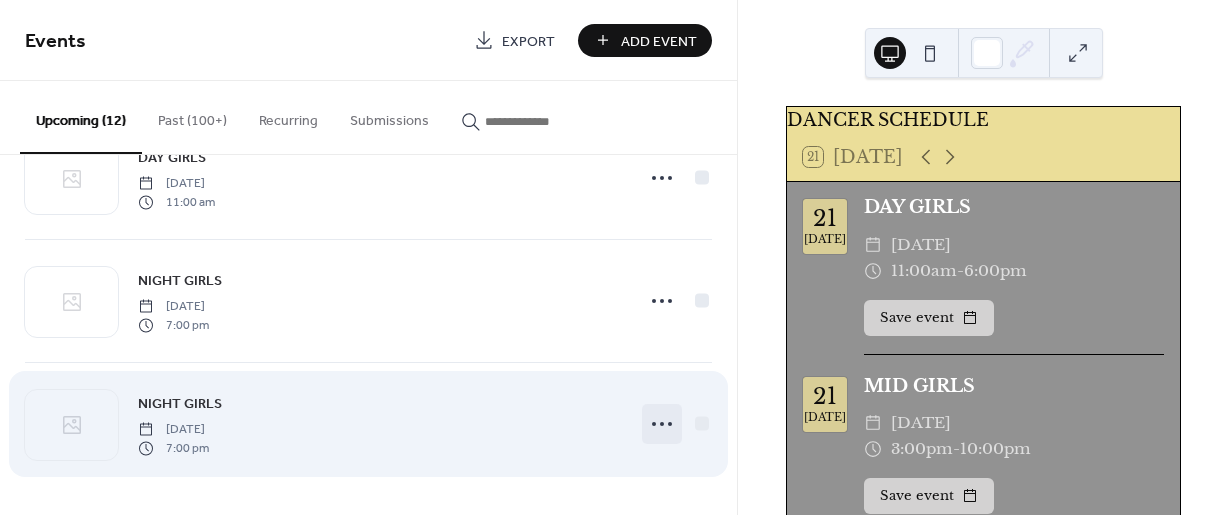 click 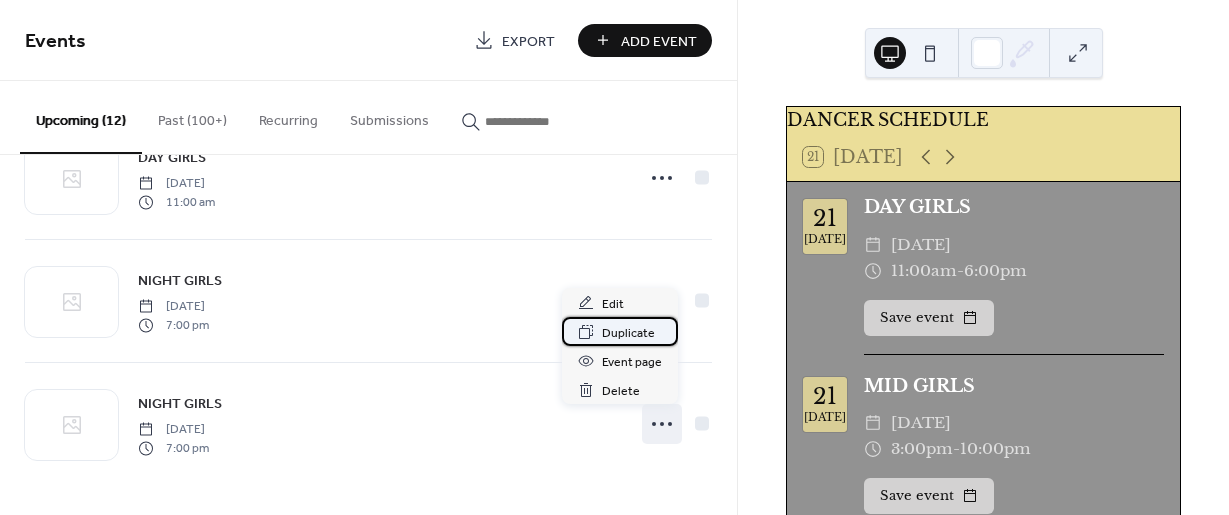 click on "Duplicate" at bounding box center (628, 333) 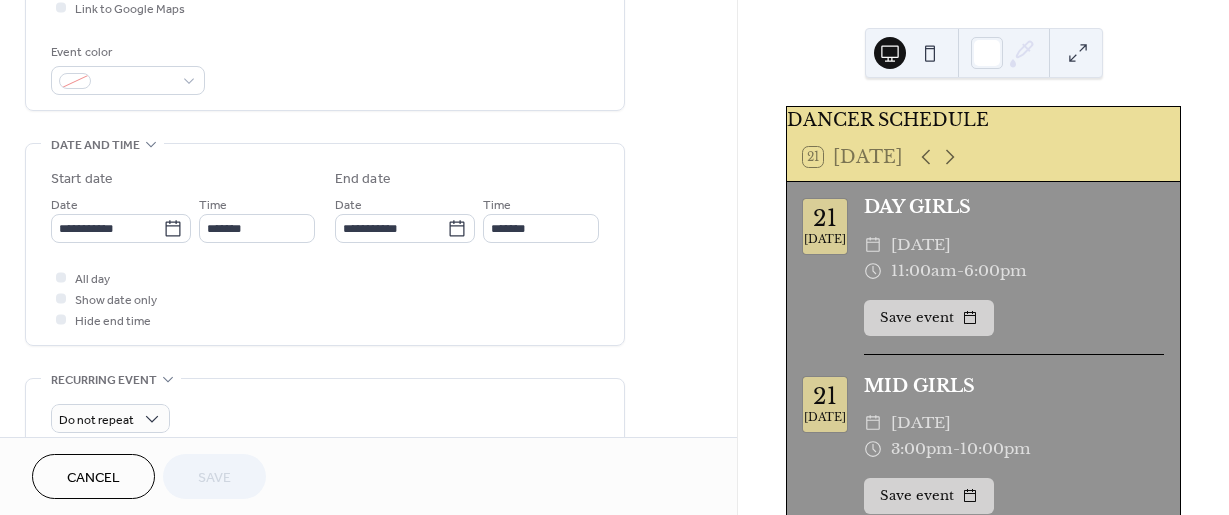scroll, scrollTop: 509, scrollLeft: 0, axis: vertical 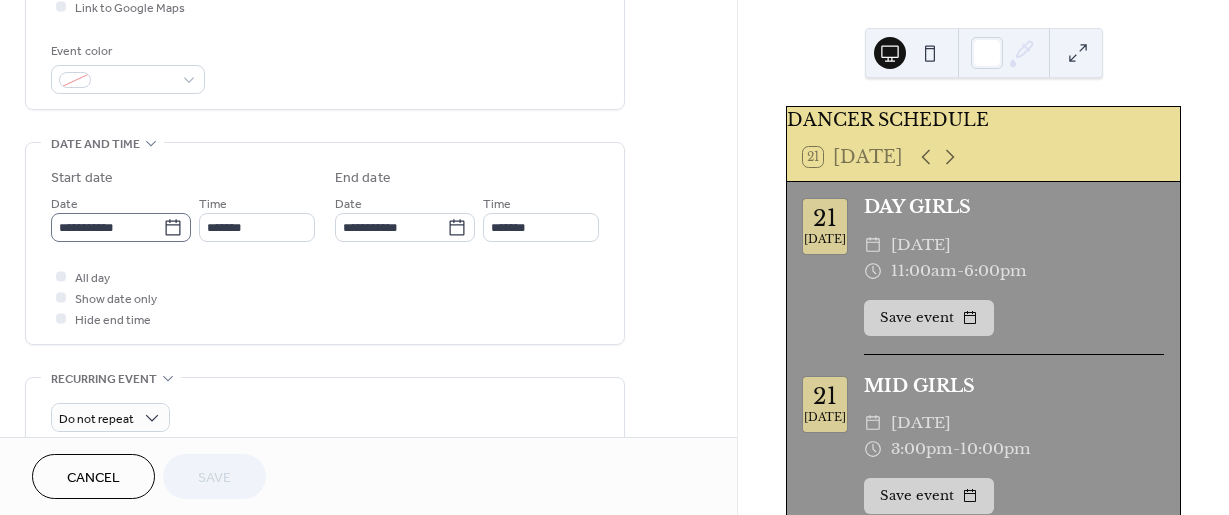 click 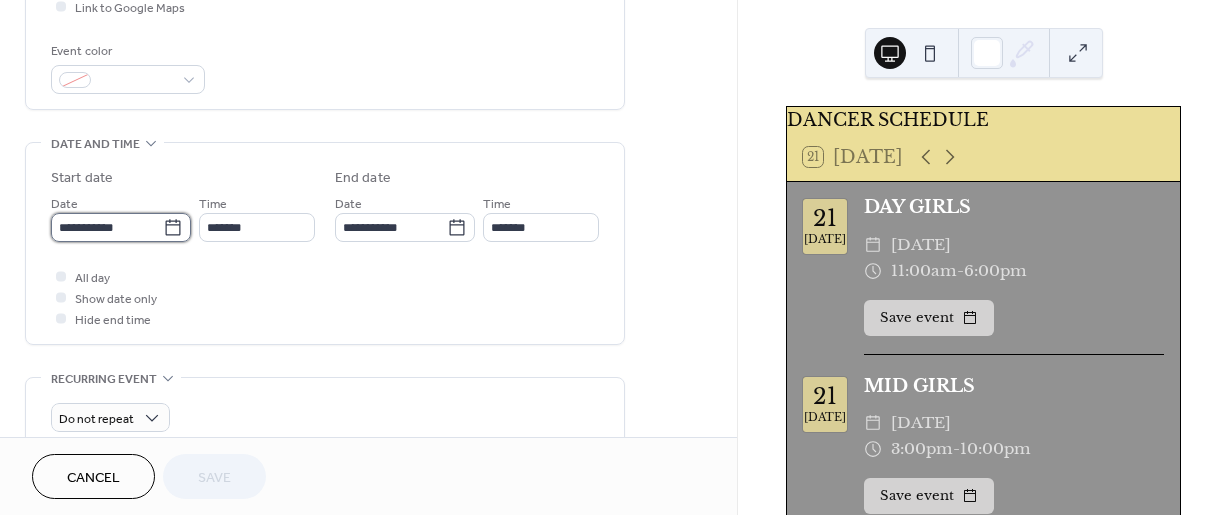 click on "**********" at bounding box center (107, 227) 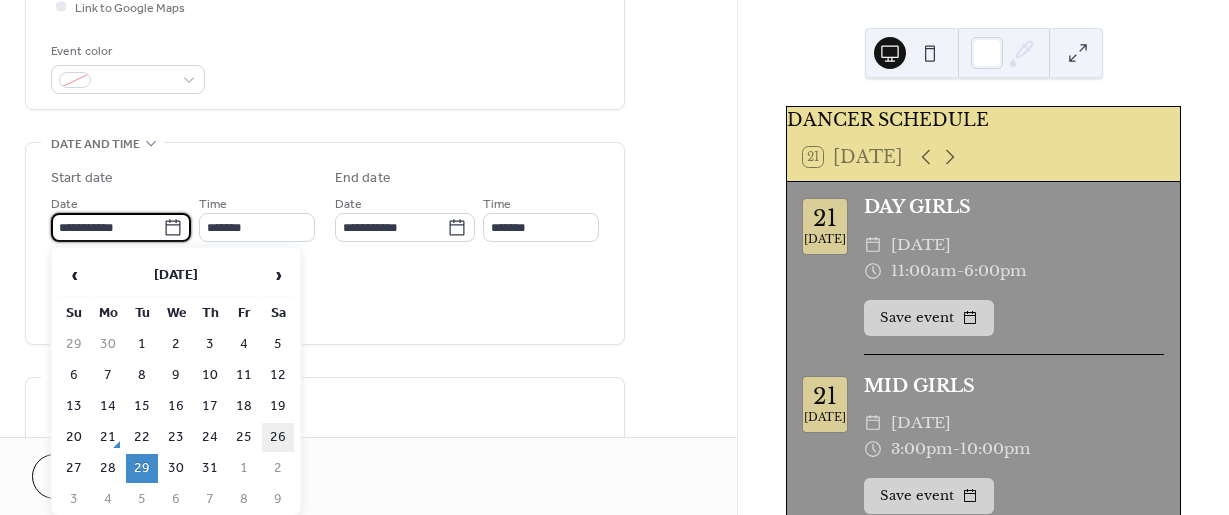 click on "26" at bounding box center (278, 437) 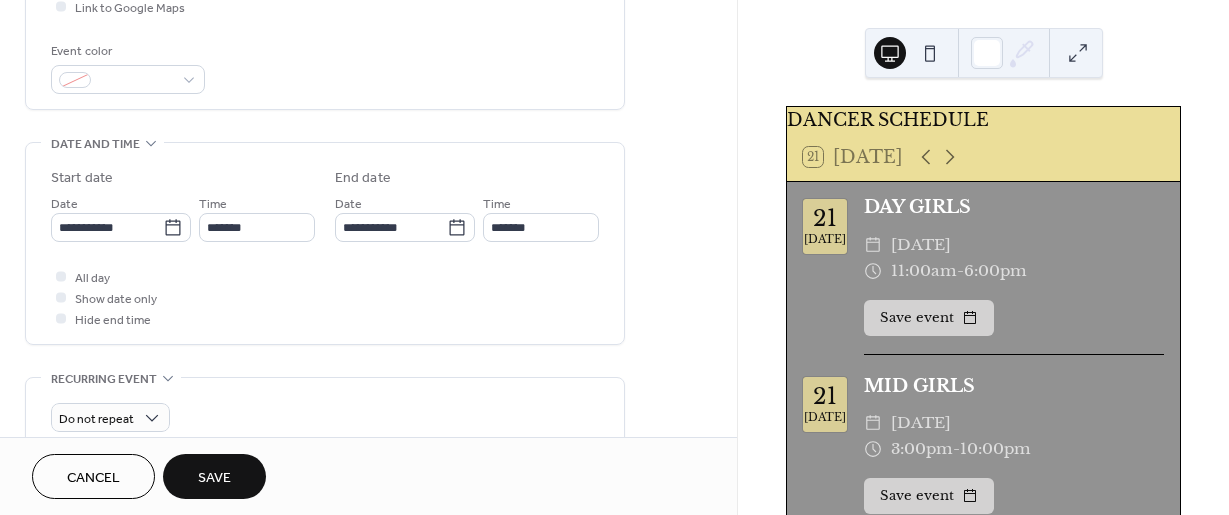 click on "Save" at bounding box center (214, 476) 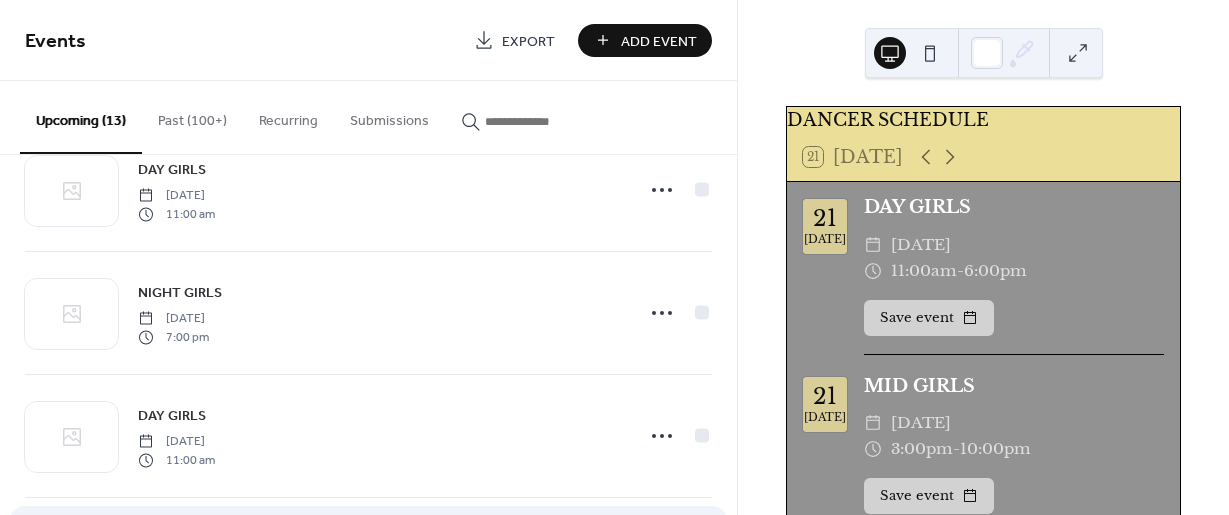scroll, scrollTop: 1038, scrollLeft: 0, axis: vertical 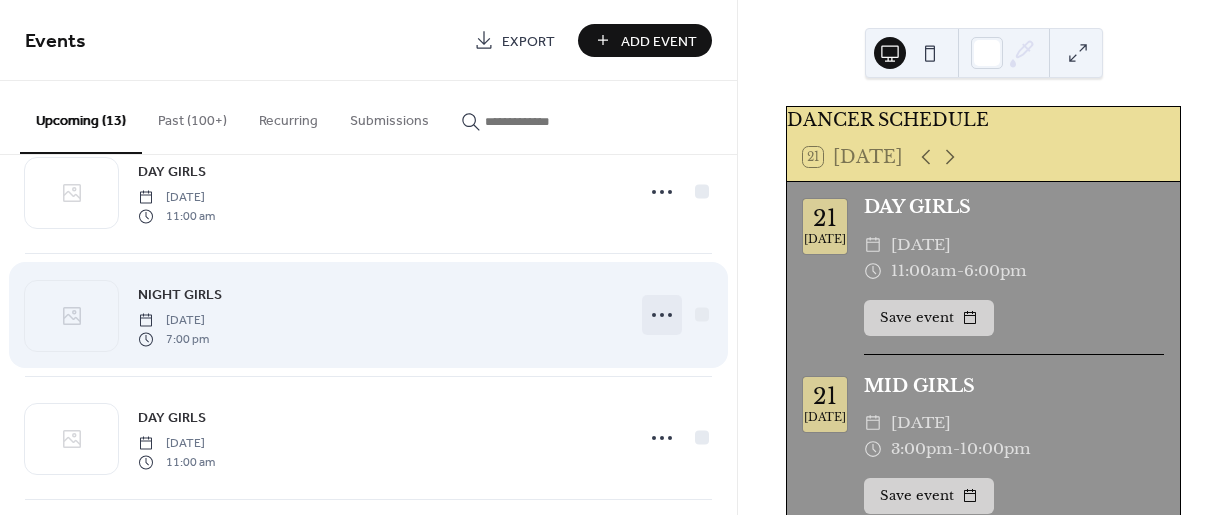 click 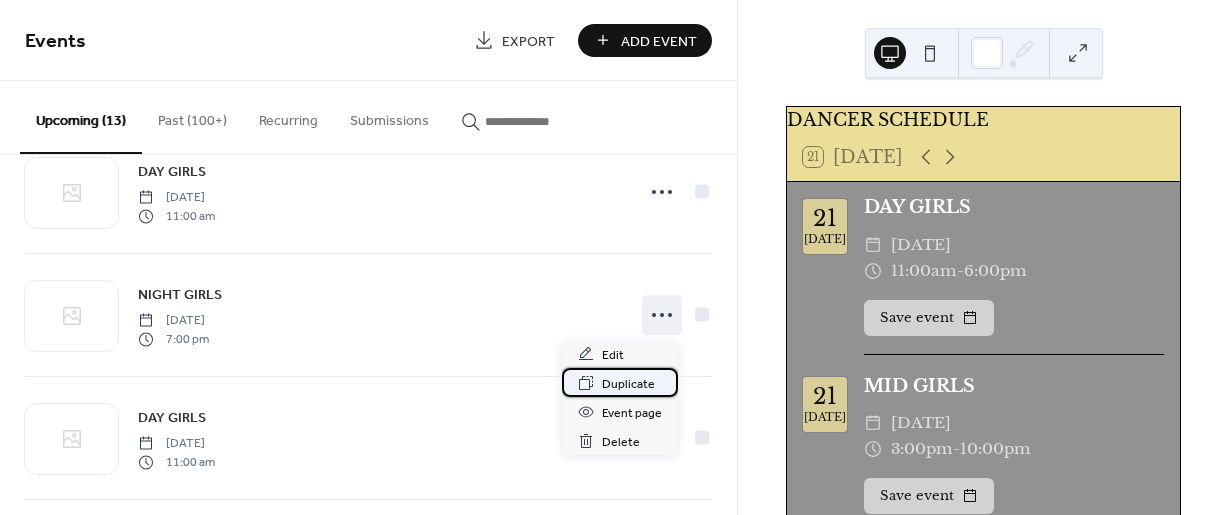 click on "Duplicate" at bounding box center [628, 384] 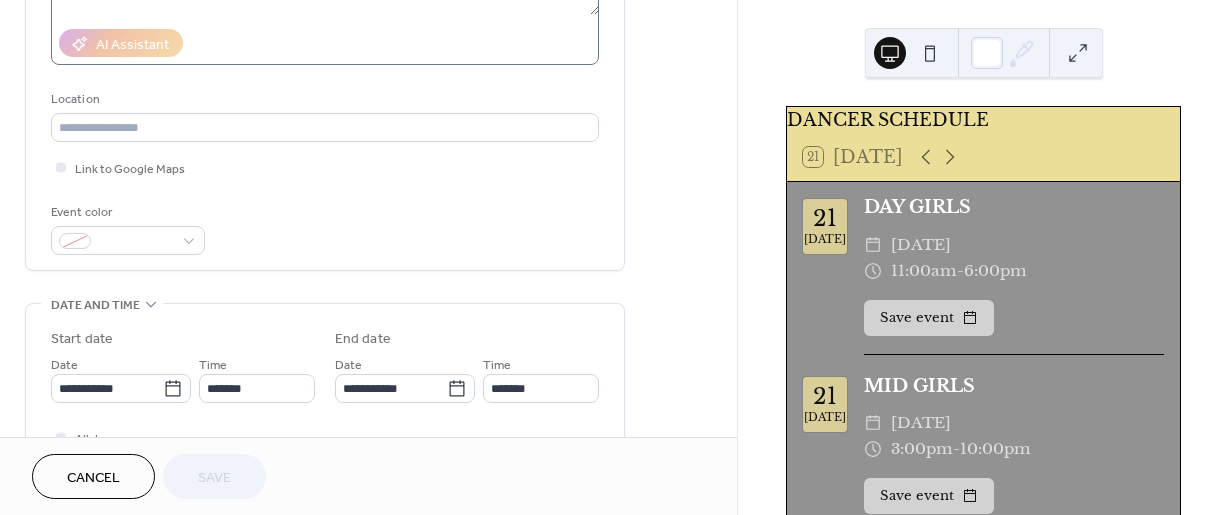 scroll, scrollTop: 351, scrollLeft: 0, axis: vertical 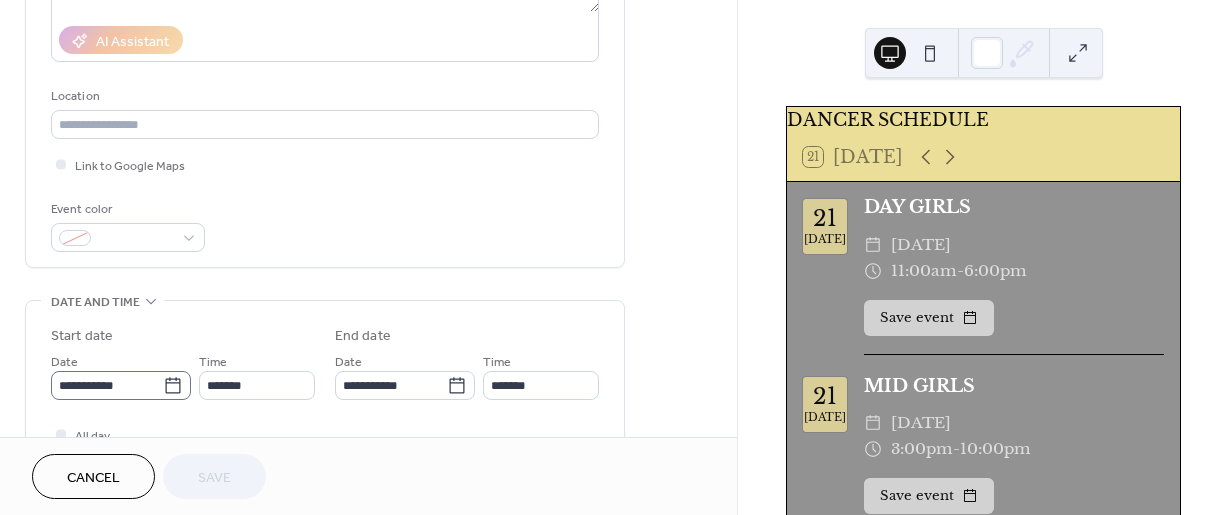 click 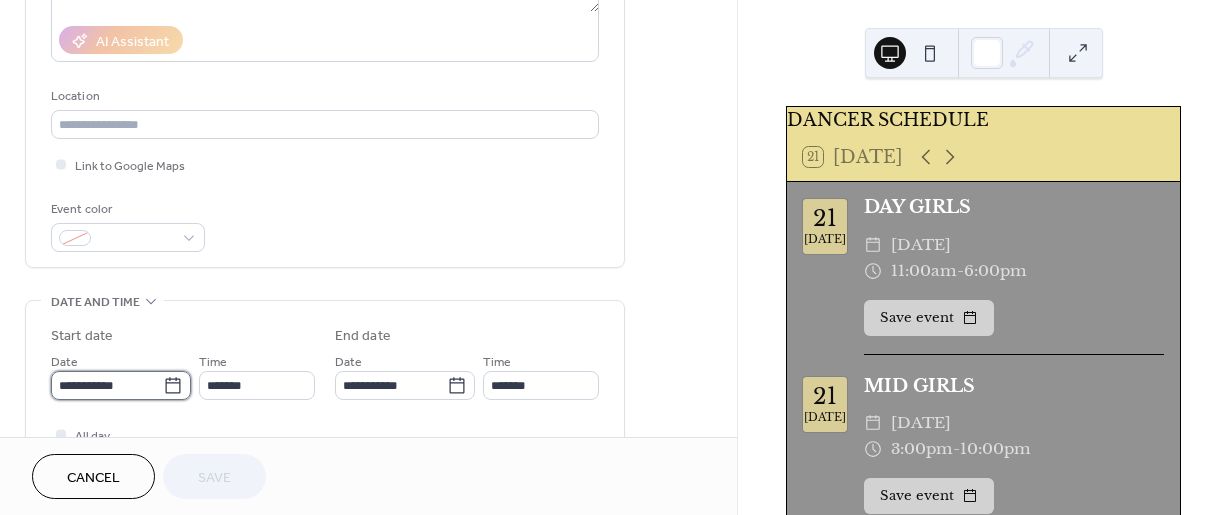 click on "**********" at bounding box center (107, 385) 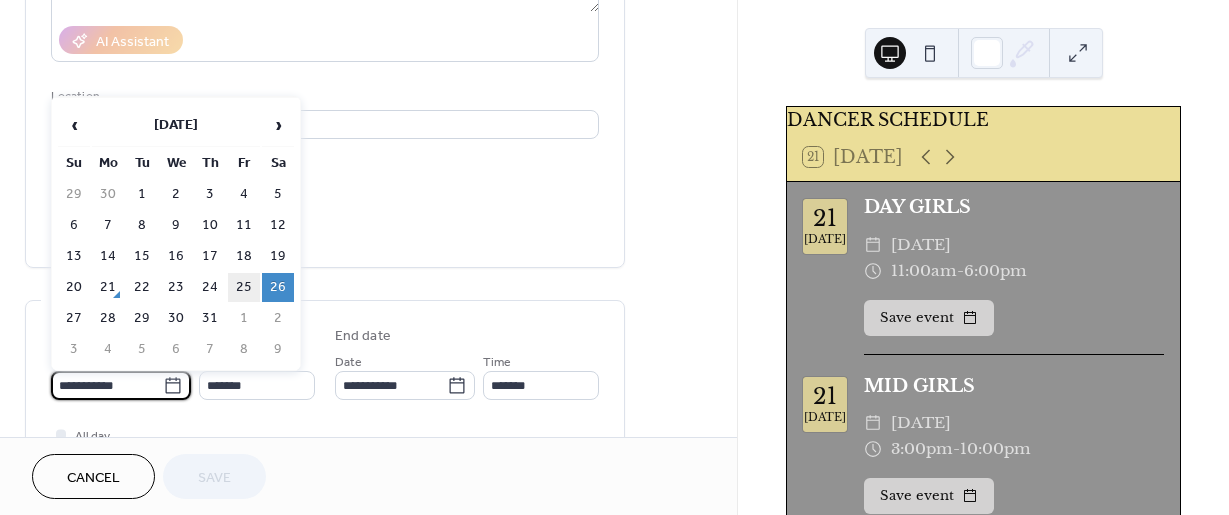 click on "25" at bounding box center (244, 287) 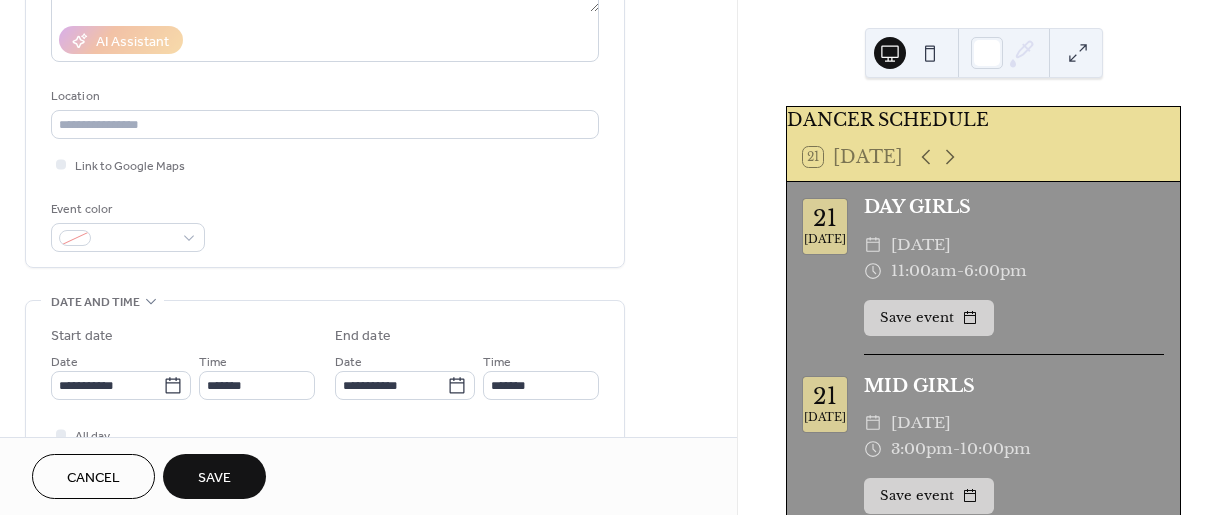 click on "Save" at bounding box center (214, 478) 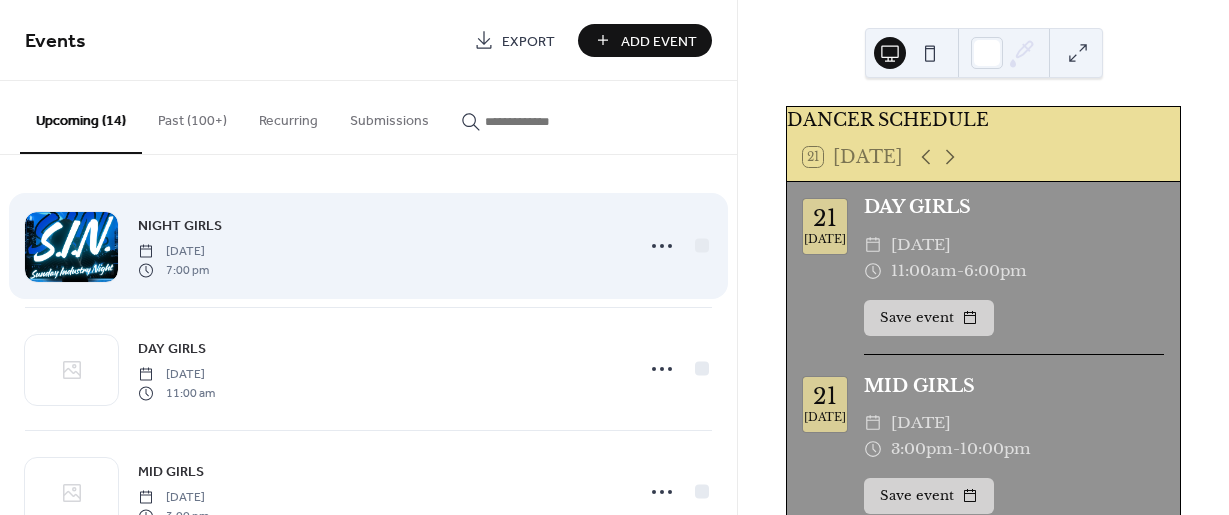 scroll, scrollTop: 1421, scrollLeft: 0, axis: vertical 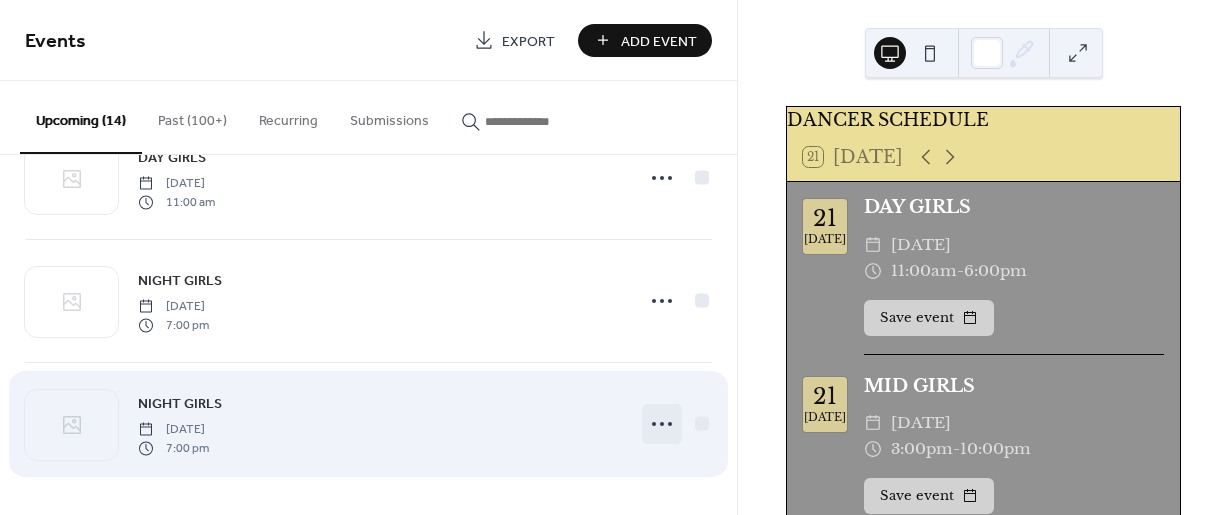 click 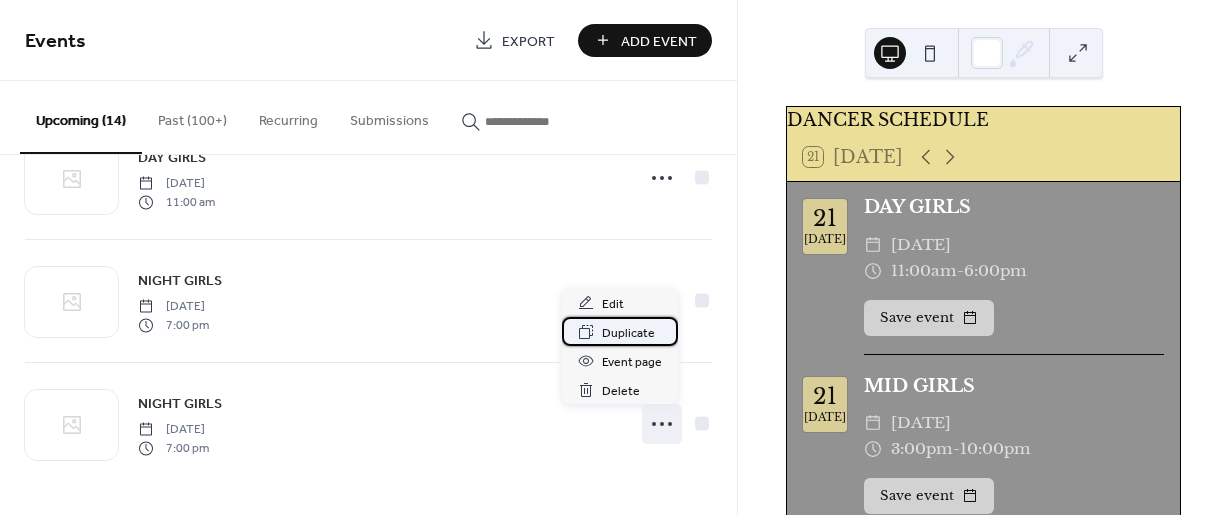 click on "Duplicate" at bounding box center [628, 333] 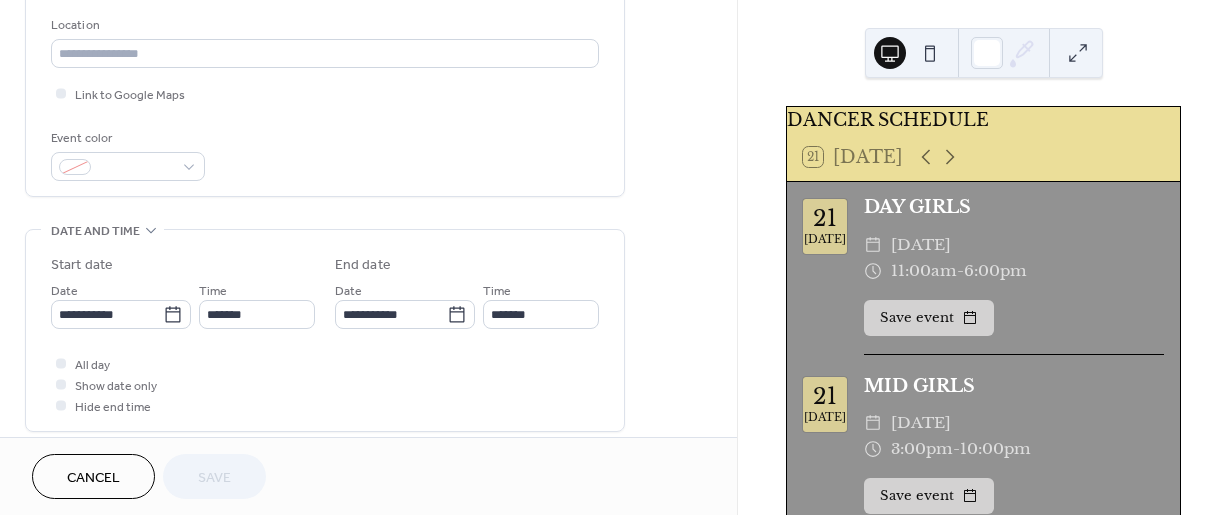 scroll, scrollTop: 423, scrollLeft: 0, axis: vertical 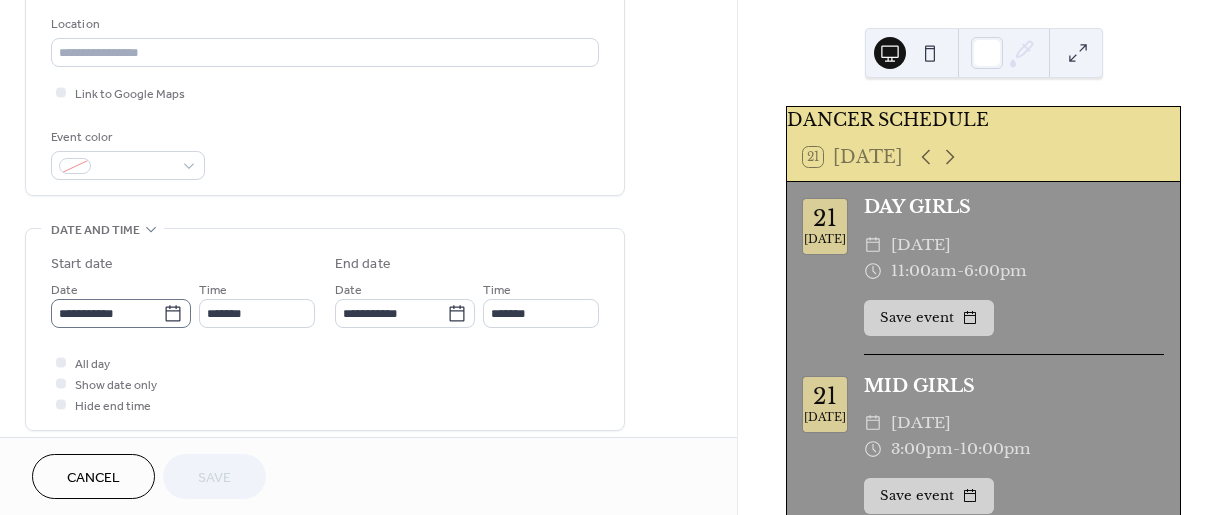 click 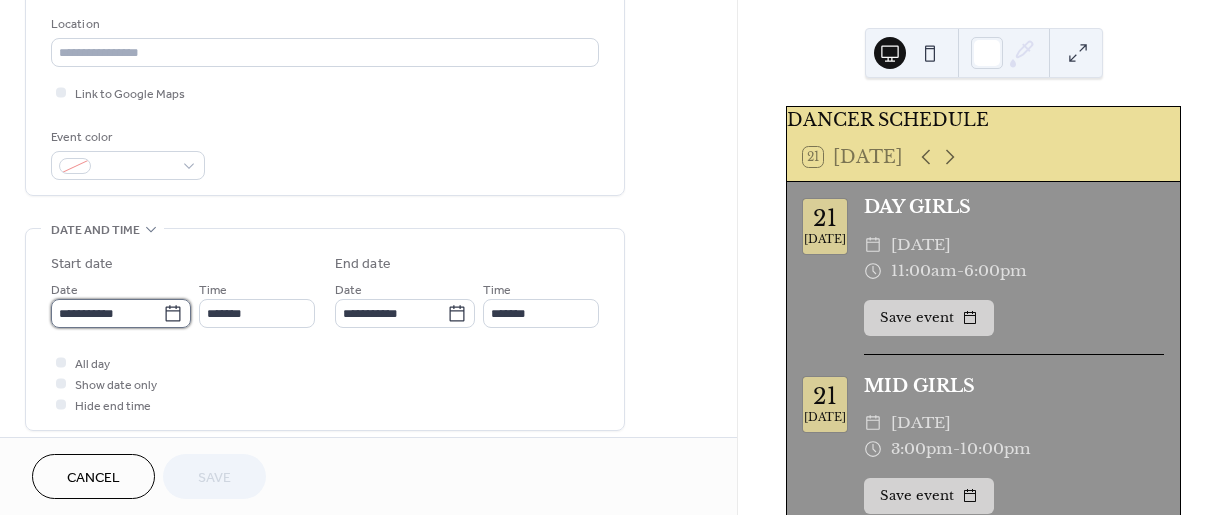 click on "**********" at bounding box center (107, 313) 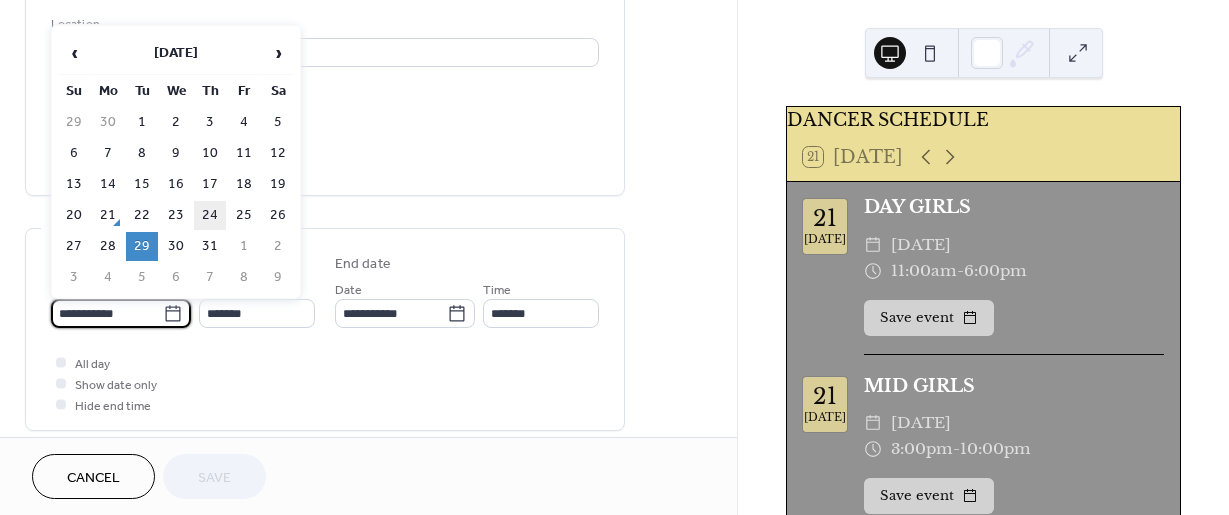click on "24" at bounding box center (210, 215) 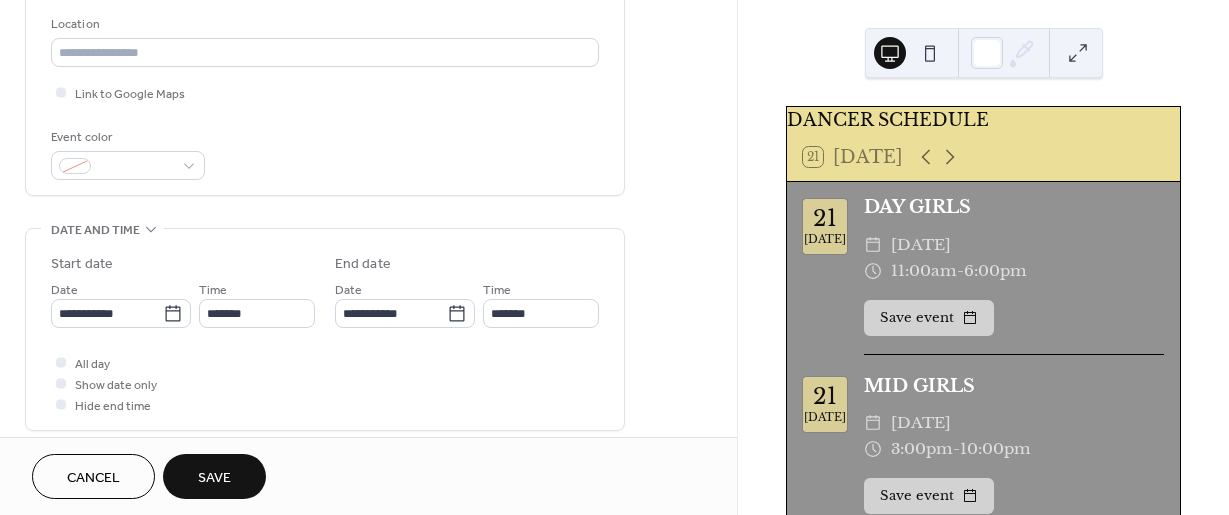 click on "Save" at bounding box center [214, 478] 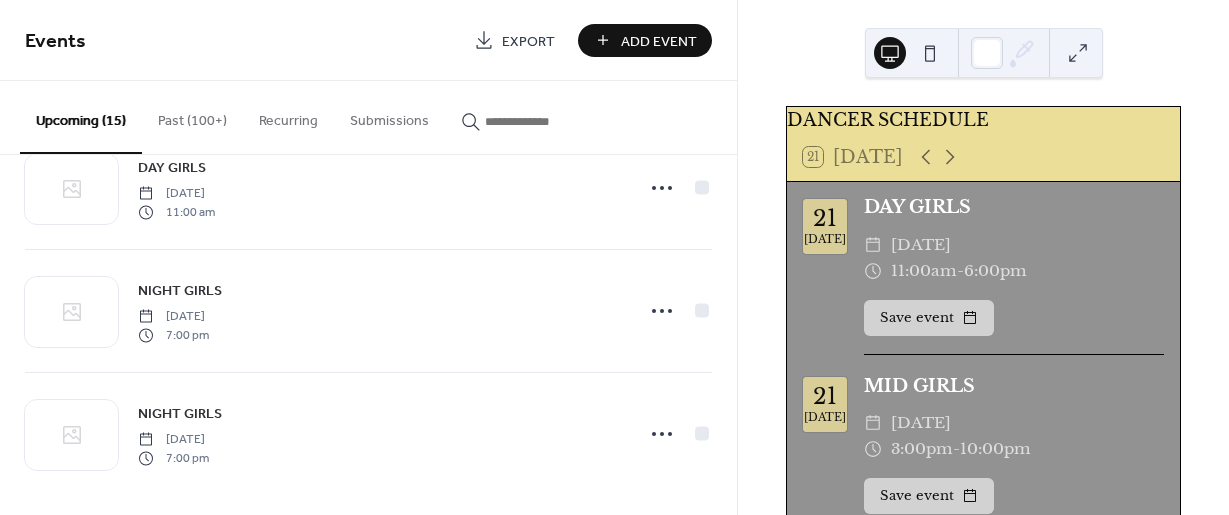 scroll, scrollTop: 1544, scrollLeft: 0, axis: vertical 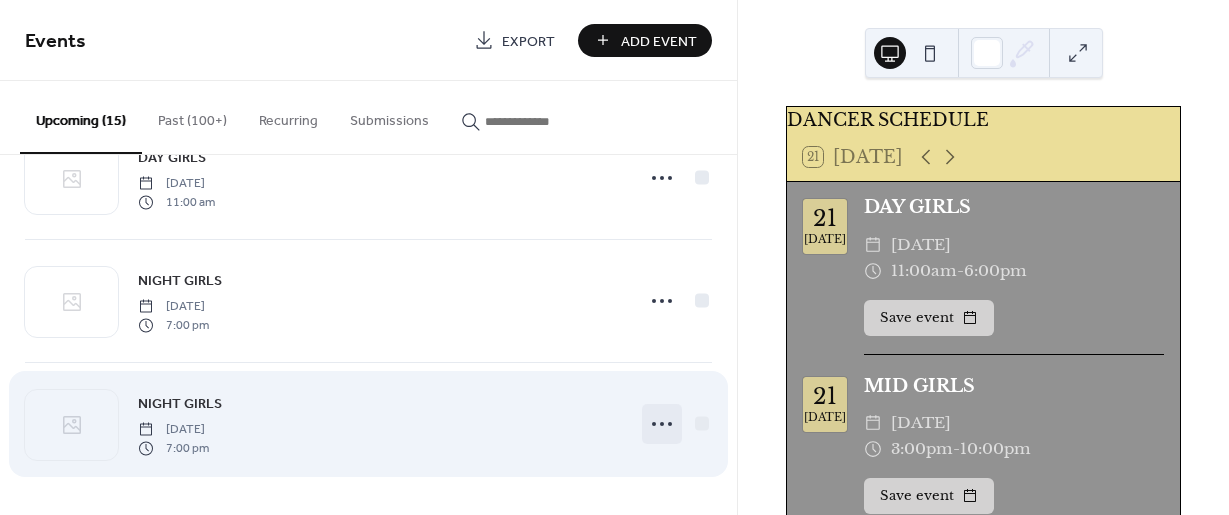 click 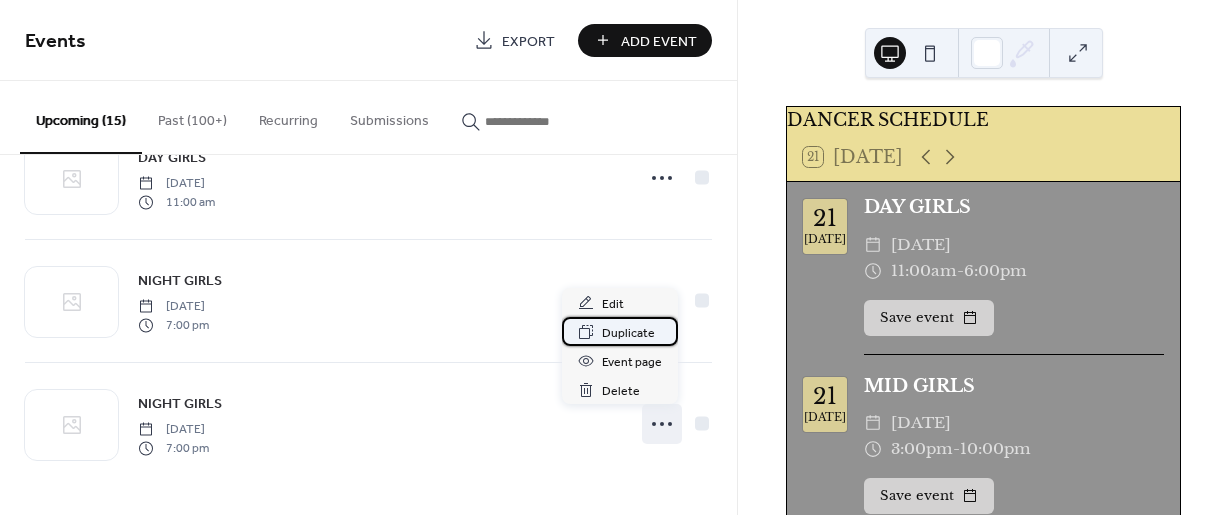 click on "Duplicate" at bounding box center [628, 333] 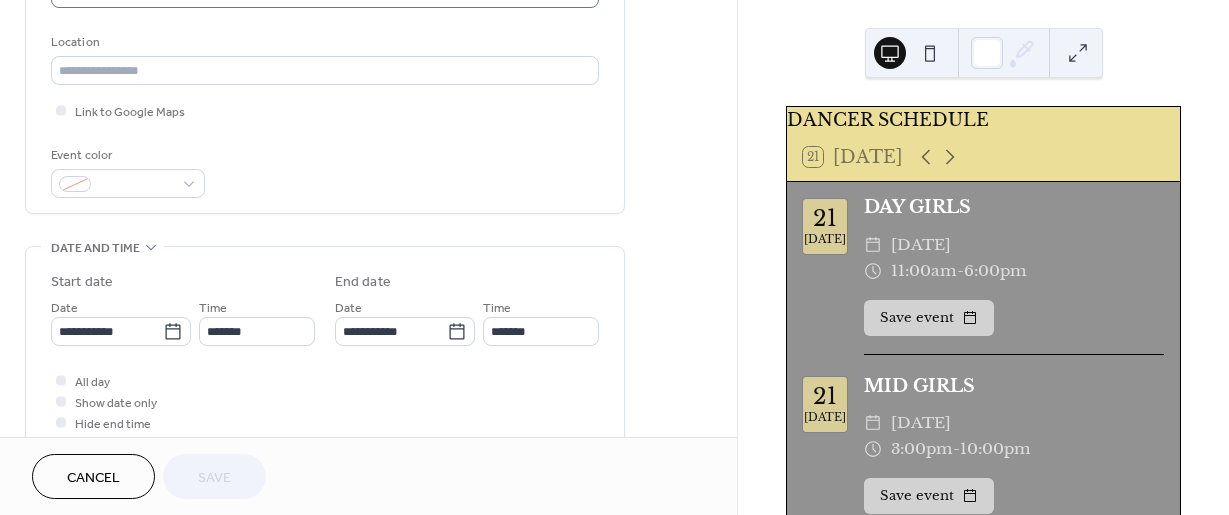 scroll, scrollTop: 414, scrollLeft: 0, axis: vertical 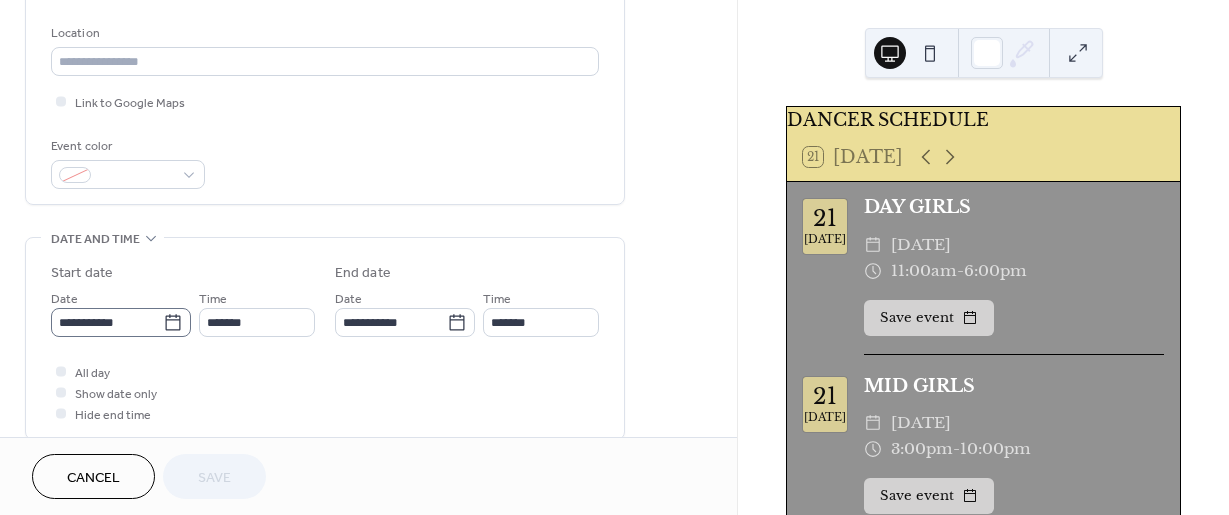 click 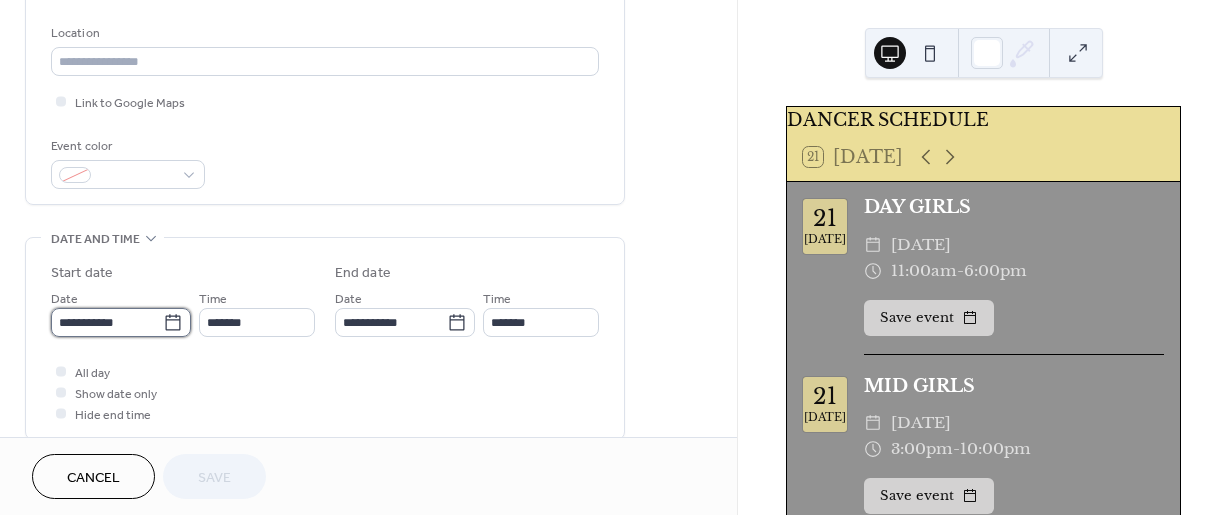click on "**********" at bounding box center [107, 322] 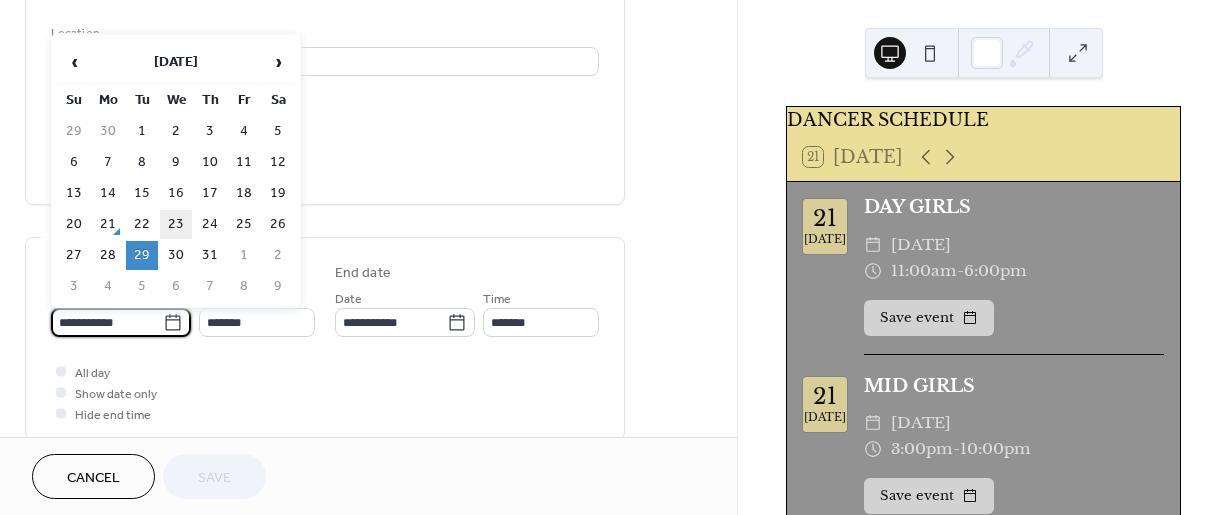 click on "23" at bounding box center (176, 224) 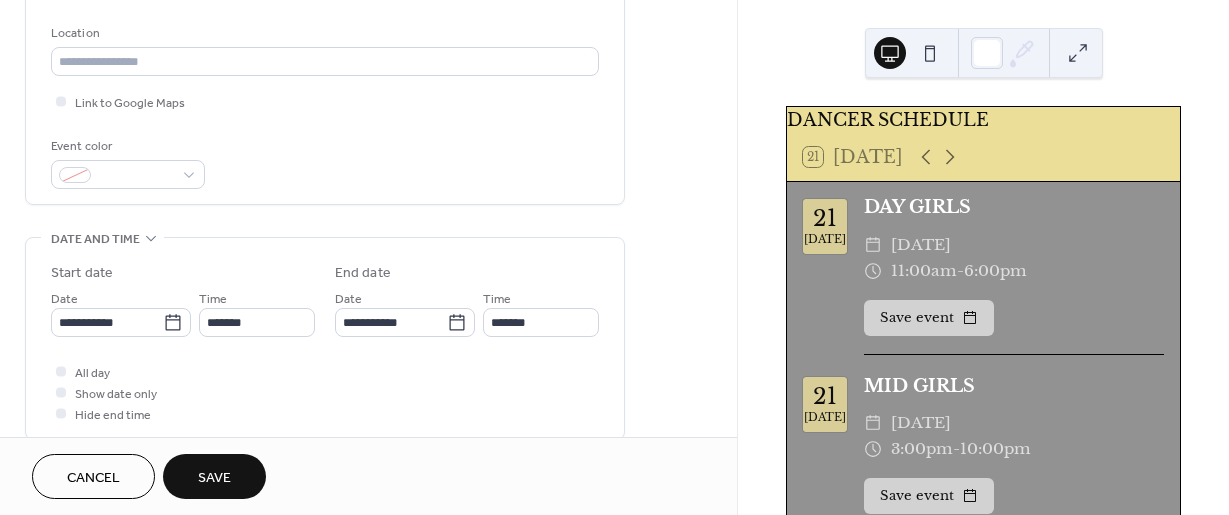 click on "Save" at bounding box center [214, 478] 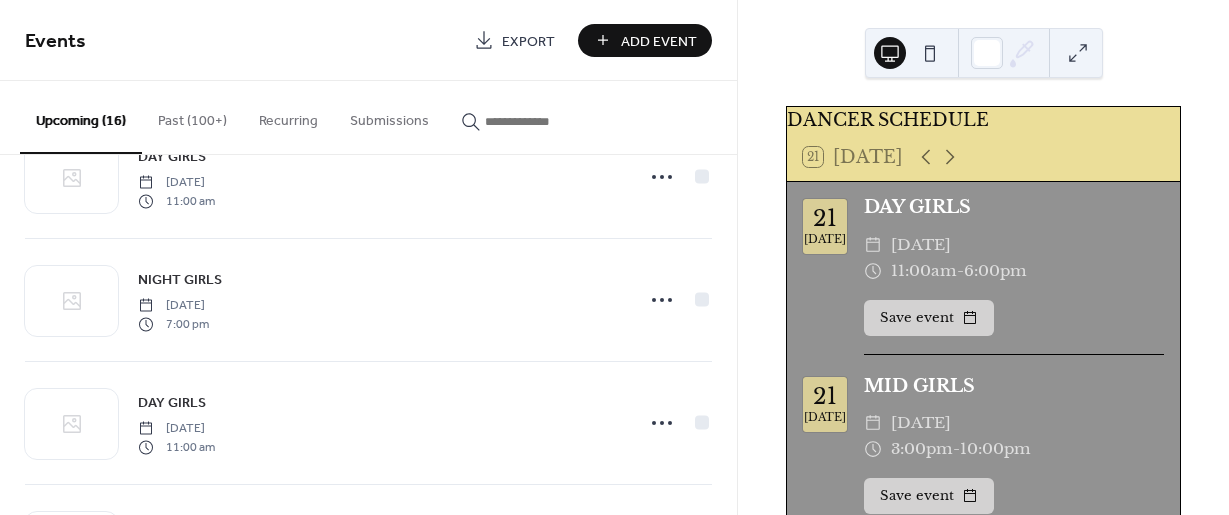 scroll, scrollTop: 1667, scrollLeft: 0, axis: vertical 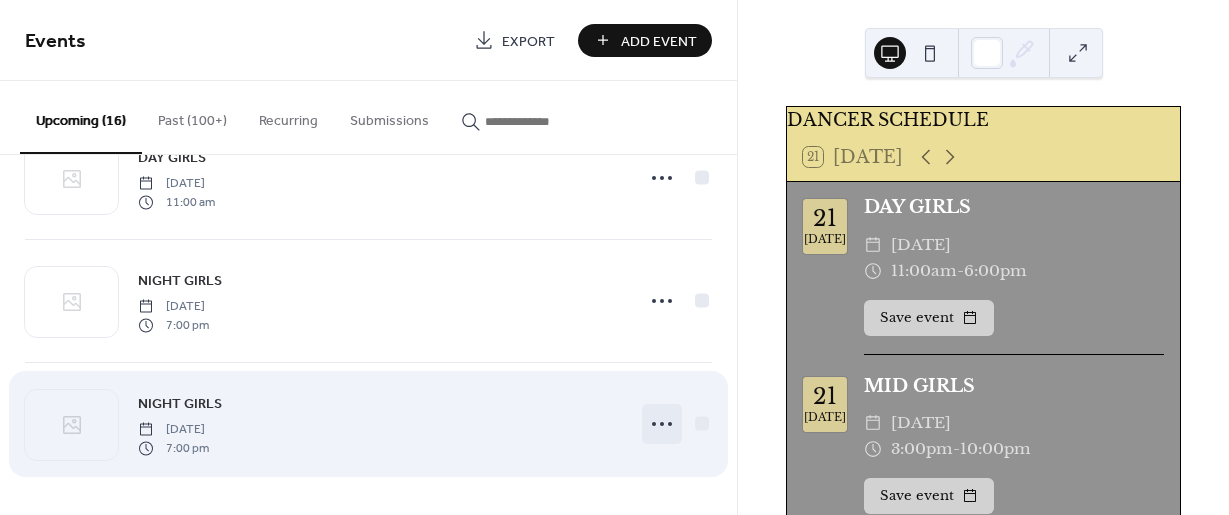 click 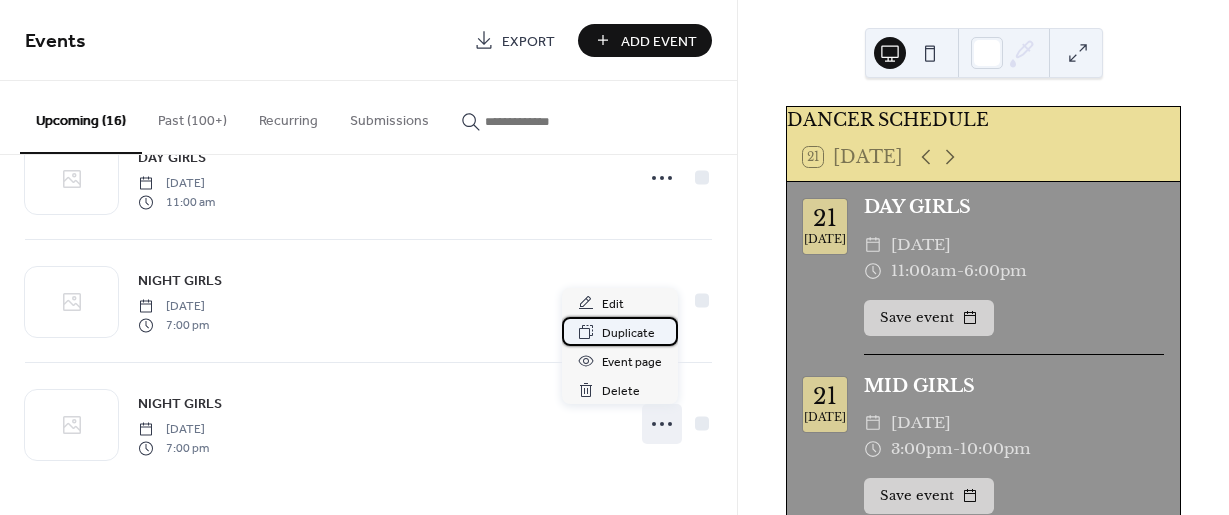 click on "Duplicate" at bounding box center [628, 333] 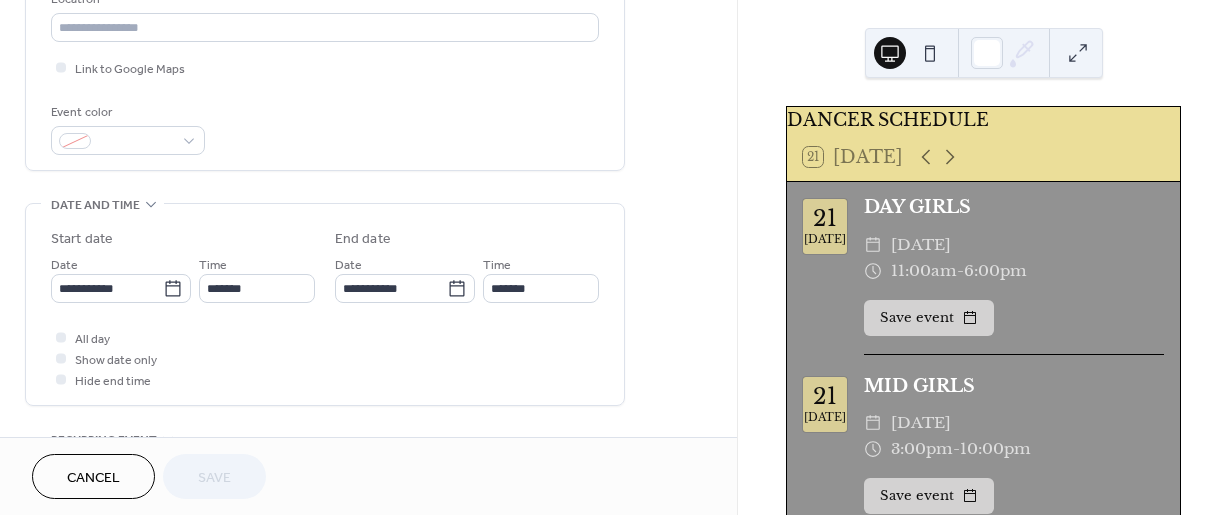 scroll, scrollTop: 449, scrollLeft: 0, axis: vertical 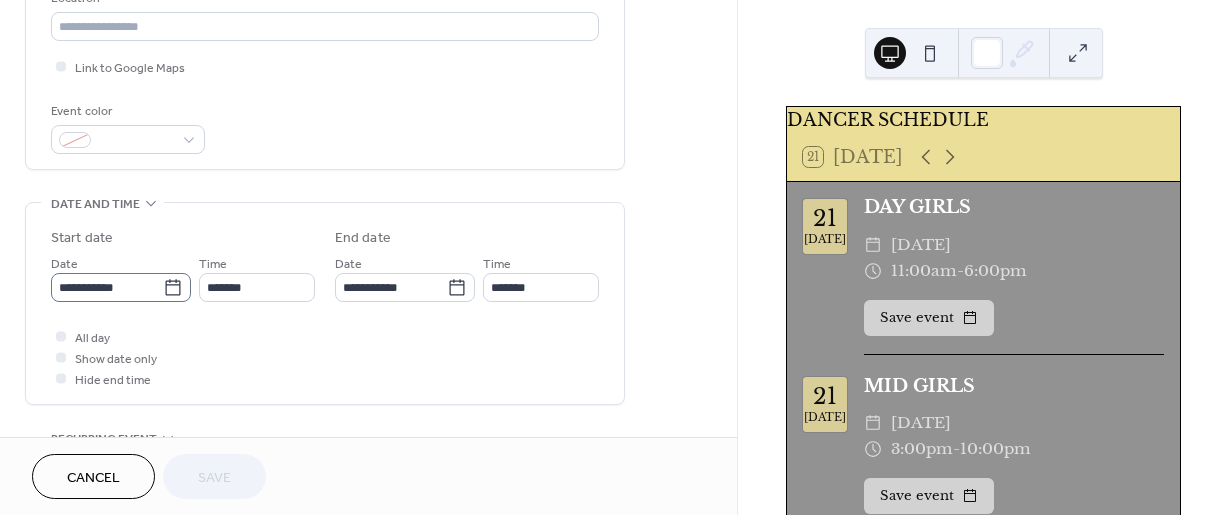 click 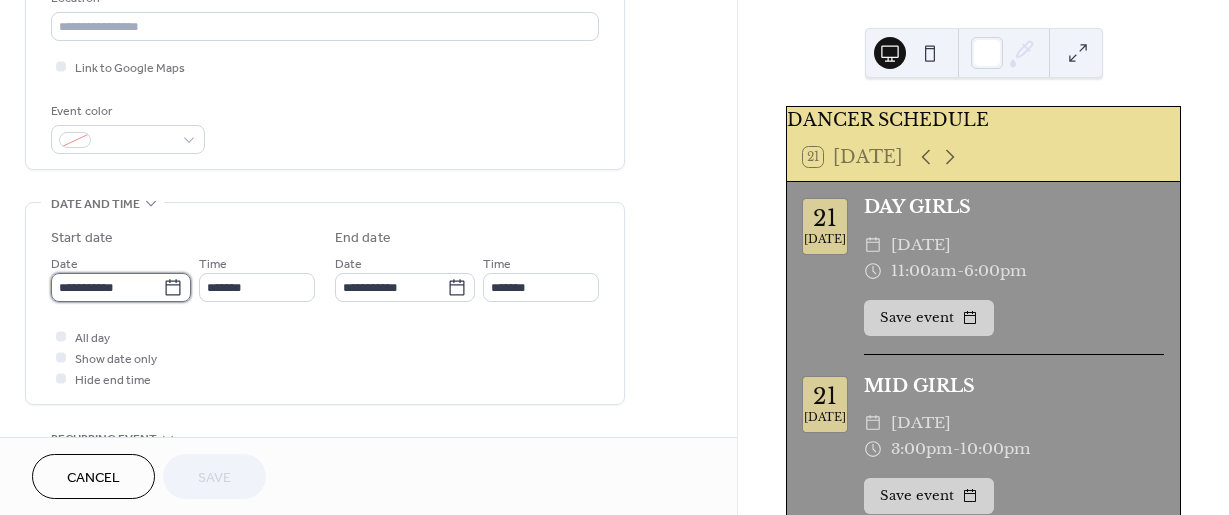 click on "**********" at bounding box center [107, 287] 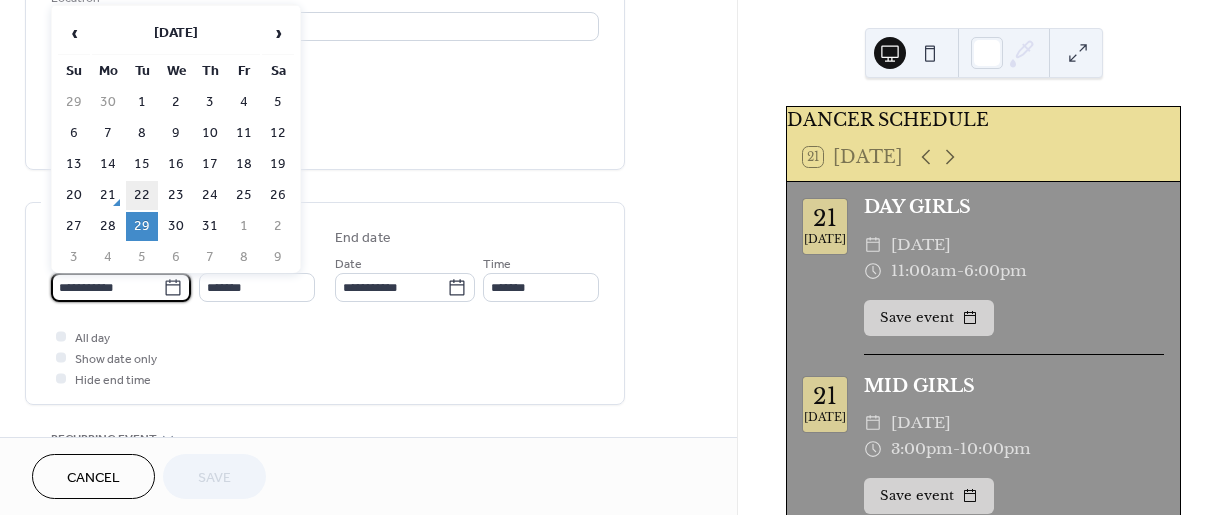 click on "22" at bounding box center [142, 195] 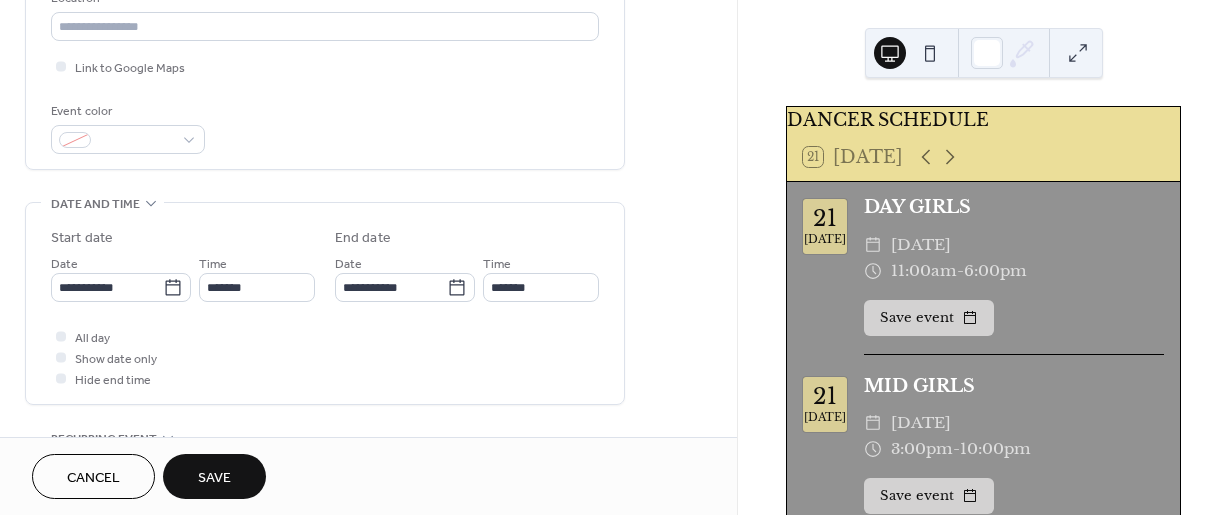 click on "Save" at bounding box center (214, 478) 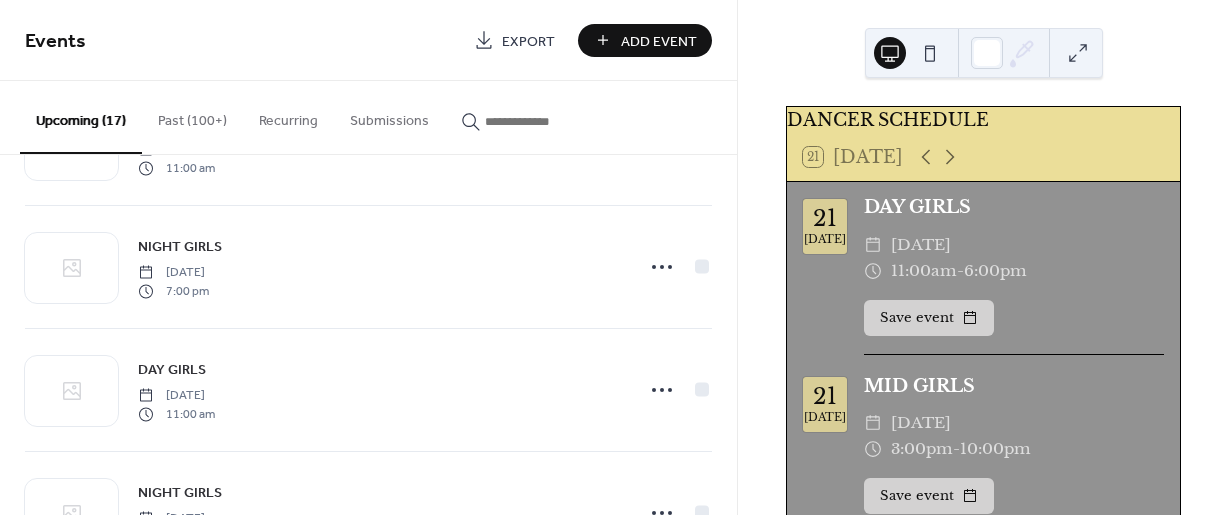 scroll, scrollTop: 1790, scrollLeft: 0, axis: vertical 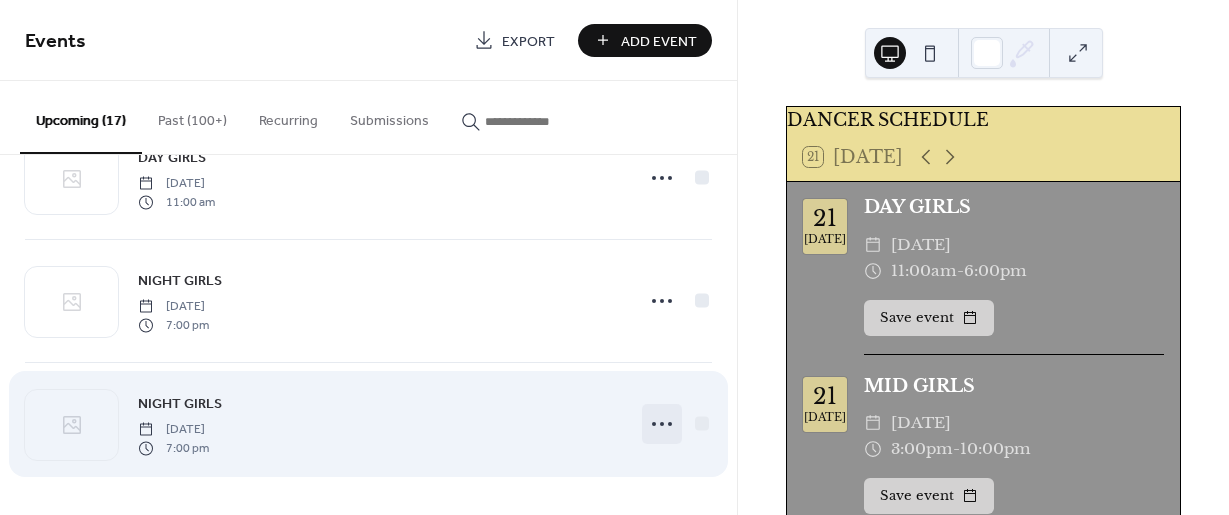 click 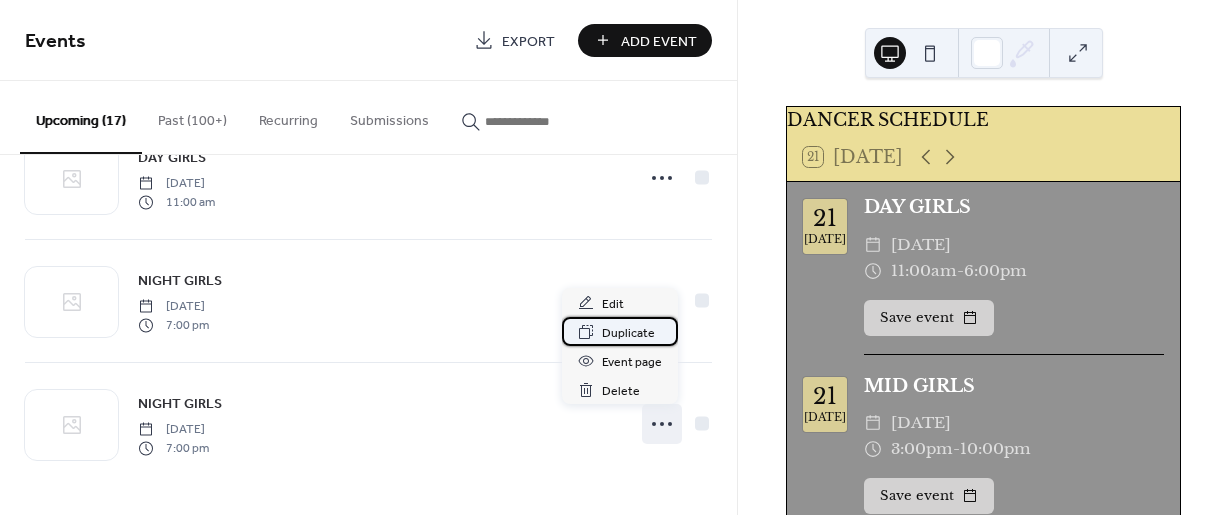 click on "Duplicate" at bounding box center (628, 333) 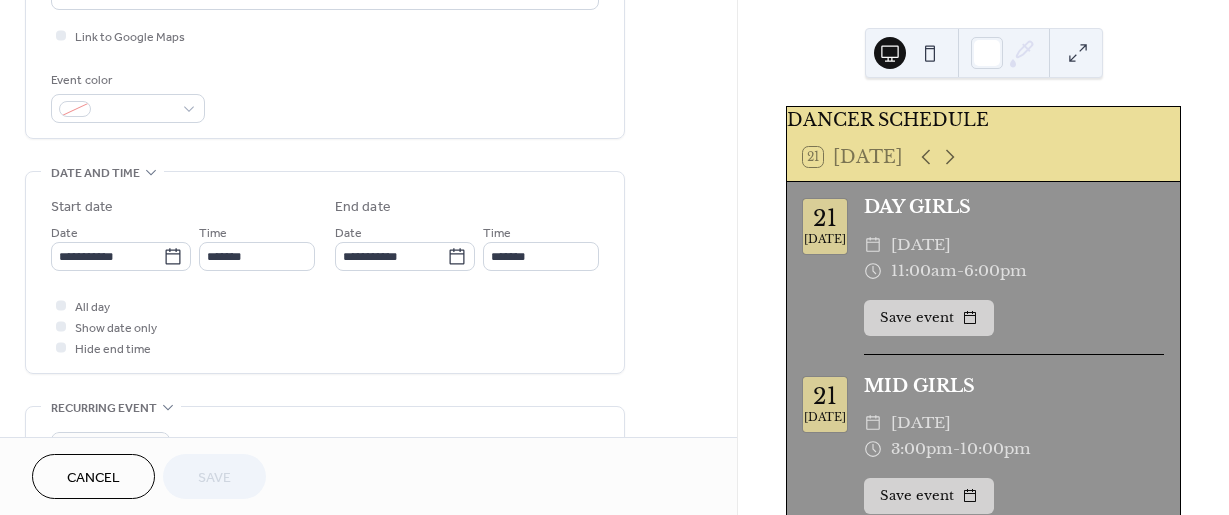scroll, scrollTop: 490, scrollLeft: 0, axis: vertical 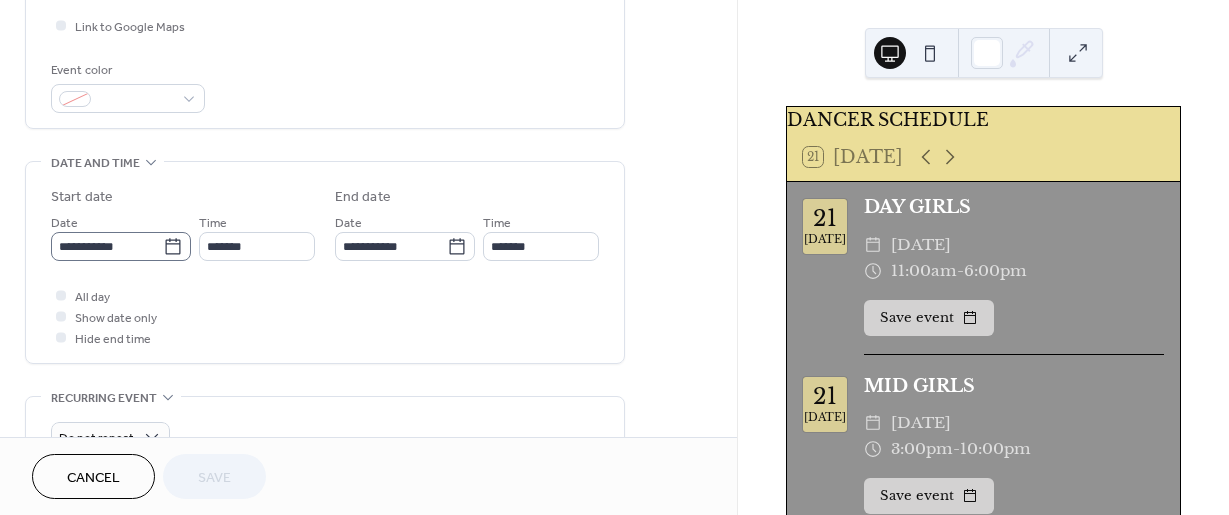 click 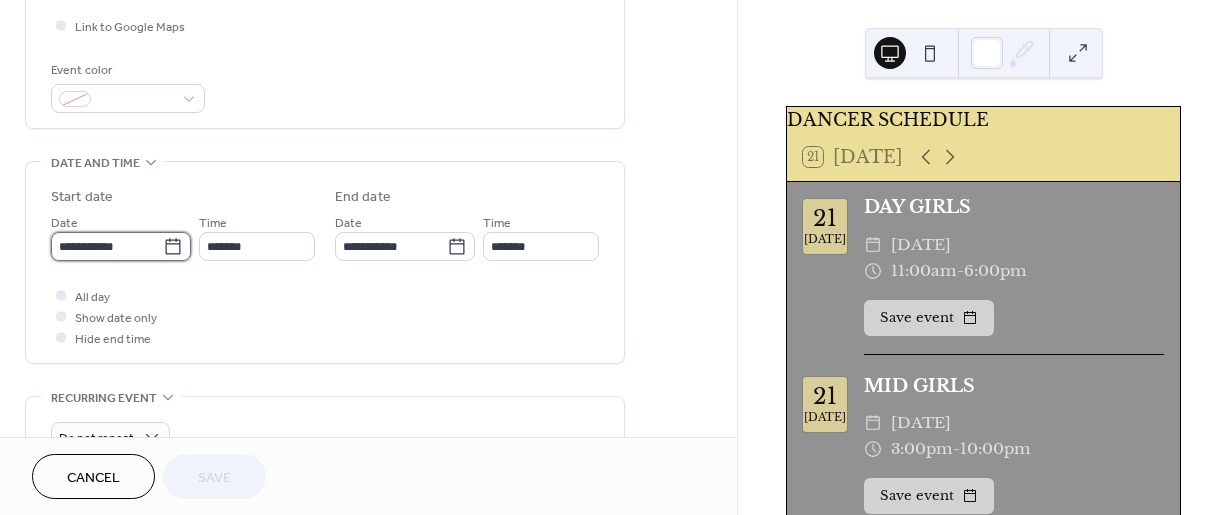 click on "**********" at bounding box center [107, 246] 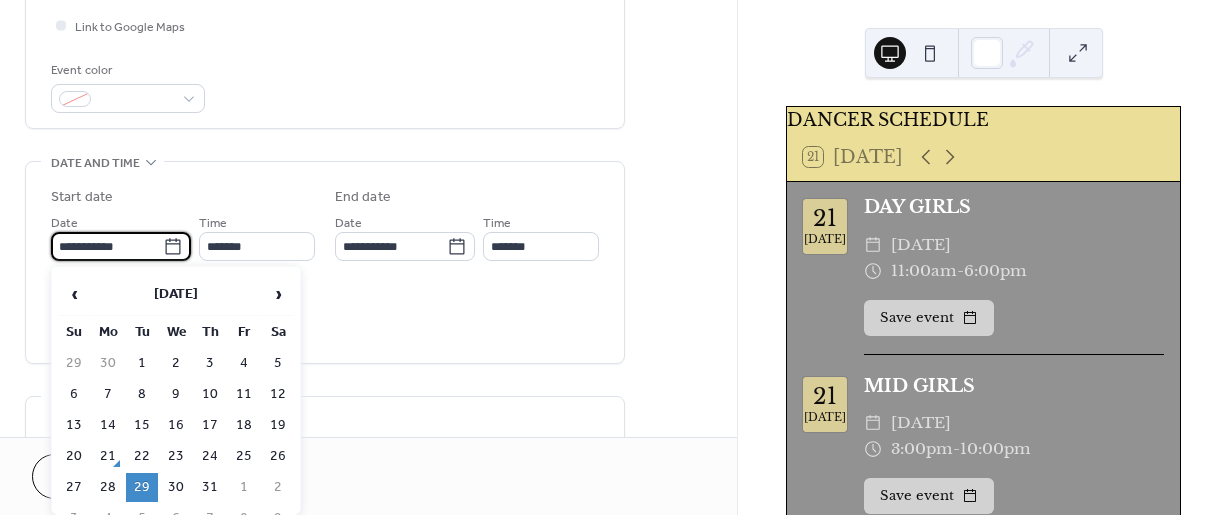 click on "All day Show date only Hide end time" at bounding box center (325, 316) 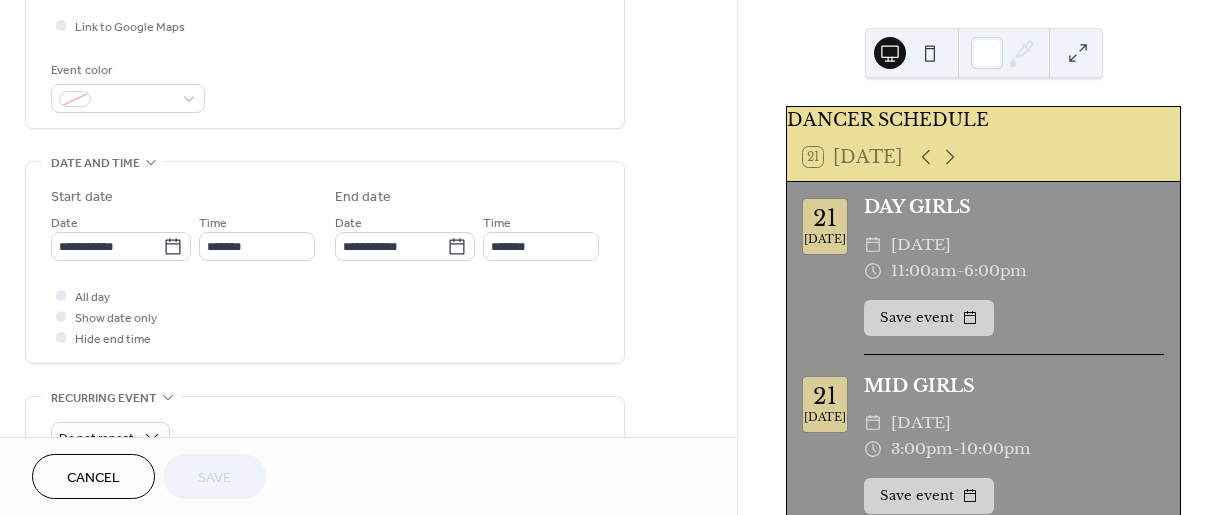 click on "Cancel" at bounding box center [93, 478] 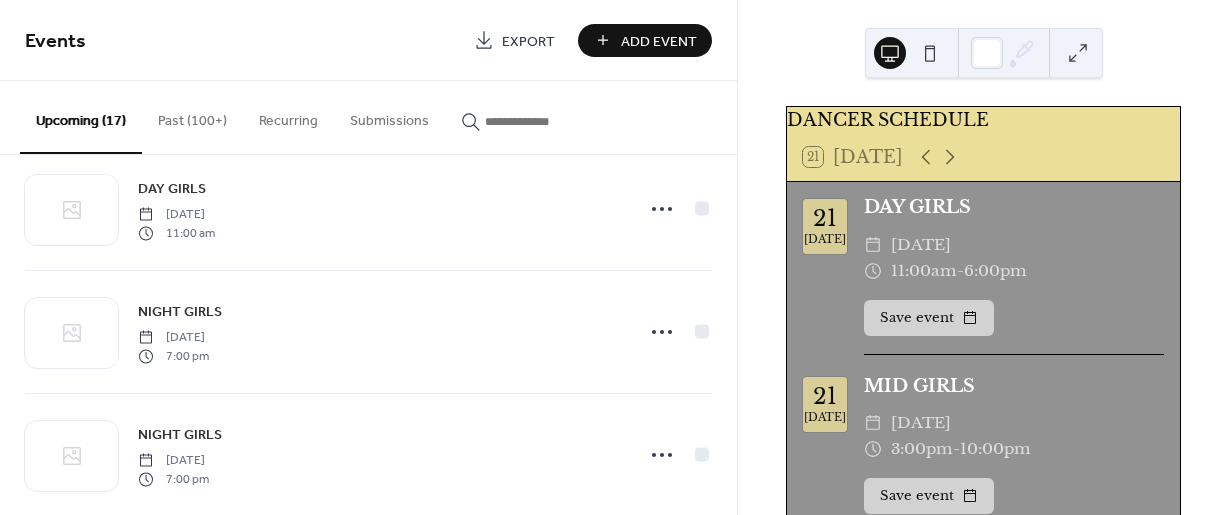 scroll, scrollTop: 1765, scrollLeft: 0, axis: vertical 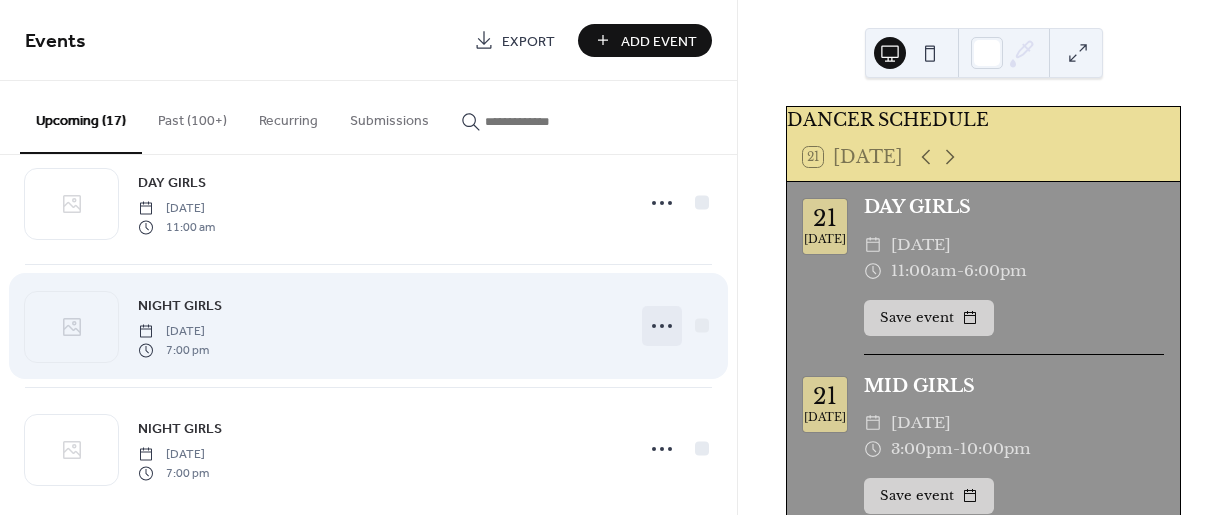 click 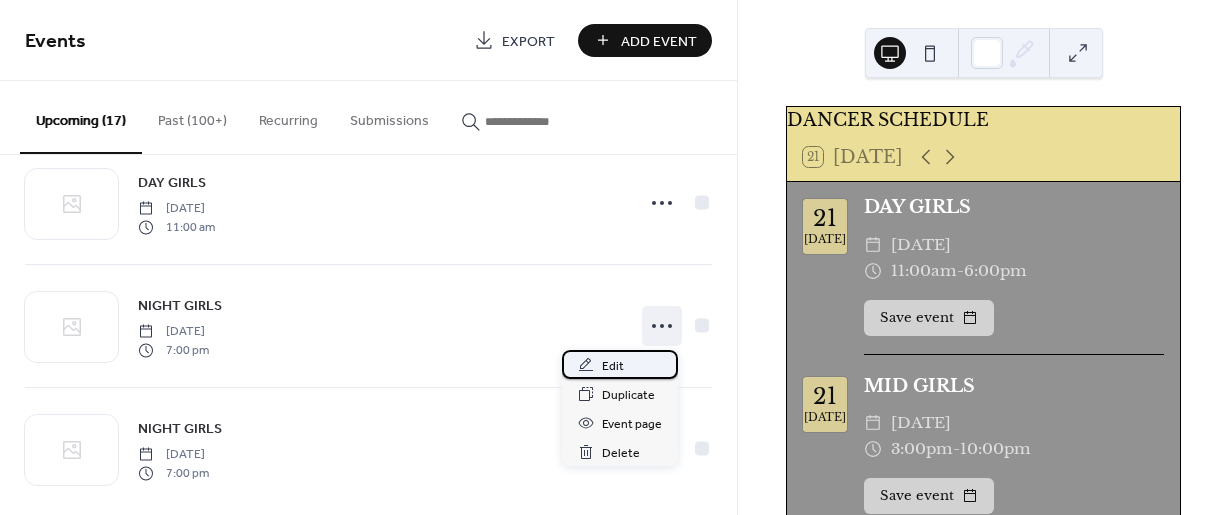 click on "Edit" at bounding box center [613, 366] 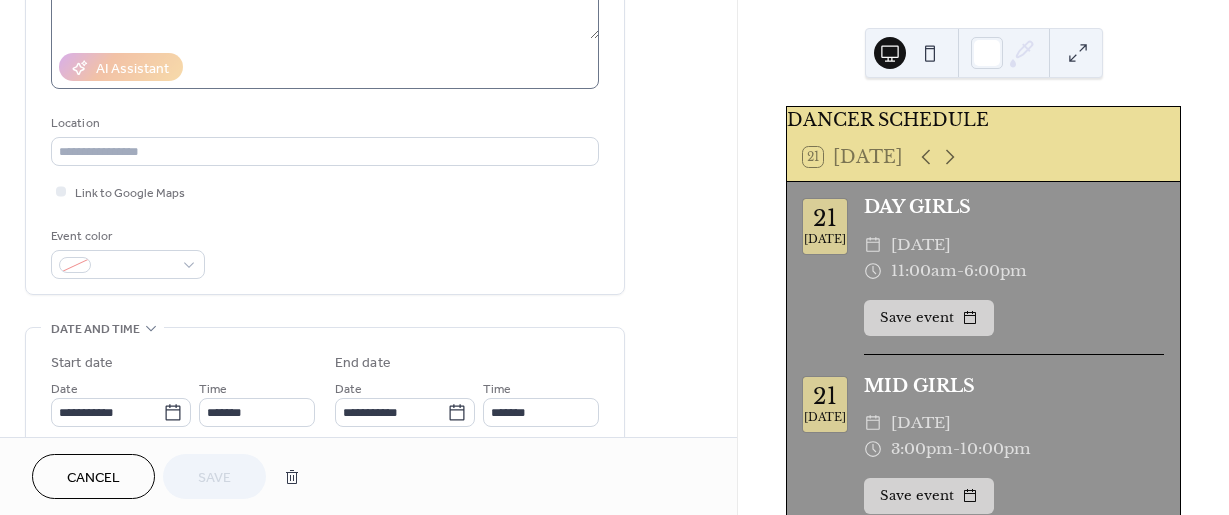 scroll, scrollTop: 331, scrollLeft: 0, axis: vertical 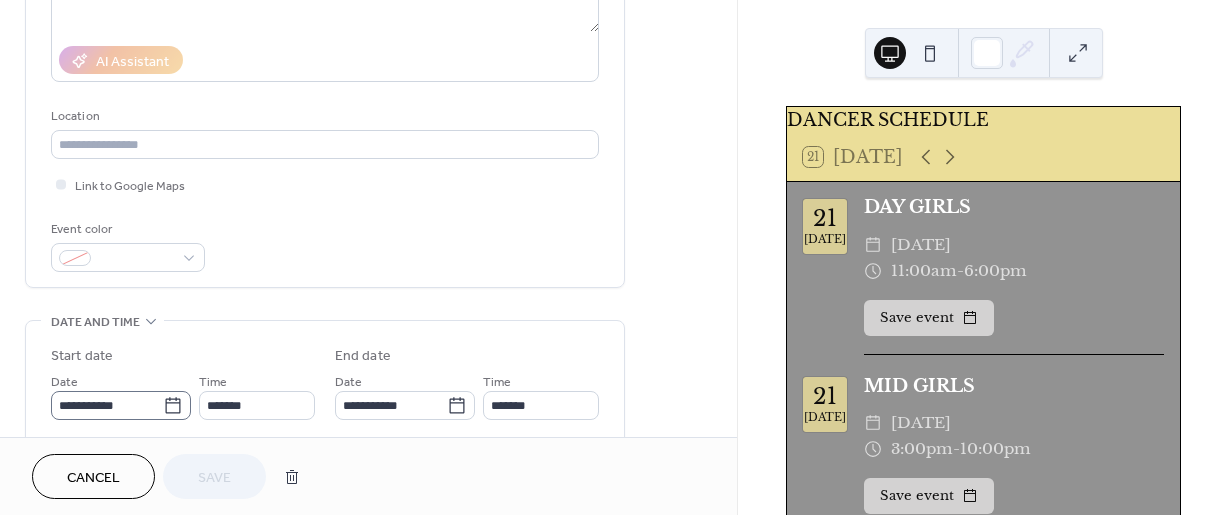 click 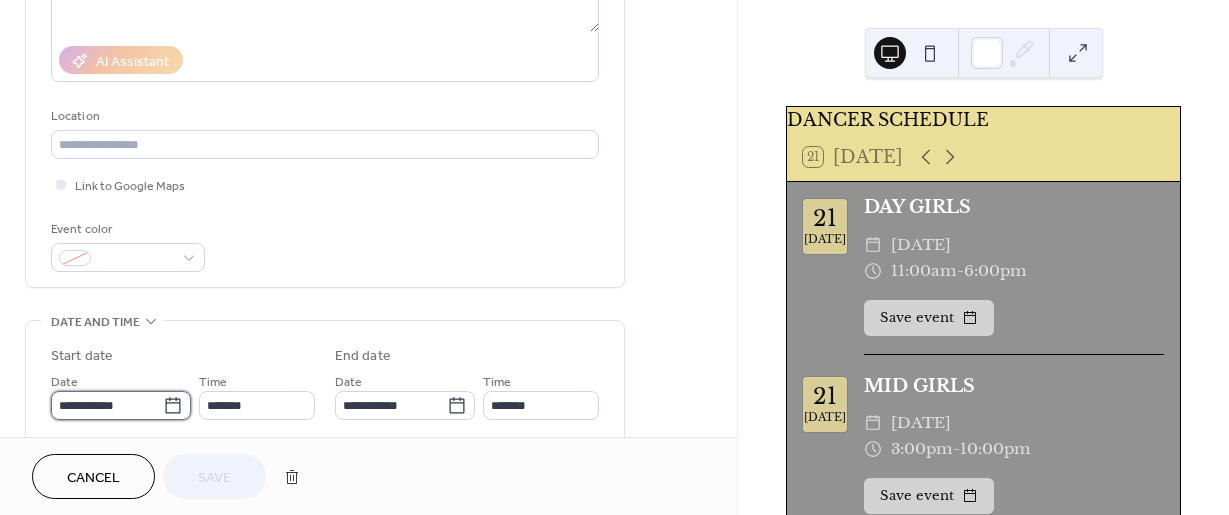 click on "**********" at bounding box center [107, 405] 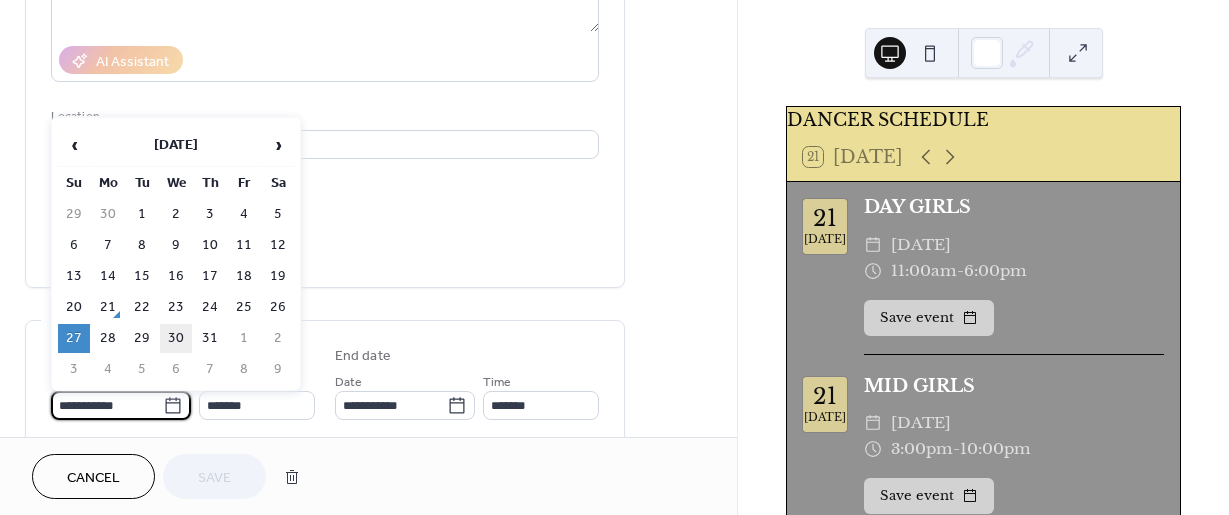 click on "30" at bounding box center (176, 338) 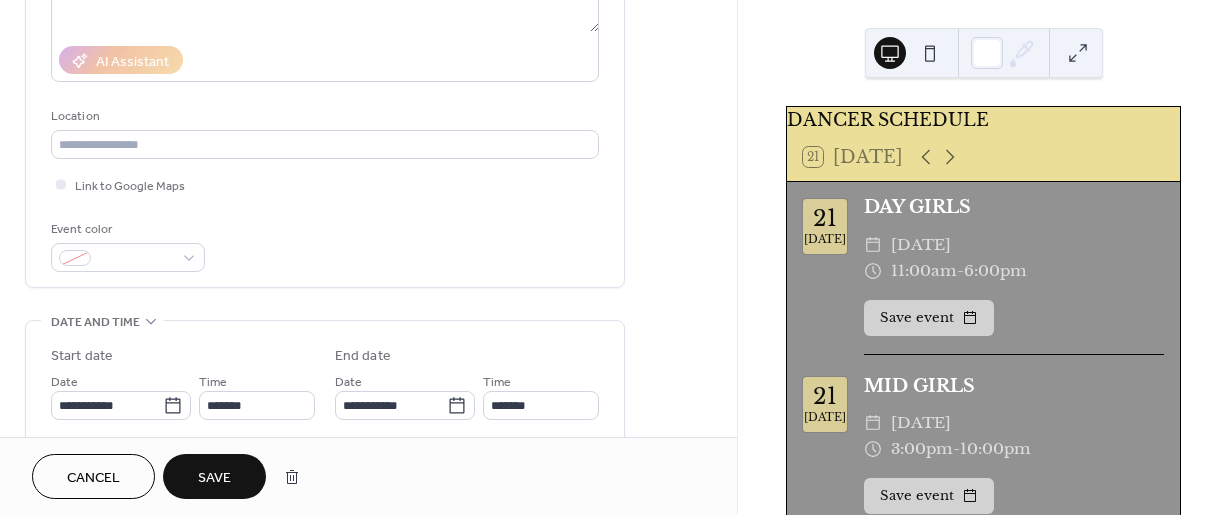 click on "Save" at bounding box center [214, 478] 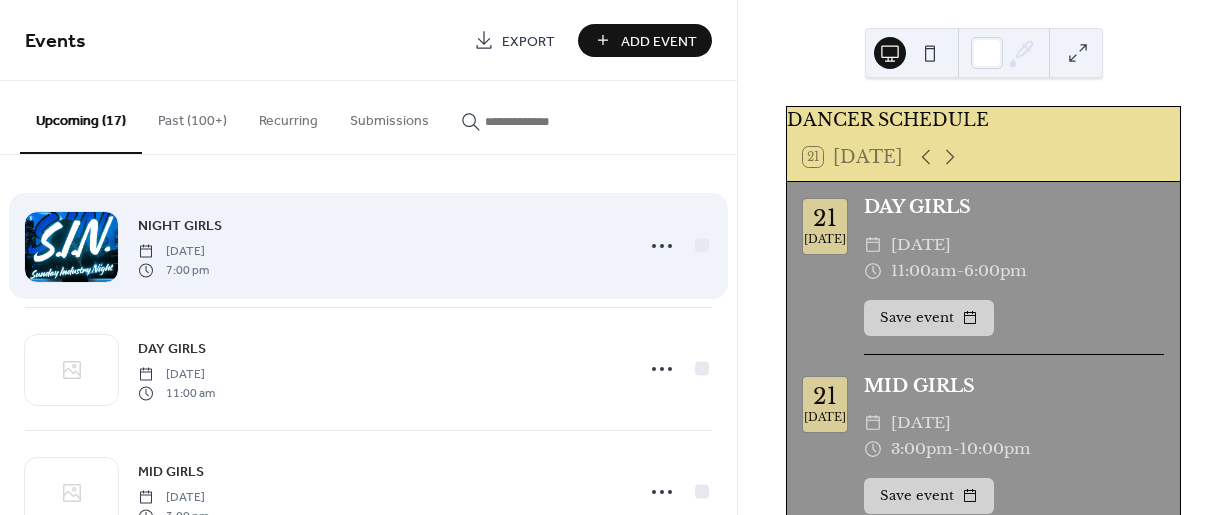 scroll, scrollTop: 1790, scrollLeft: 0, axis: vertical 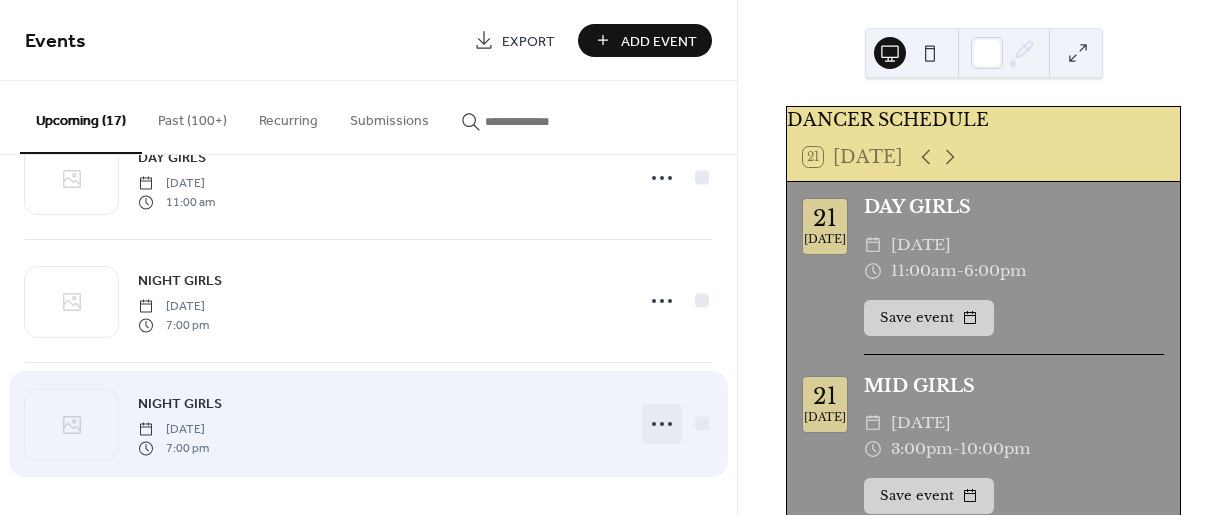 click 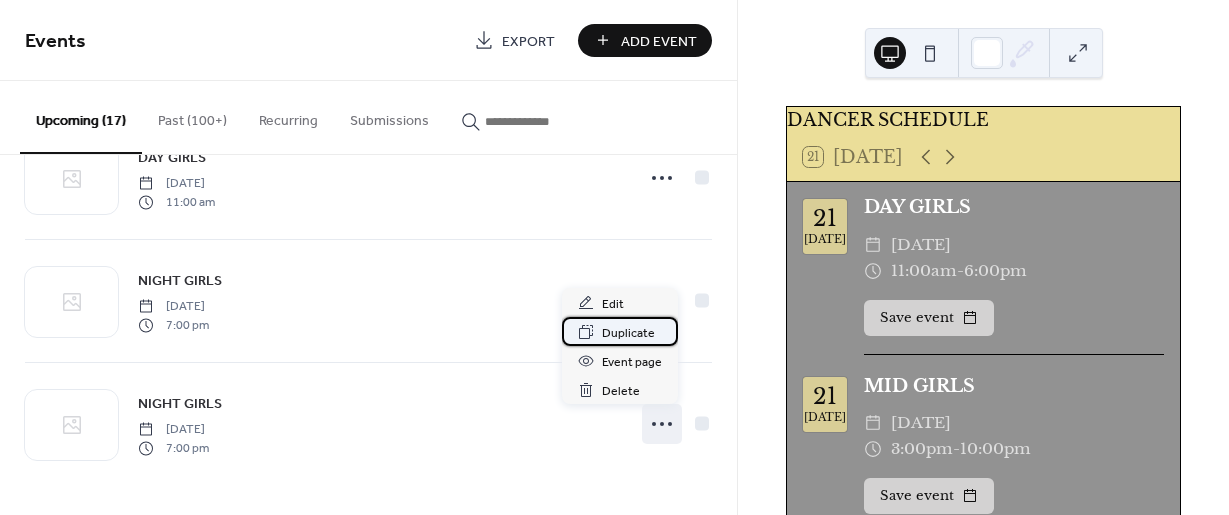click on "Duplicate" at bounding box center [628, 333] 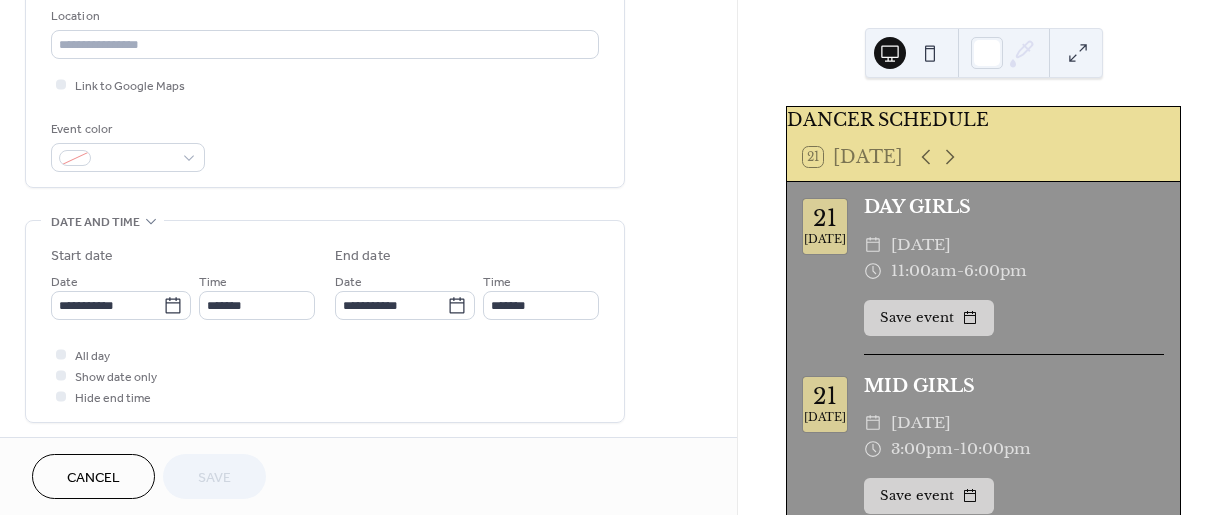 scroll, scrollTop: 432, scrollLeft: 0, axis: vertical 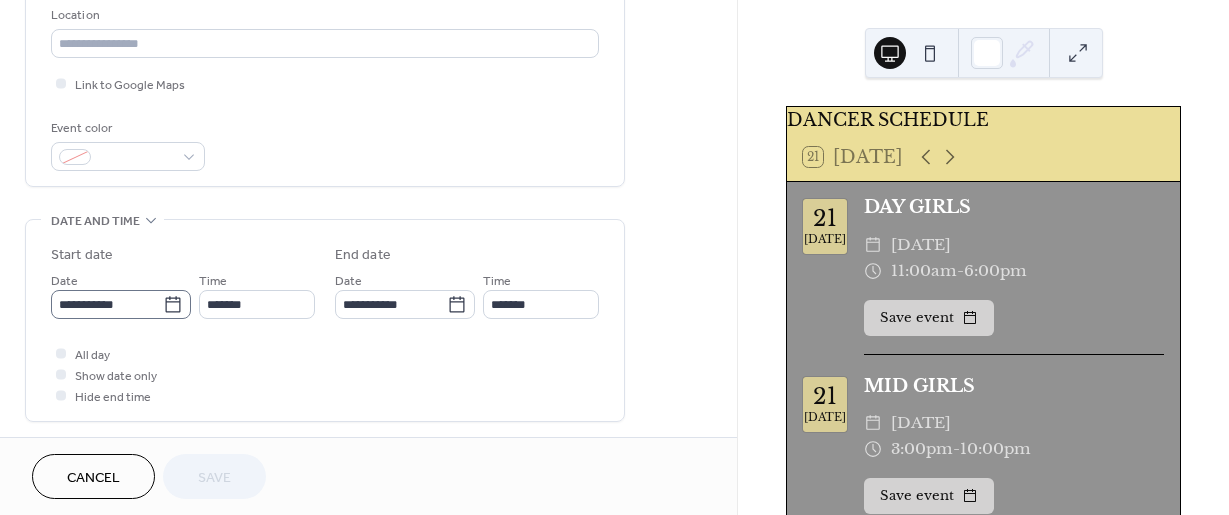 click on "**********" at bounding box center [121, 304] 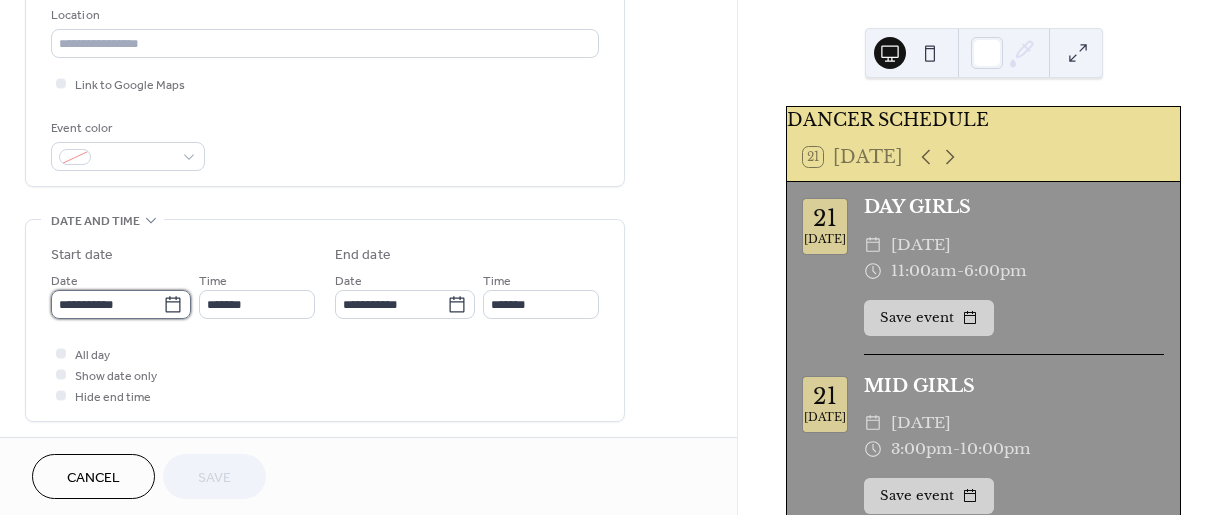 click on "**********" at bounding box center (107, 304) 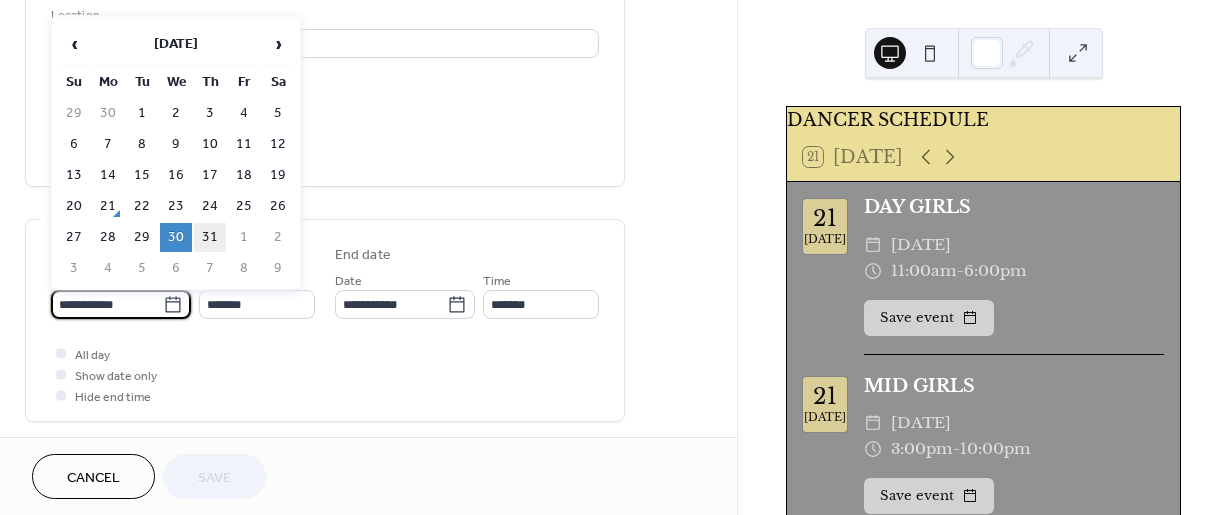 click on "31" at bounding box center [210, 237] 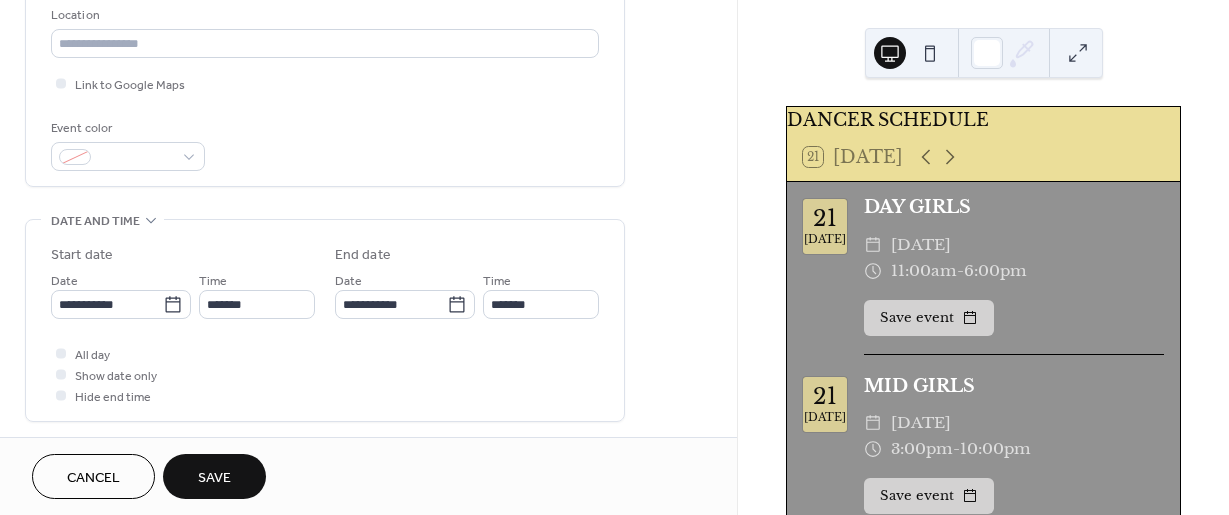 click on "Save" at bounding box center [214, 476] 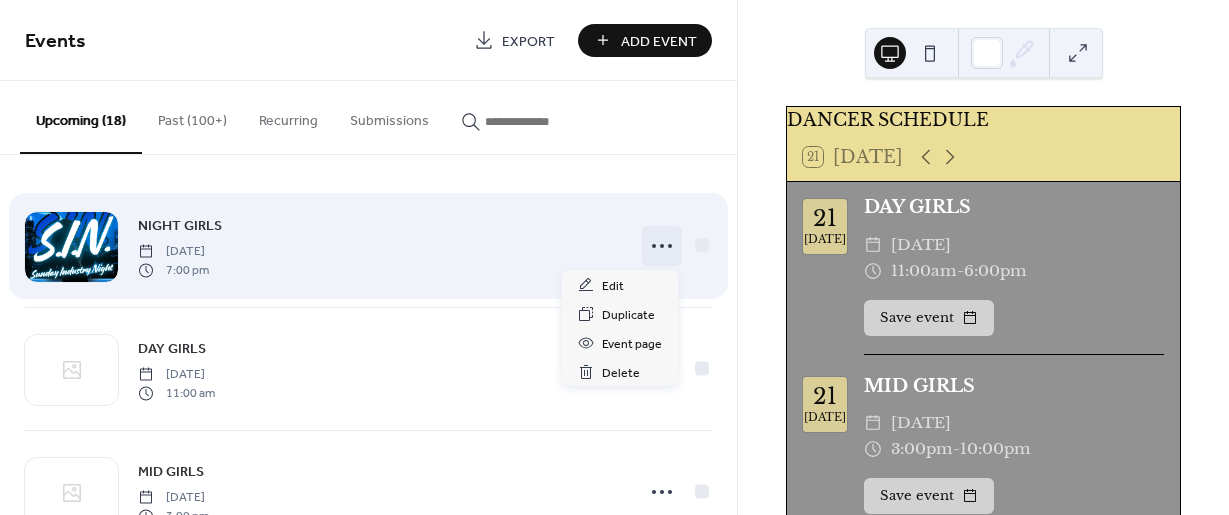 click 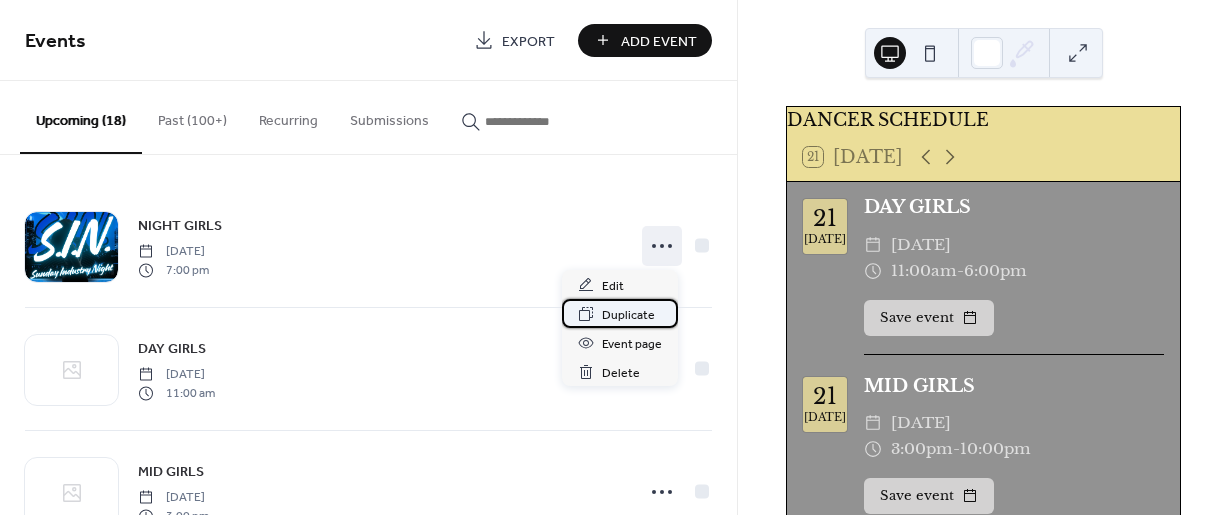 click on "Duplicate" at bounding box center (628, 315) 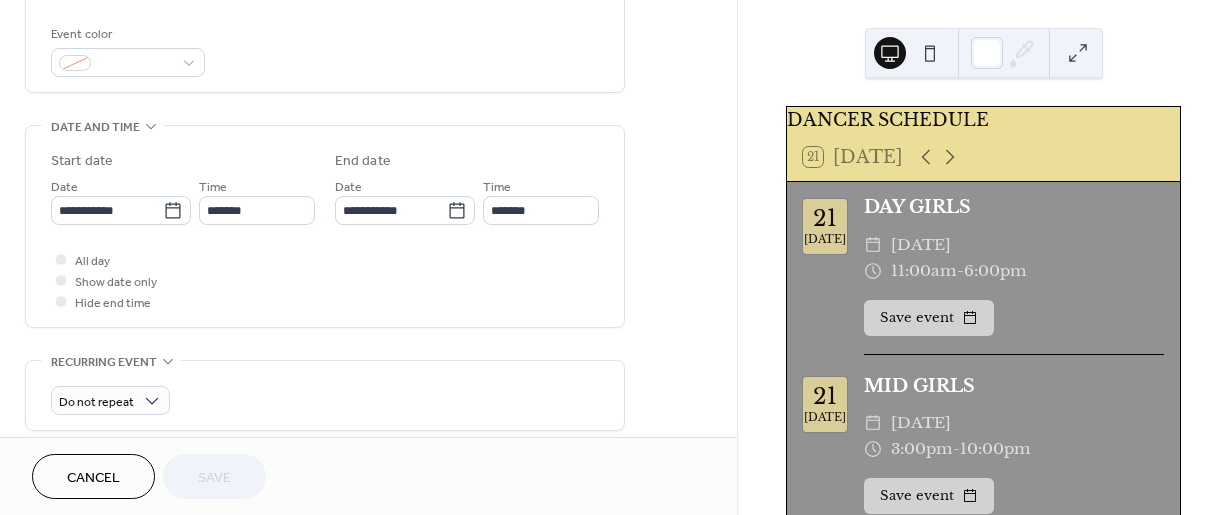 scroll, scrollTop: 515, scrollLeft: 0, axis: vertical 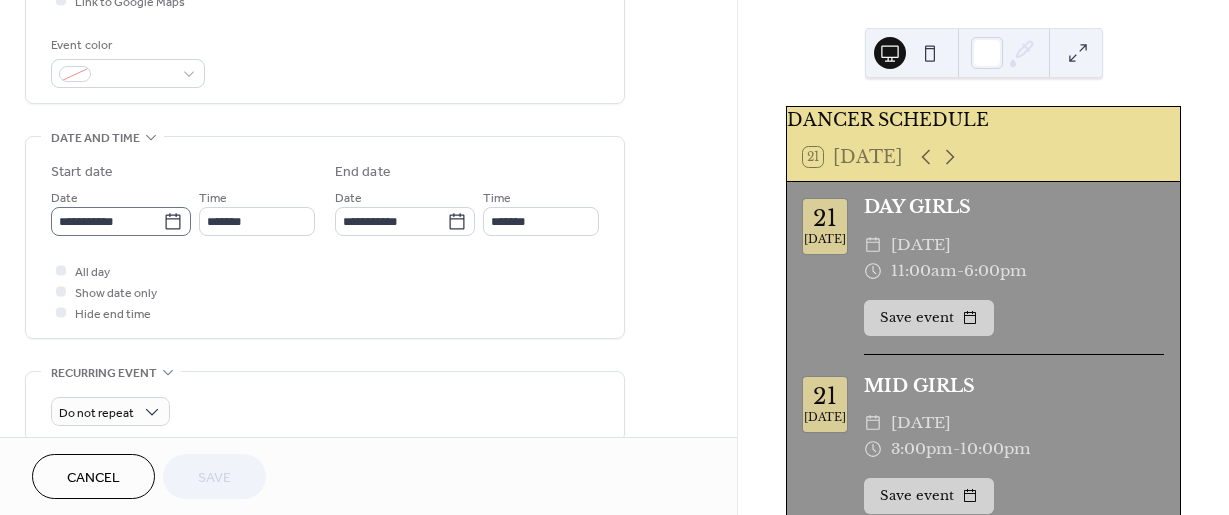 click 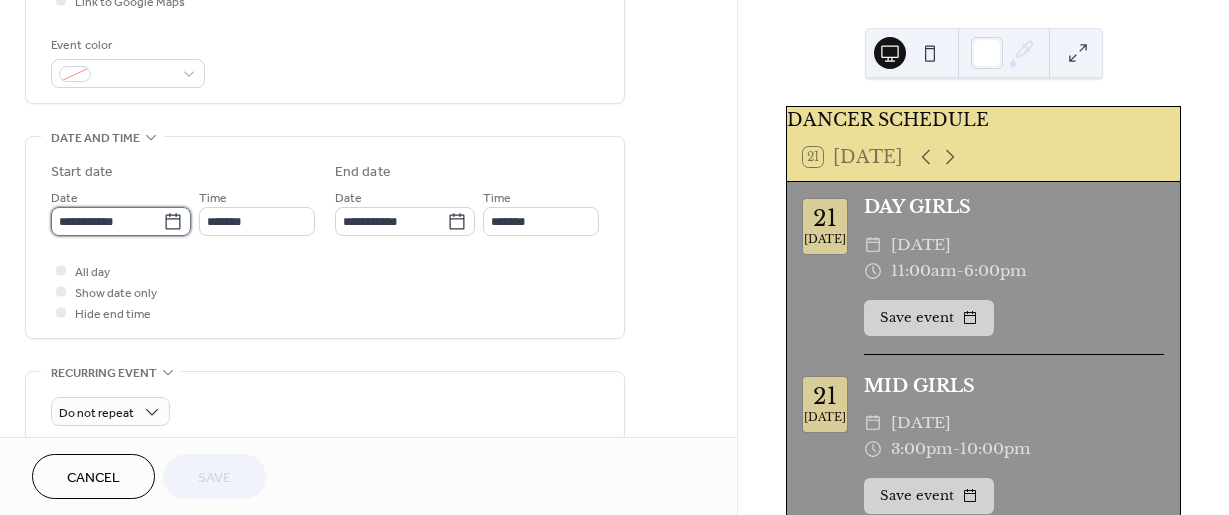 click on "**********" at bounding box center [107, 221] 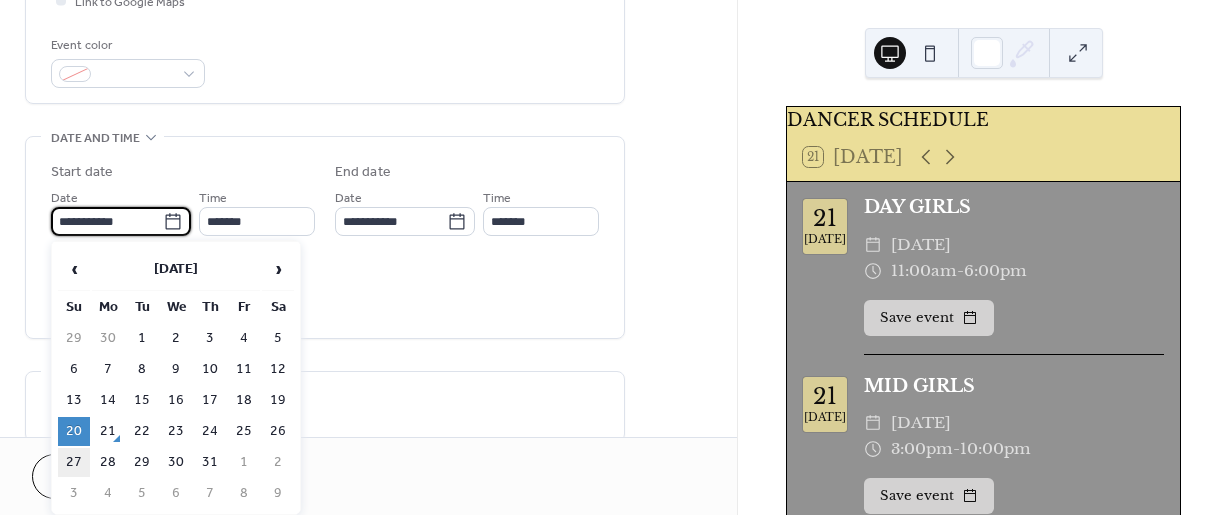click on "27" at bounding box center (74, 462) 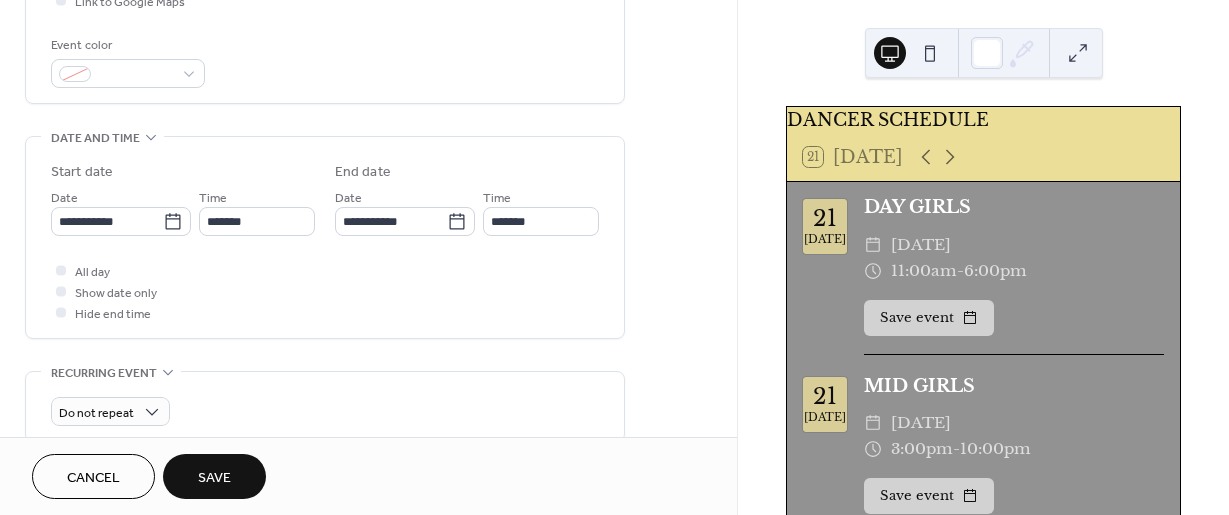 click on "Save" at bounding box center [214, 476] 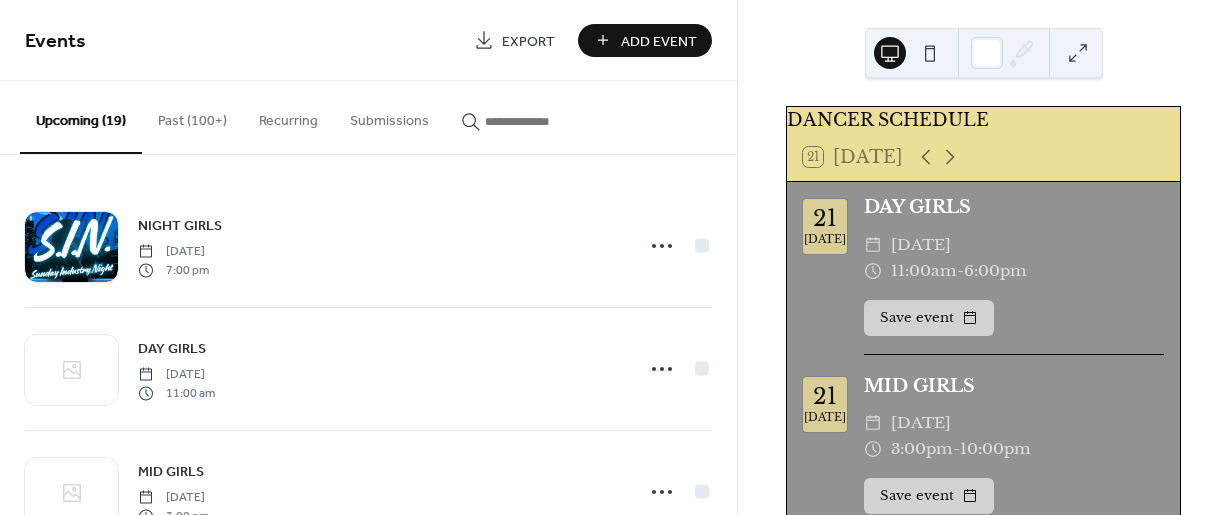 click on "MID GIRLS [DATE] 3:00 pm" at bounding box center [380, 492] 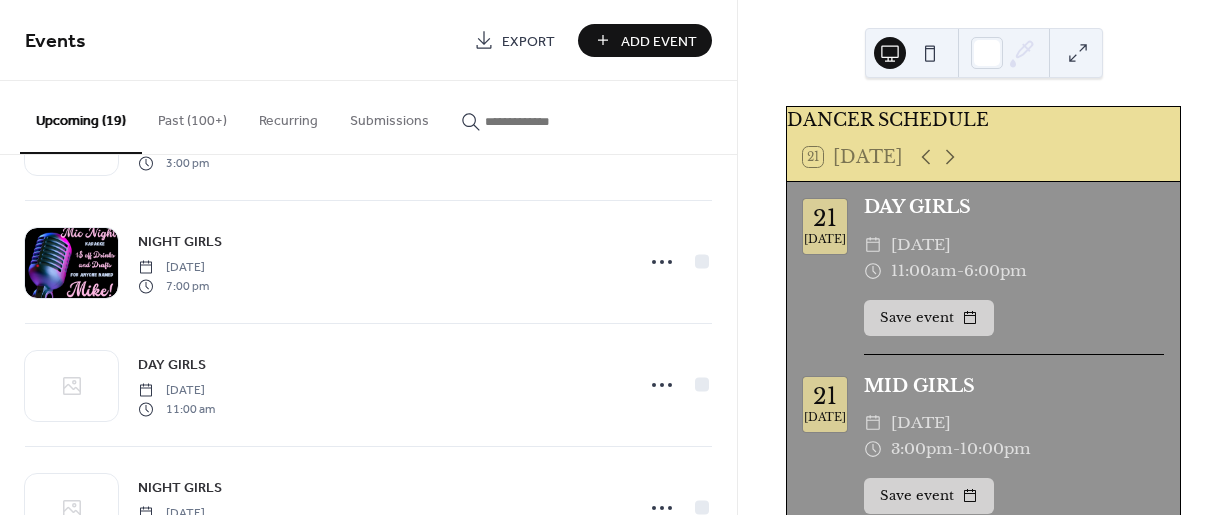 scroll, scrollTop: 350, scrollLeft: 0, axis: vertical 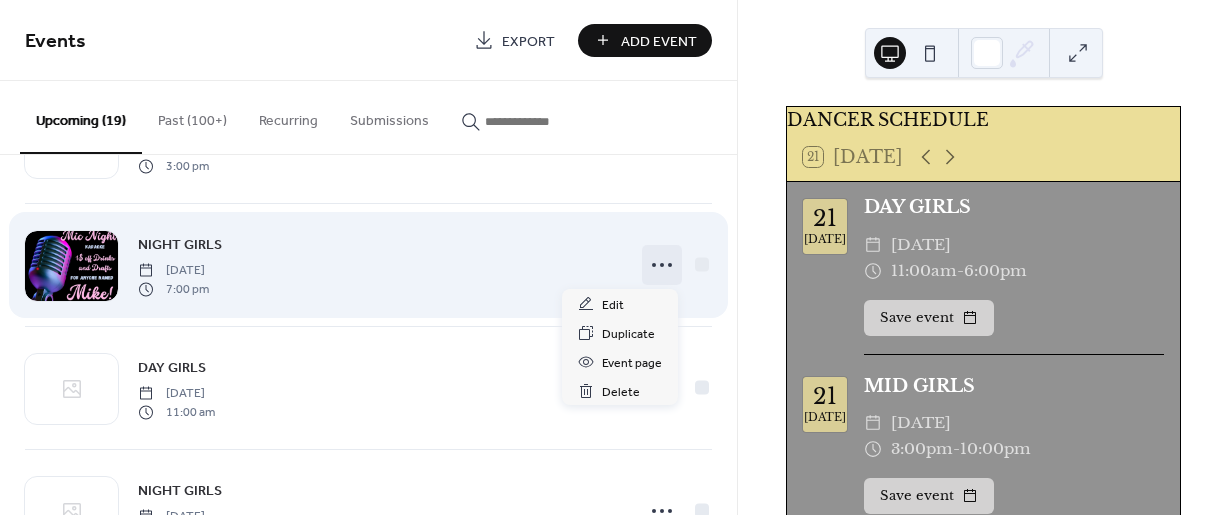 click 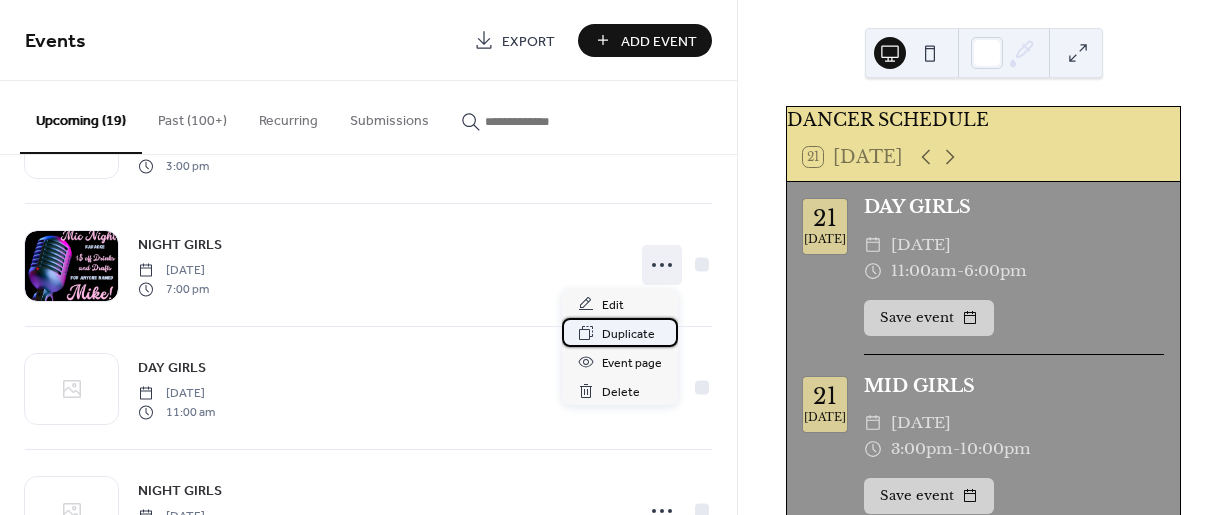 click on "Duplicate" at bounding box center (628, 334) 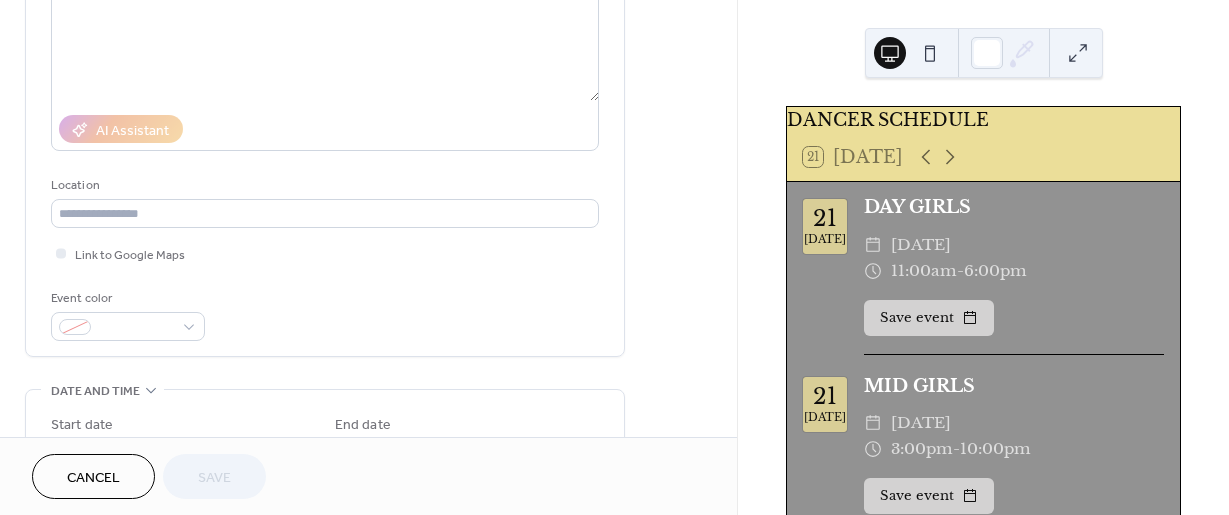 scroll, scrollTop: 263, scrollLeft: 0, axis: vertical 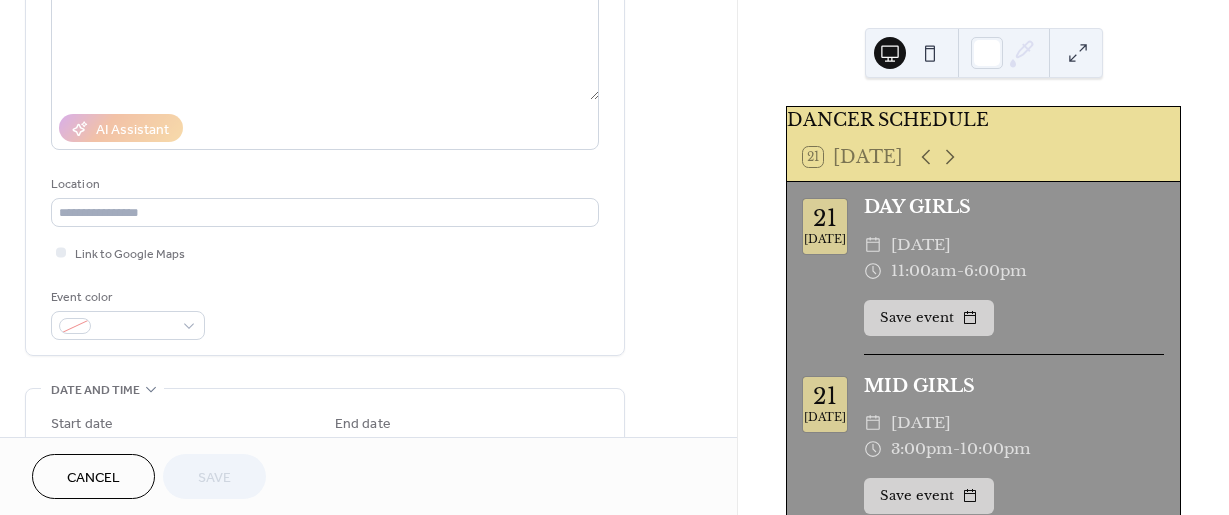 click on "**********" at bounding box center (368, 457) 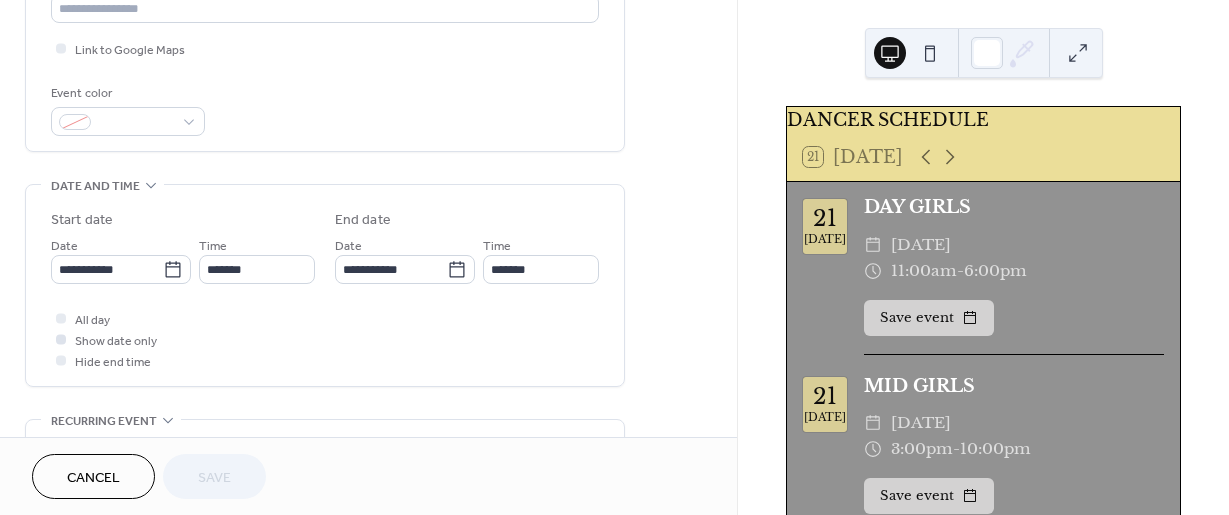 scroll, scrollTop: 471, scrollLeft: 0, axis: vertical 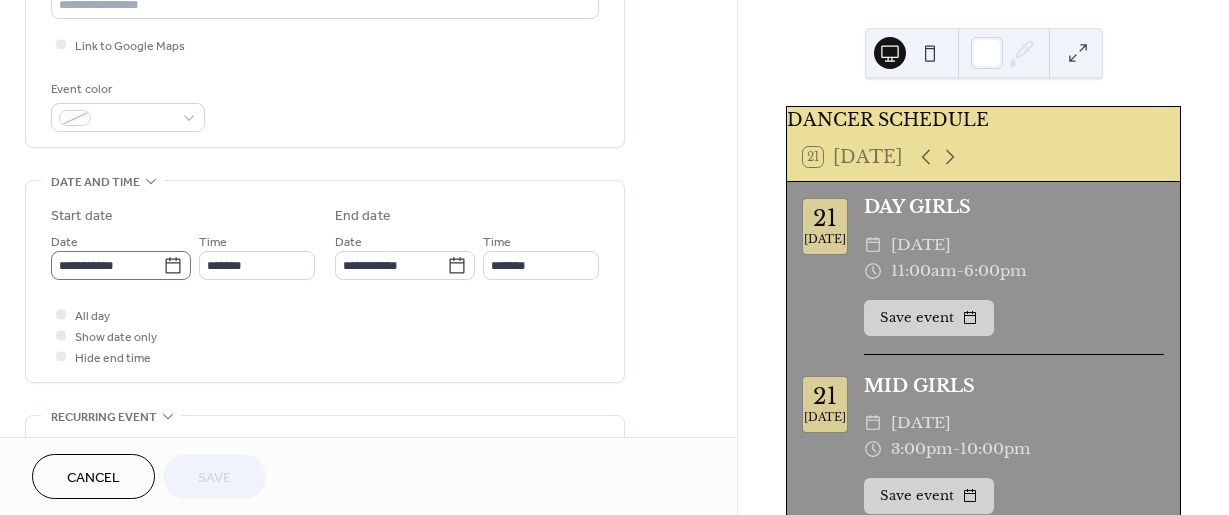 click 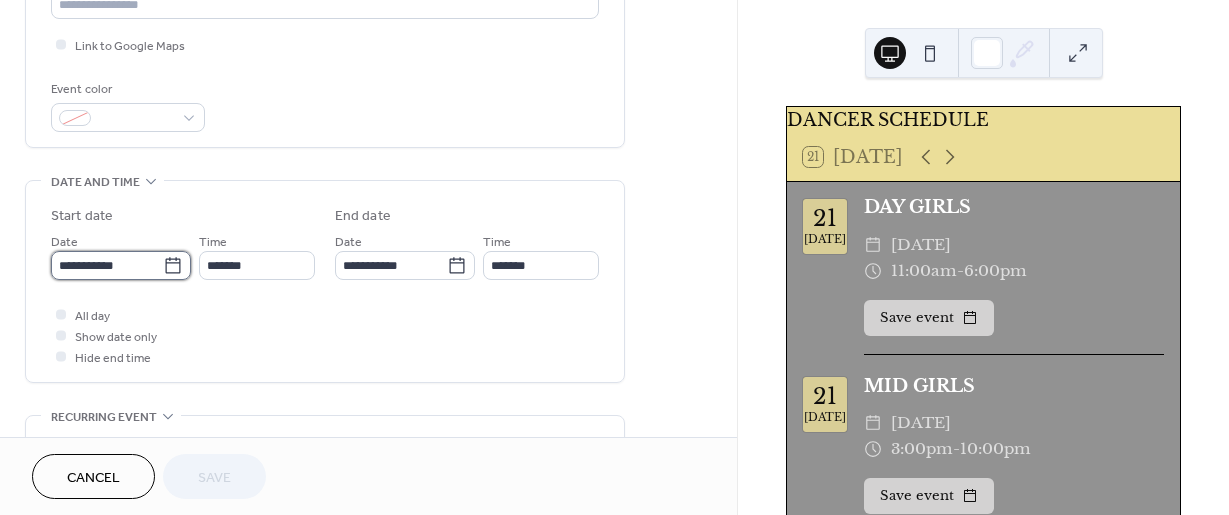 click on "**********" at bounding box center [107, 265] 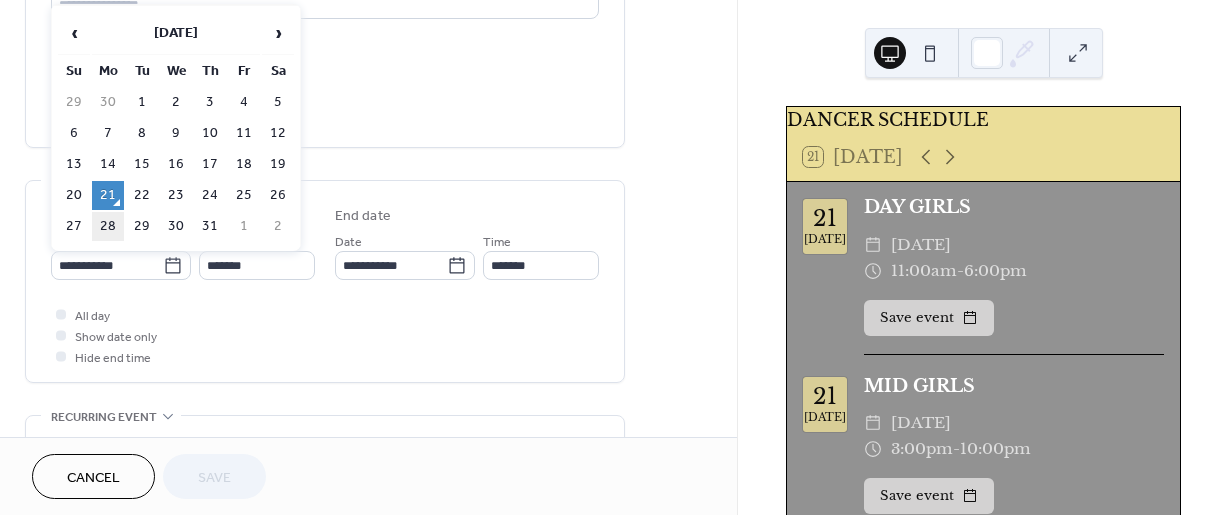 click on "28" at bounding box center [108, 226] 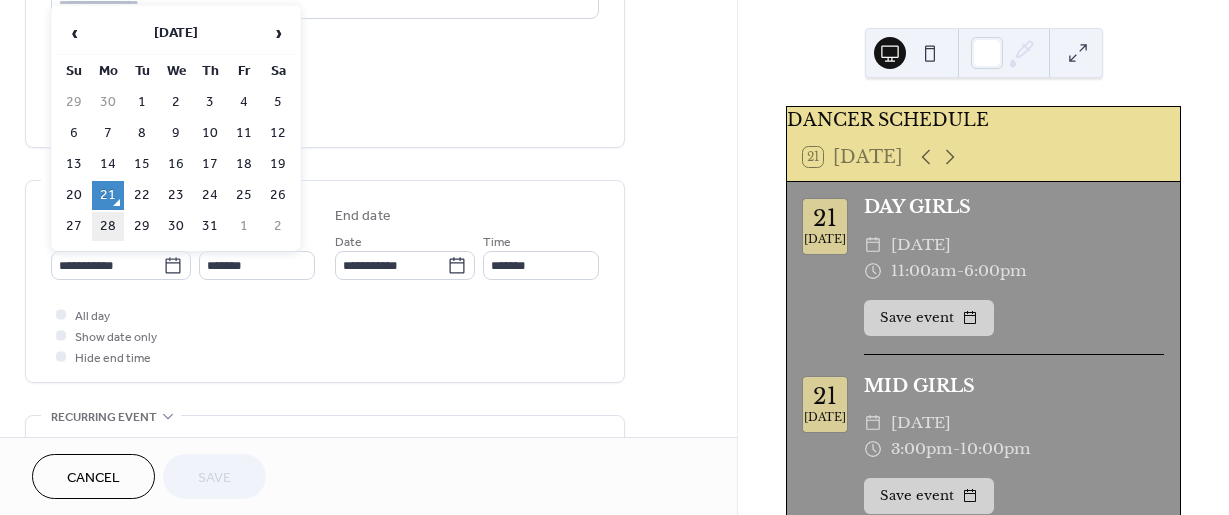 type on "**********" 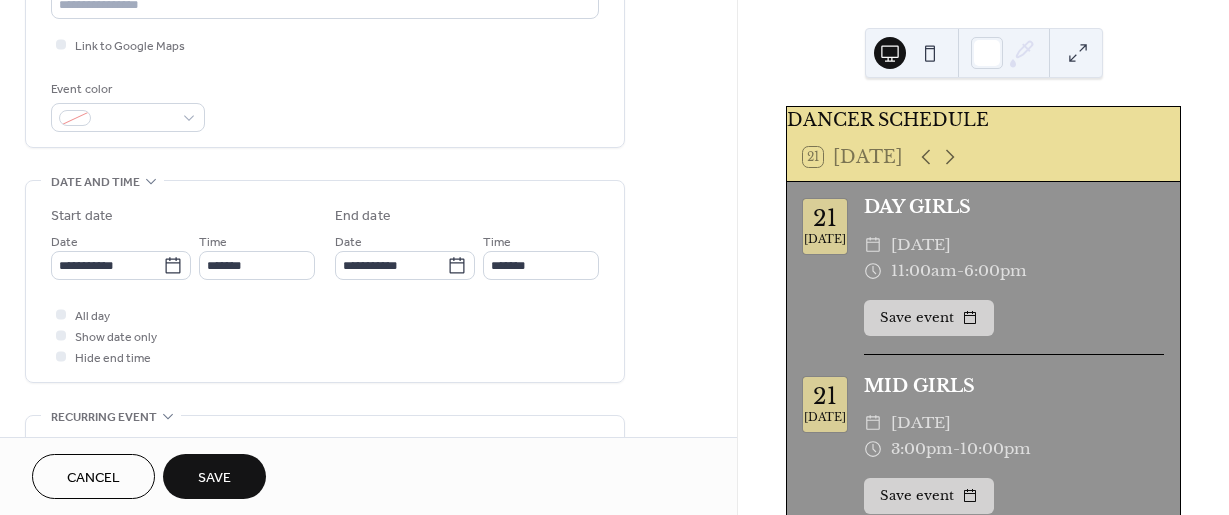 click on "Save" at bounding box center (214, 476) 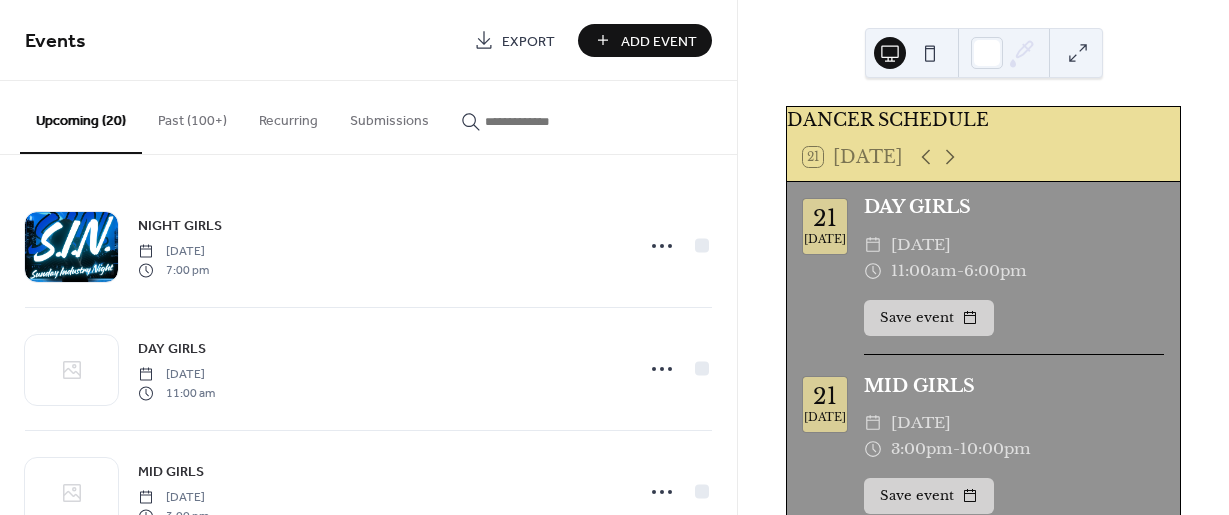 click on "Past (100+)" at bounding box center (192, 116) 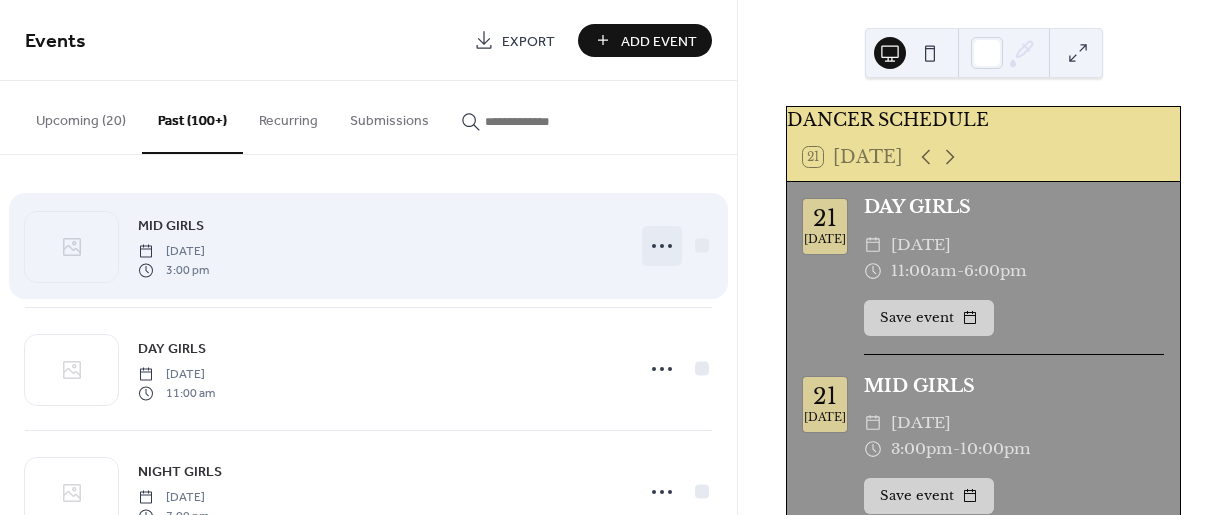 click 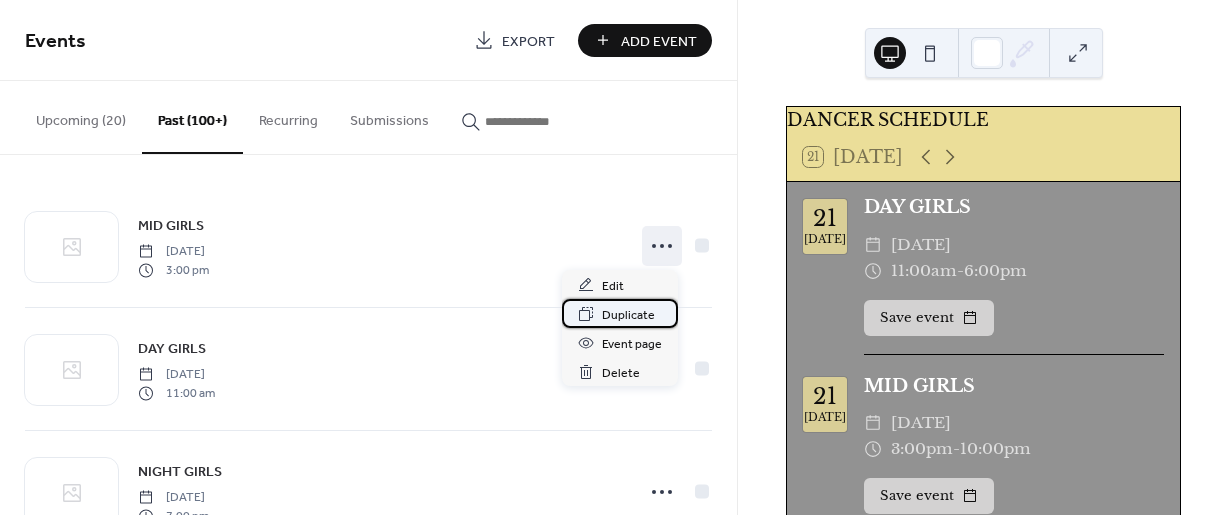 click on "Duplicate" at bounding box center [628, 315] 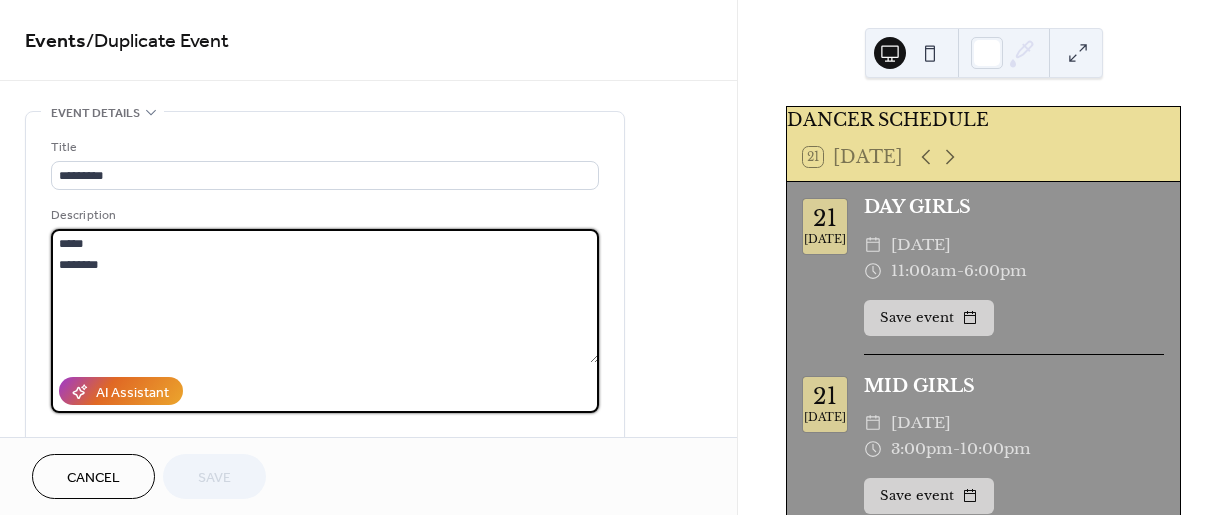 drag, startPoint x: 58, startPoint y: 243, endPoint x: 146, endPoint y: 266, distance: 90.95603 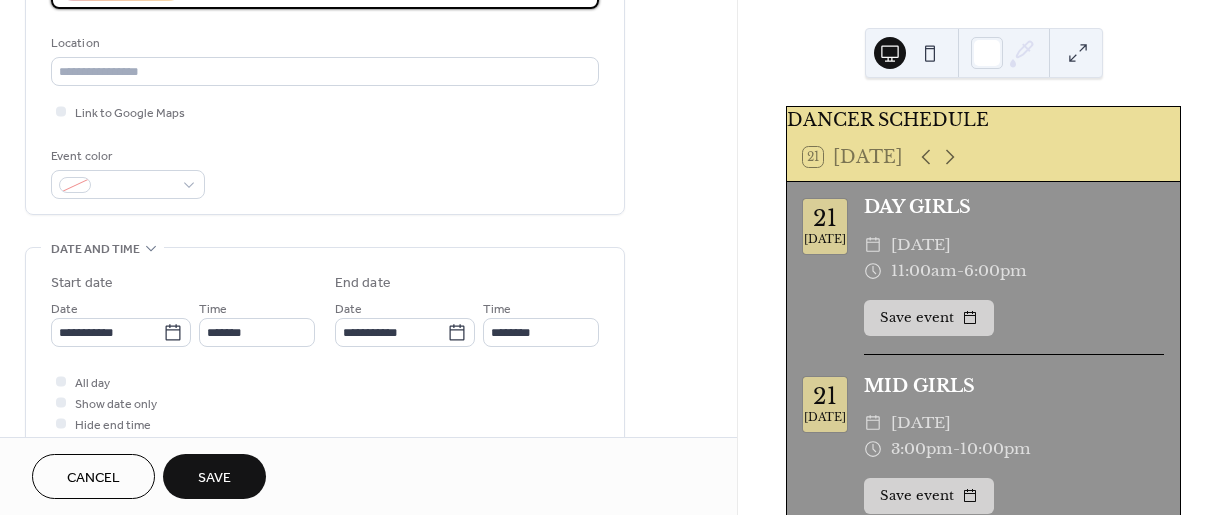scroll, scrollTop: 407, scrollLeft: 0, axis: vertical 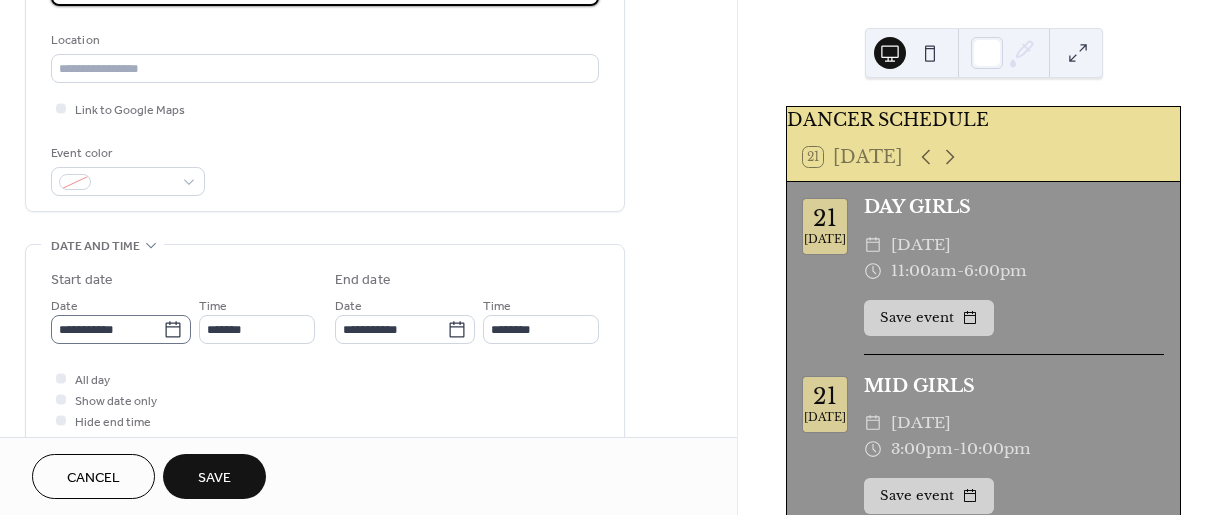 type 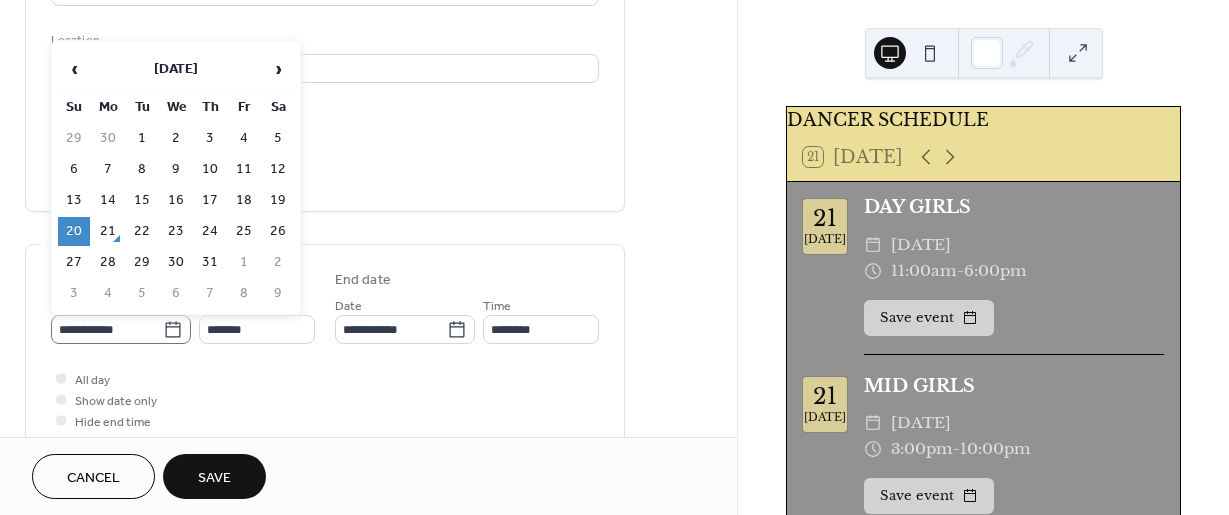 click 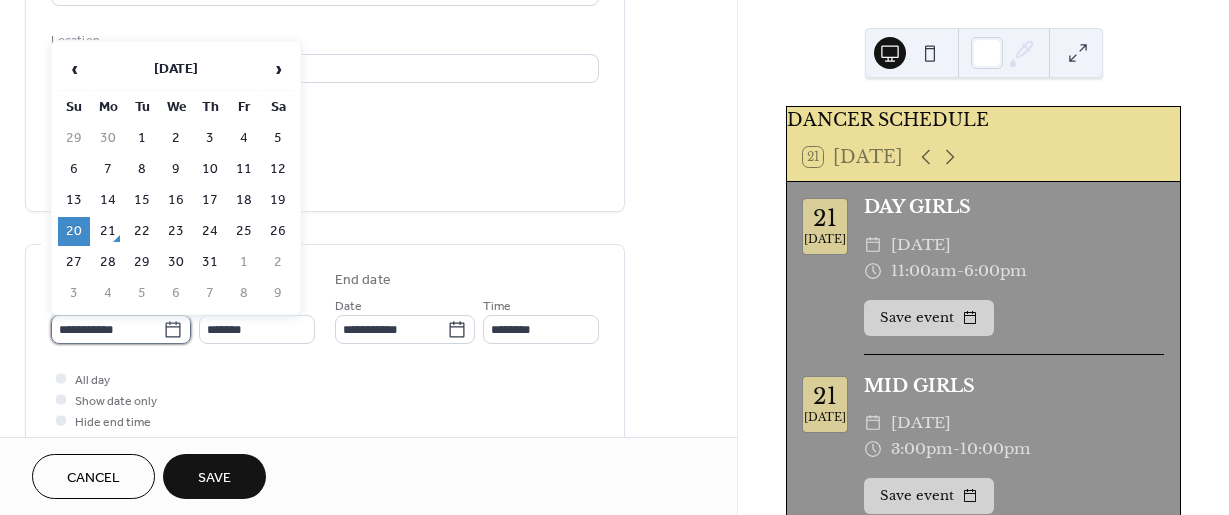 click on "**********" at bounding box center [107, 329] 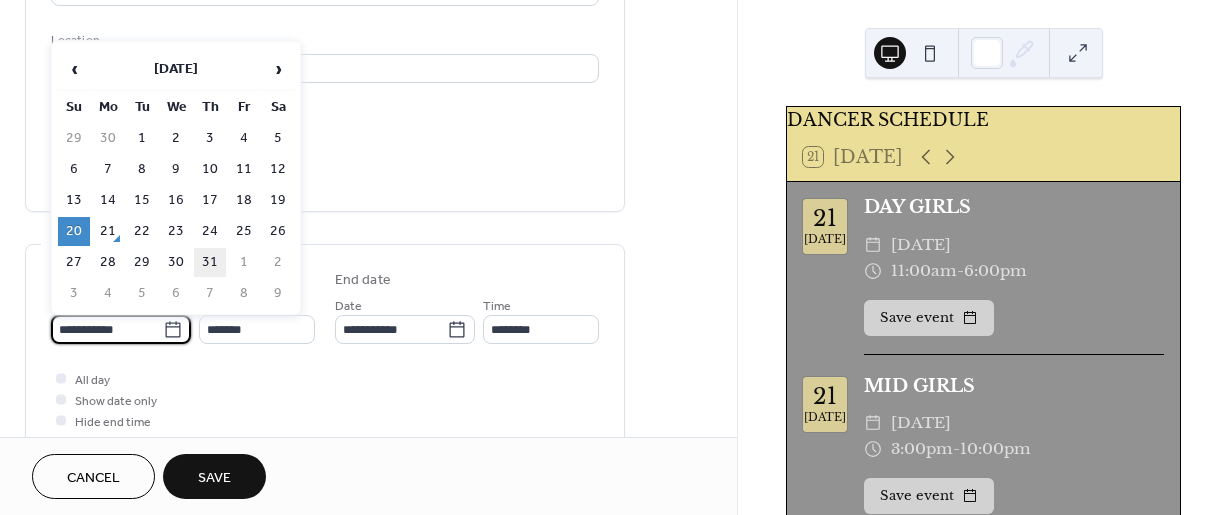 click on "31" at bounding box center [210, 262] 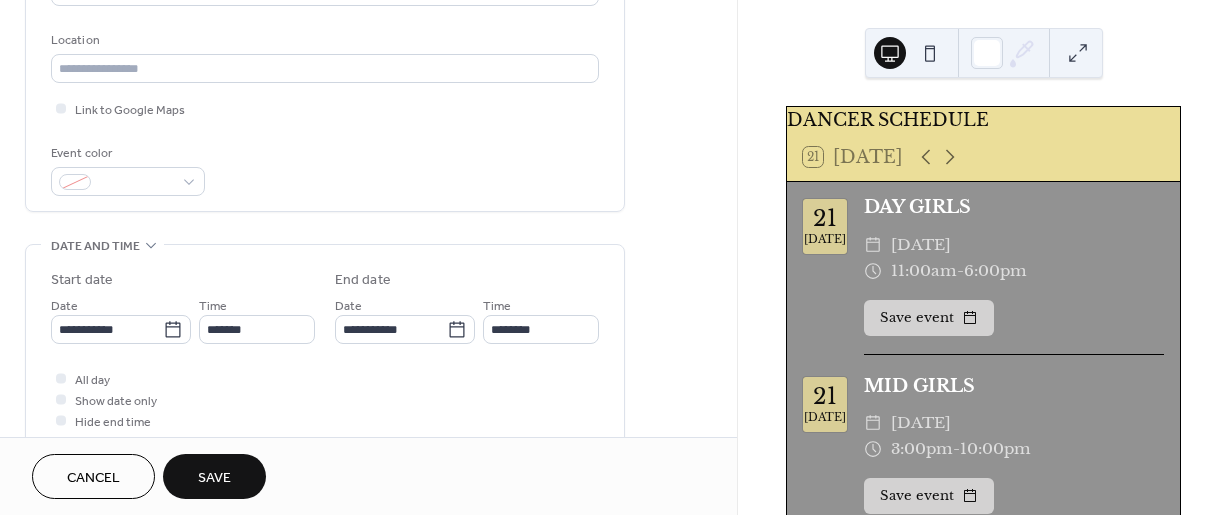 click on "Save" at bounding box center (214, 478) 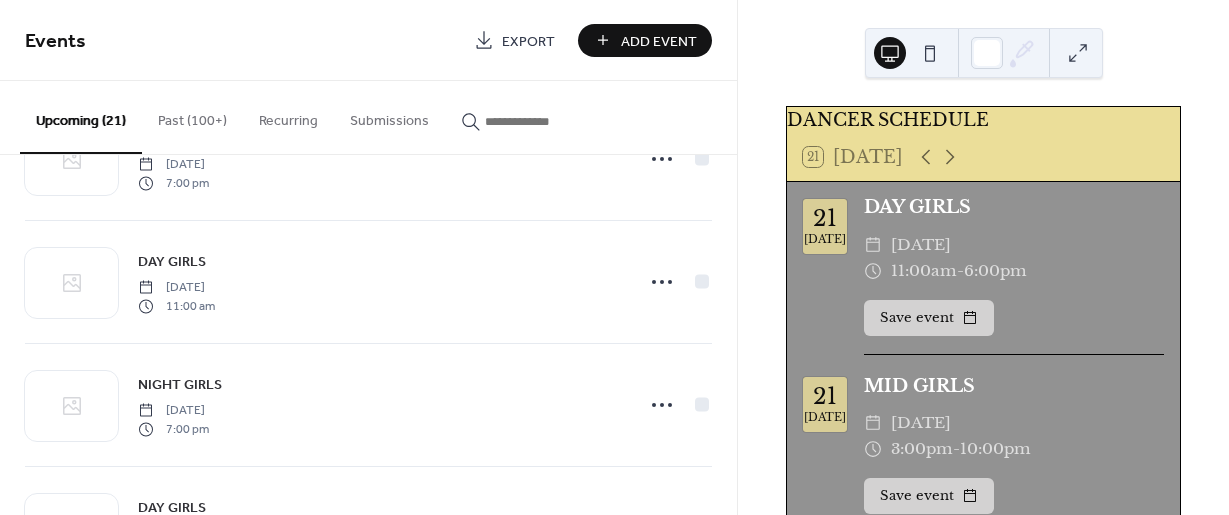 scroll, scrollTop: 2282, scrollLeft: 0, axis: vertical 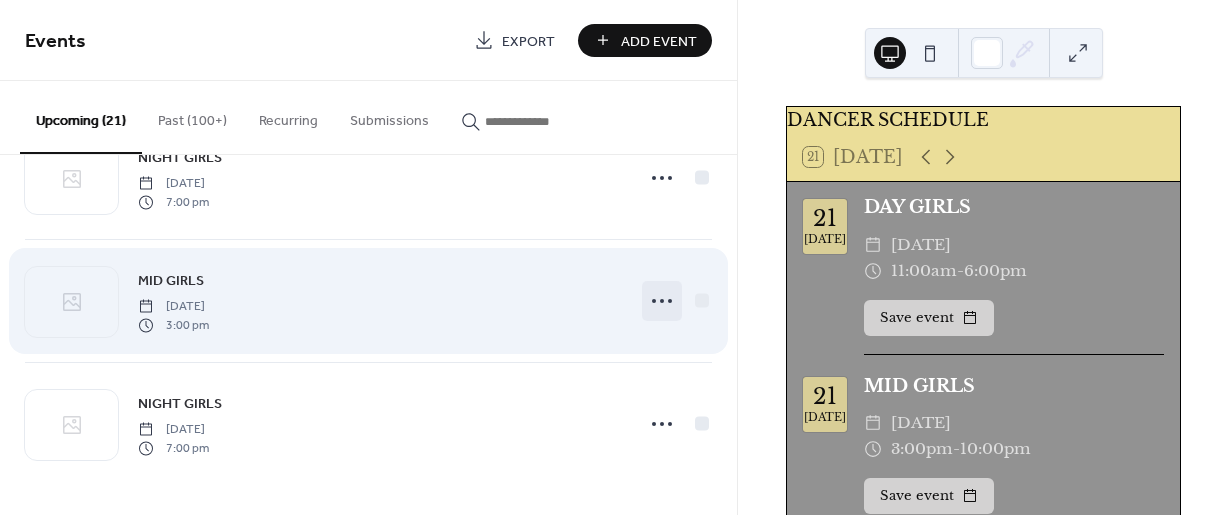 click 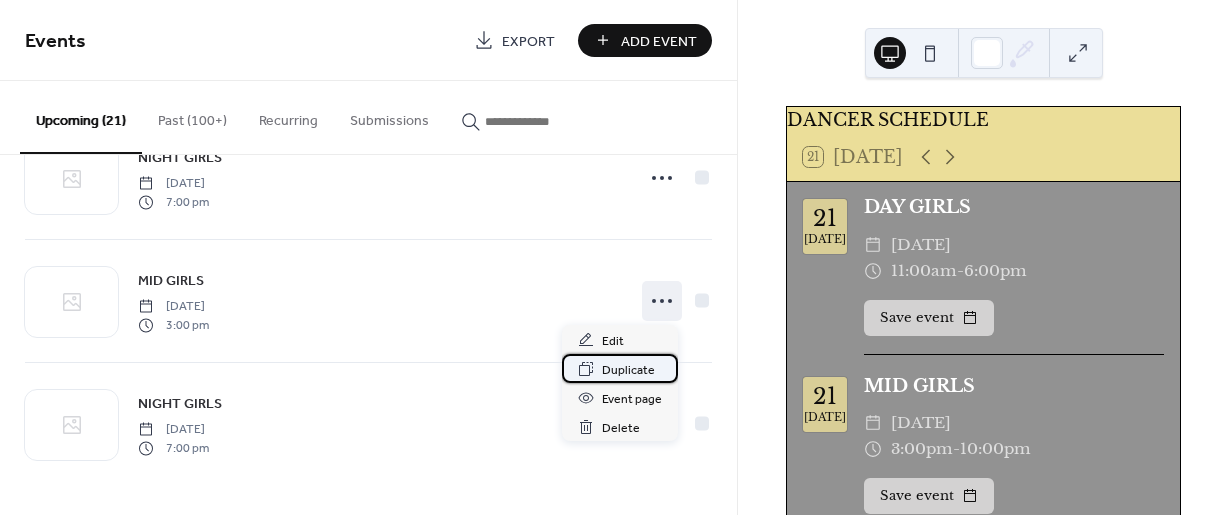 click on "Duplicate" at bounding box center [628, 370] 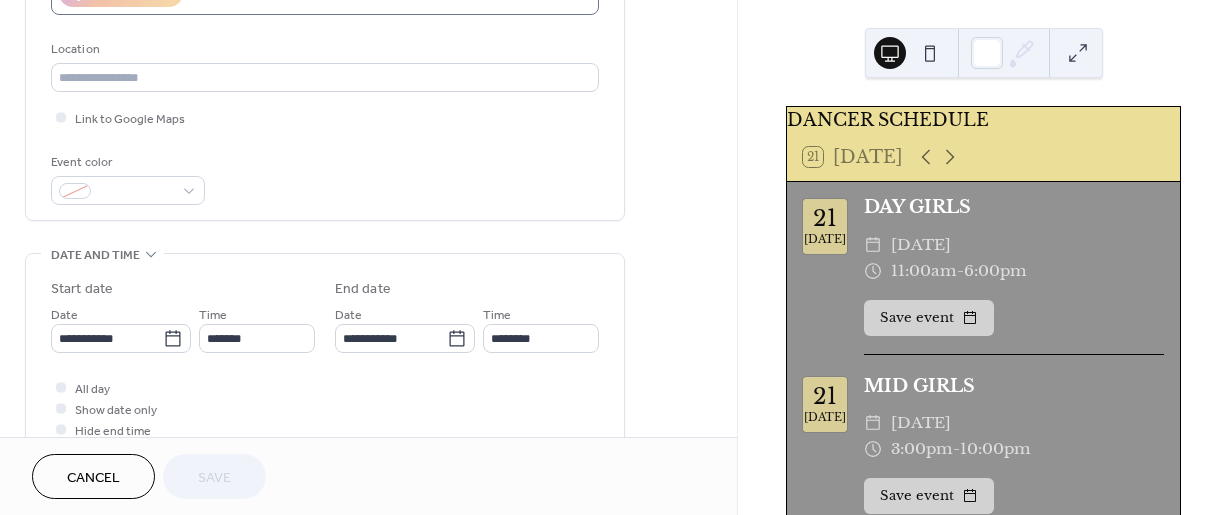 scroll, scrollTop: 399, scrollLeft: 0, axis: vertical 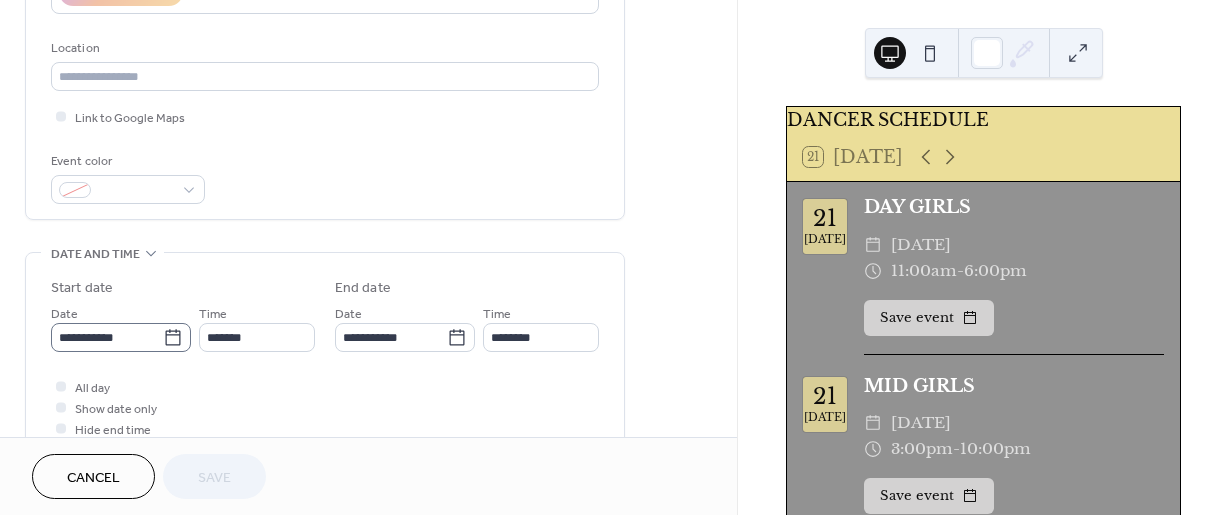 click 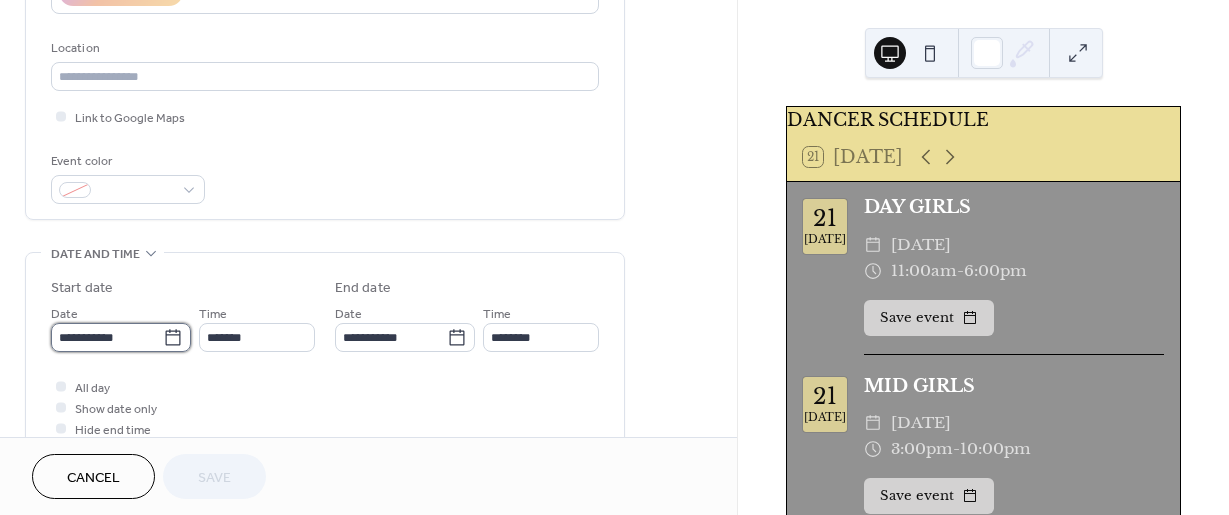 click on "**********" at bounding box center [107, 337] 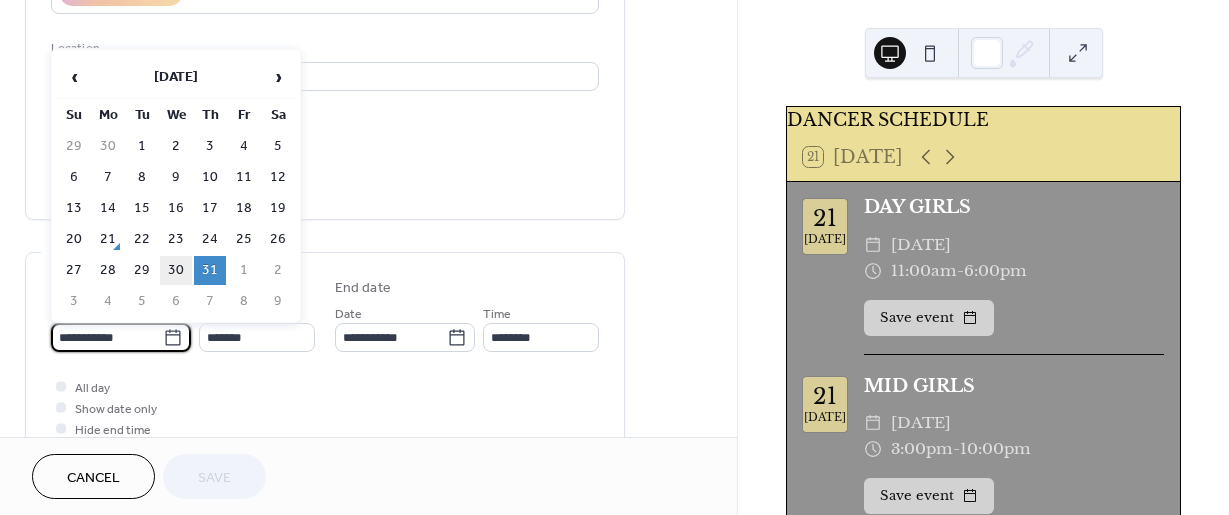 click on "30" at bounding box center [176, 270] 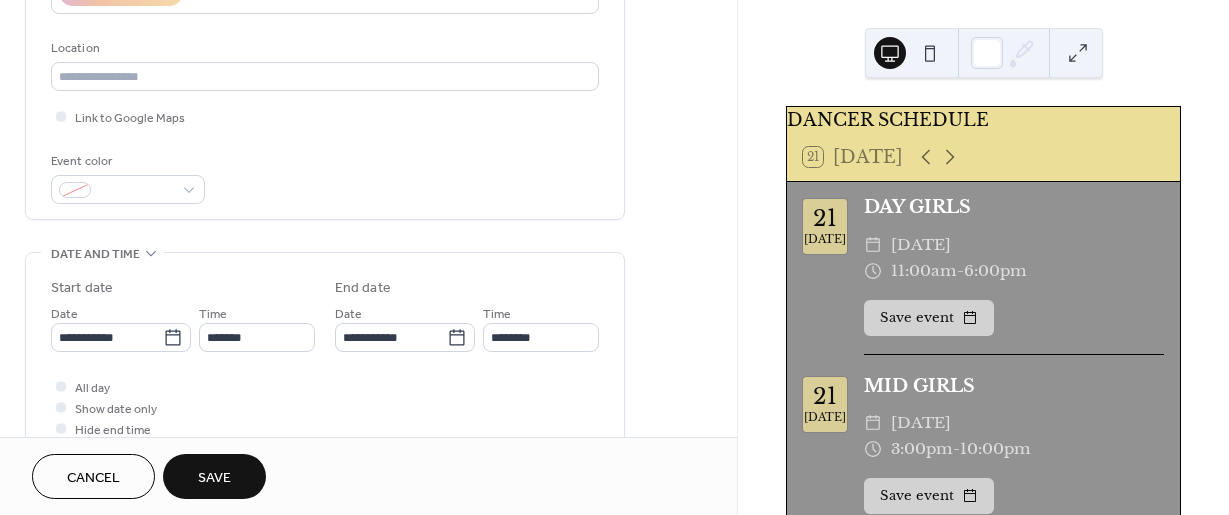 click on "Save" at bounding box center (214, 478) 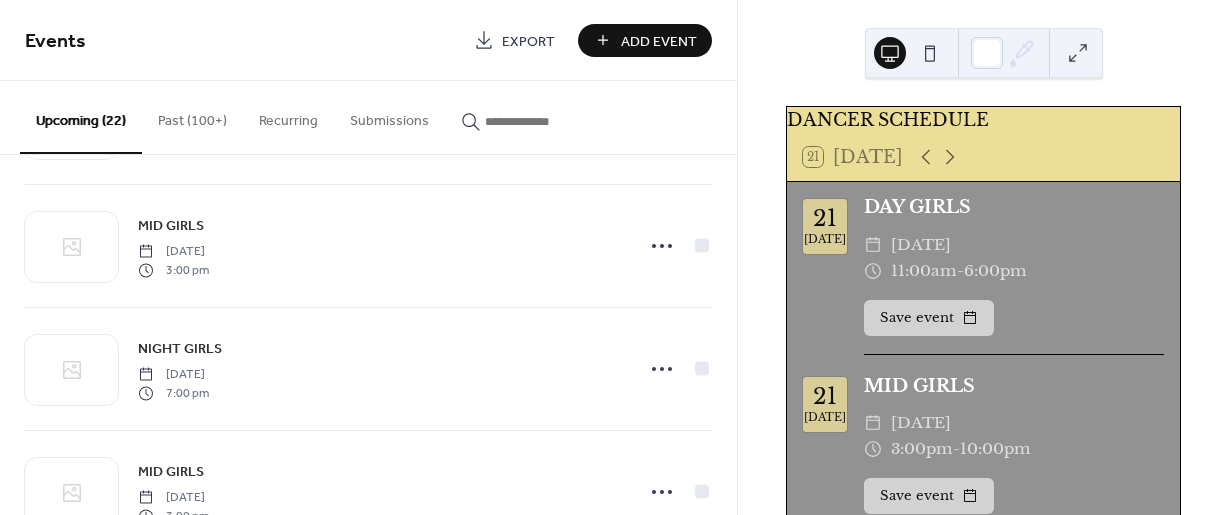 scroll, scrollTop: 2405, scrollLeft: 0, axis: vertical 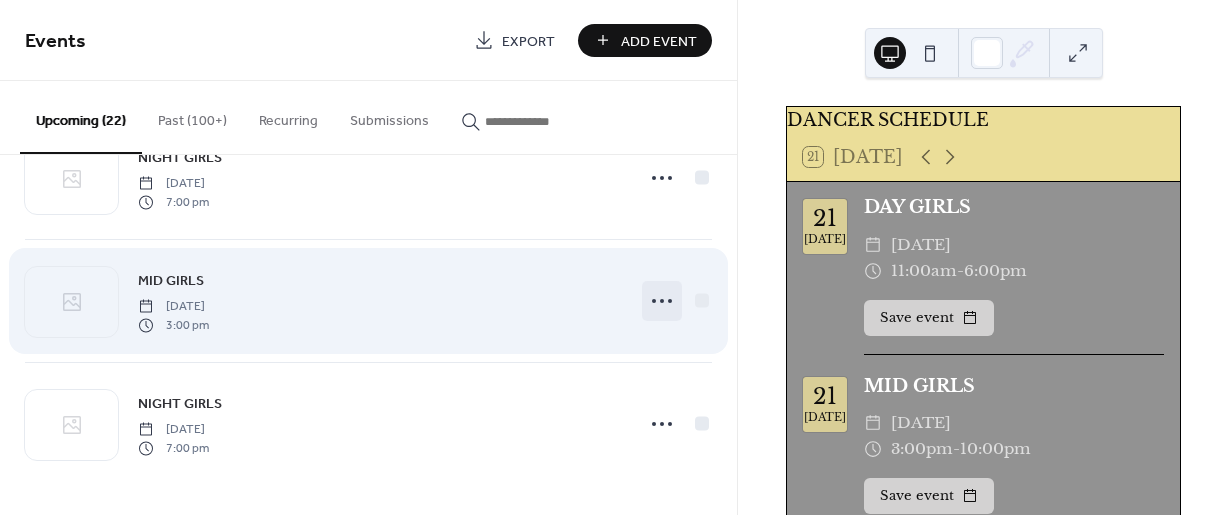 click 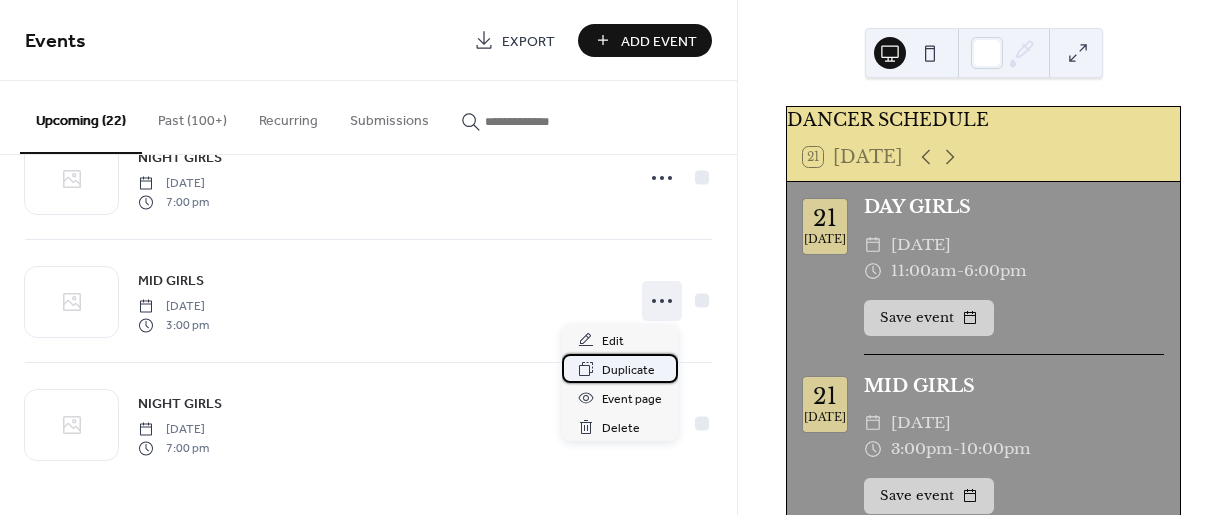 click on "Duplicate" at bounding box center [628, 370] 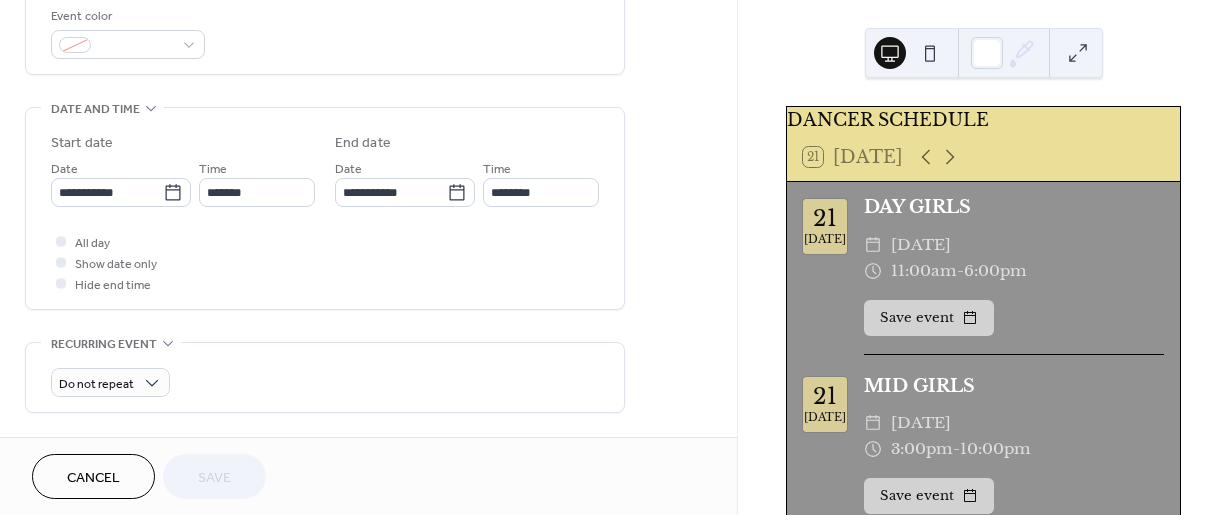 scroll, scrollTop: 553, scrollLeft: 0, axis: vertical 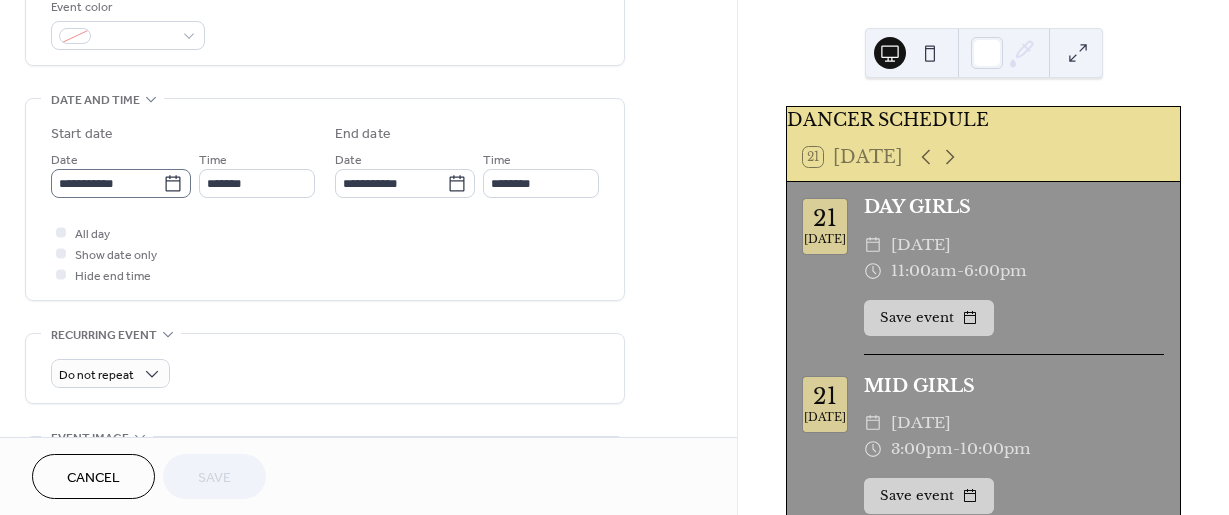 click 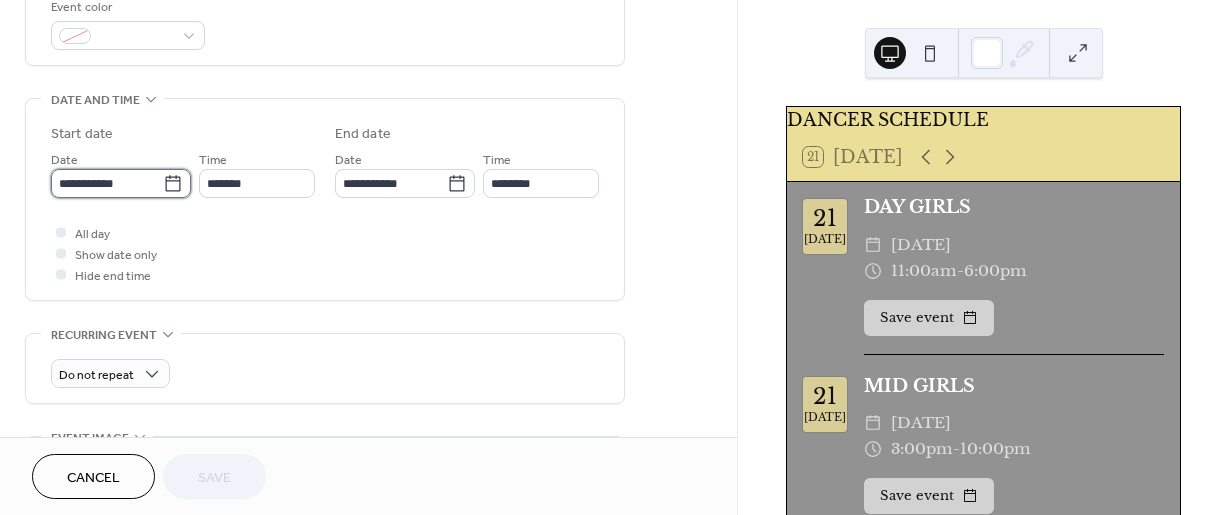 click on "**********" at bounding box center [107, 183] 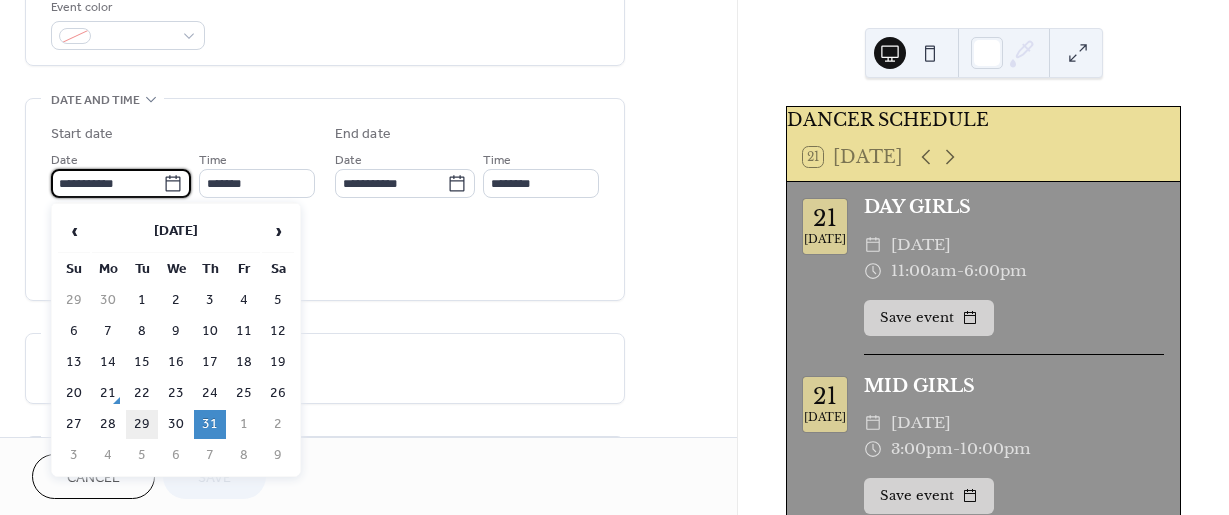 click on "29" at bounding box center [142, 424] 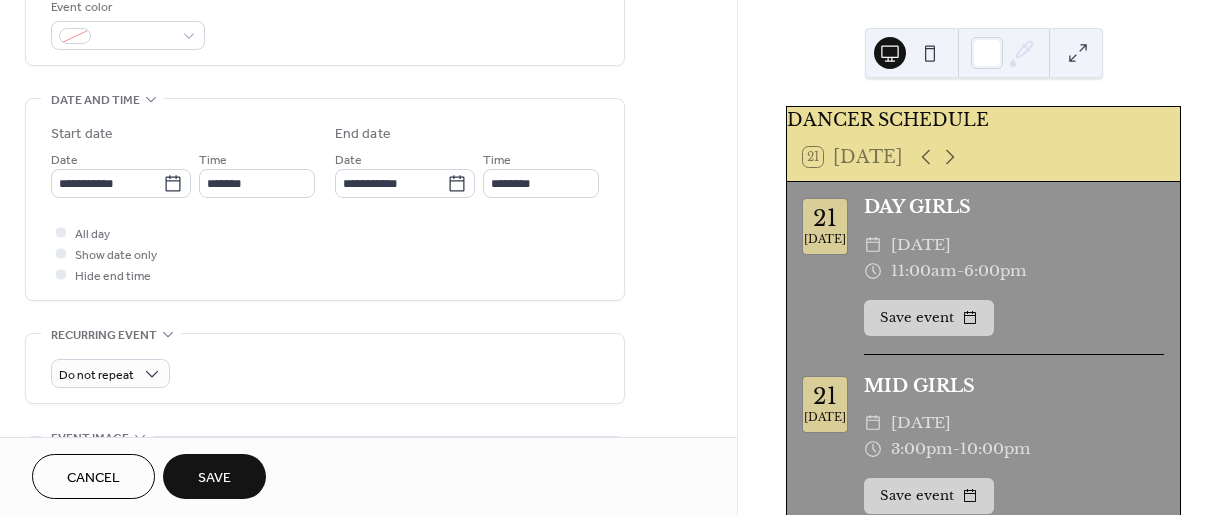 click on "Save" at bounding box center [214, 478] 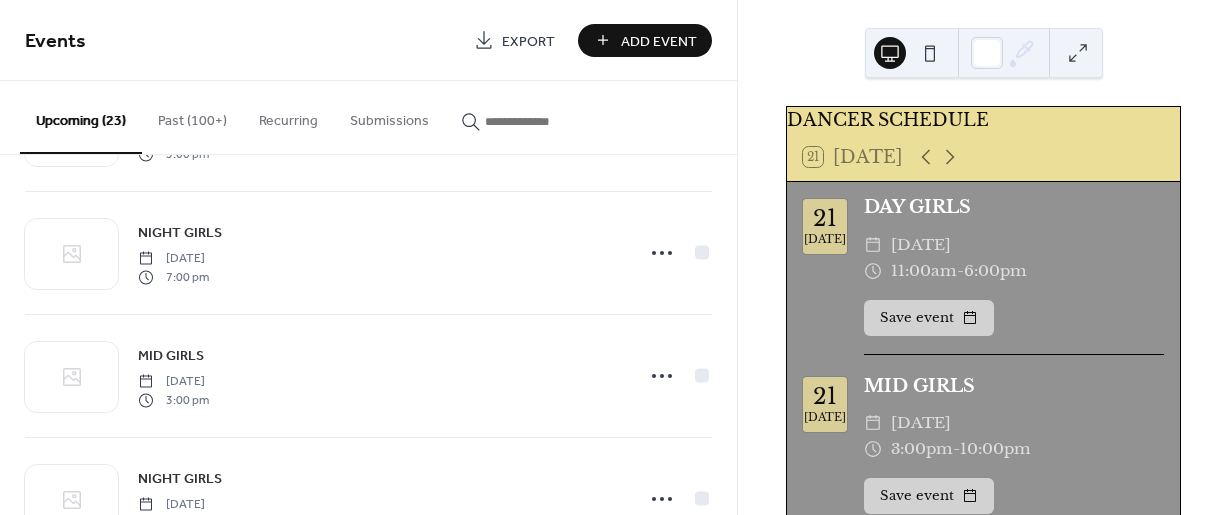 scroll, scrollTop: 2528, scrollLeft: 0, axis: vertical 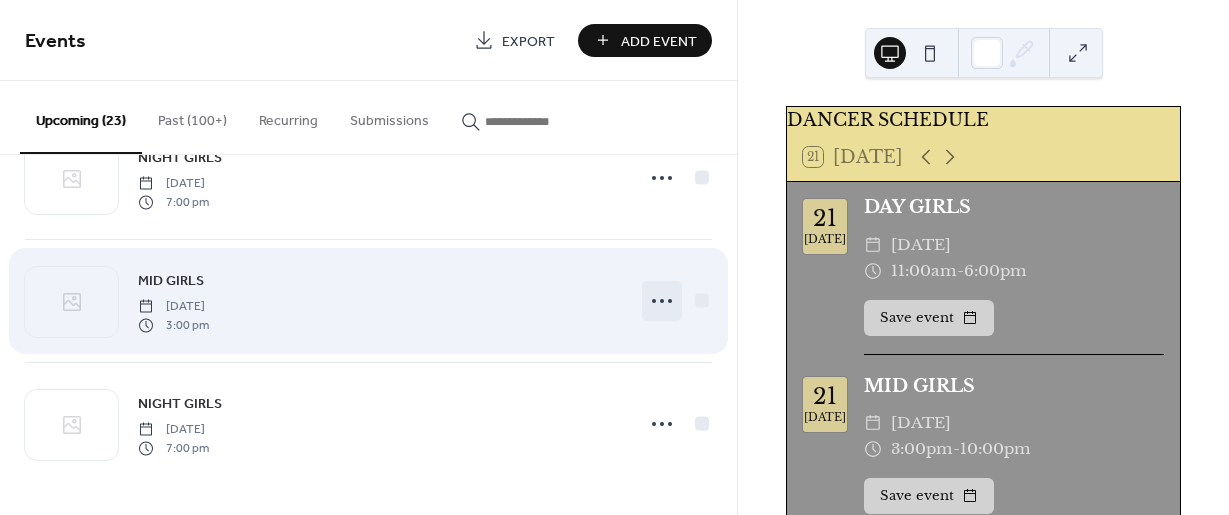 click 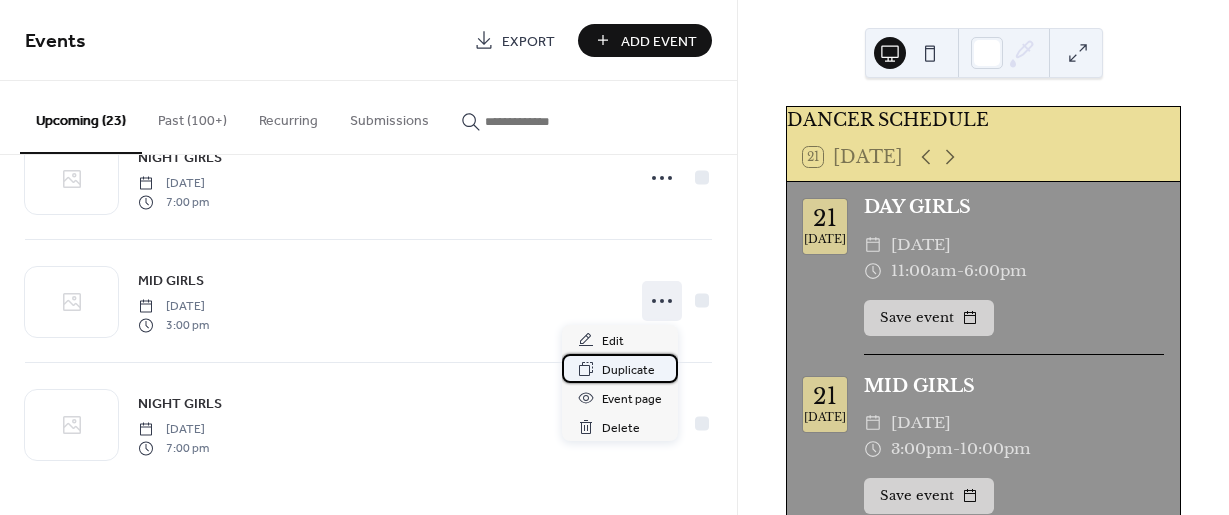 click on "Duplicate" at bounding box center [628, 370] 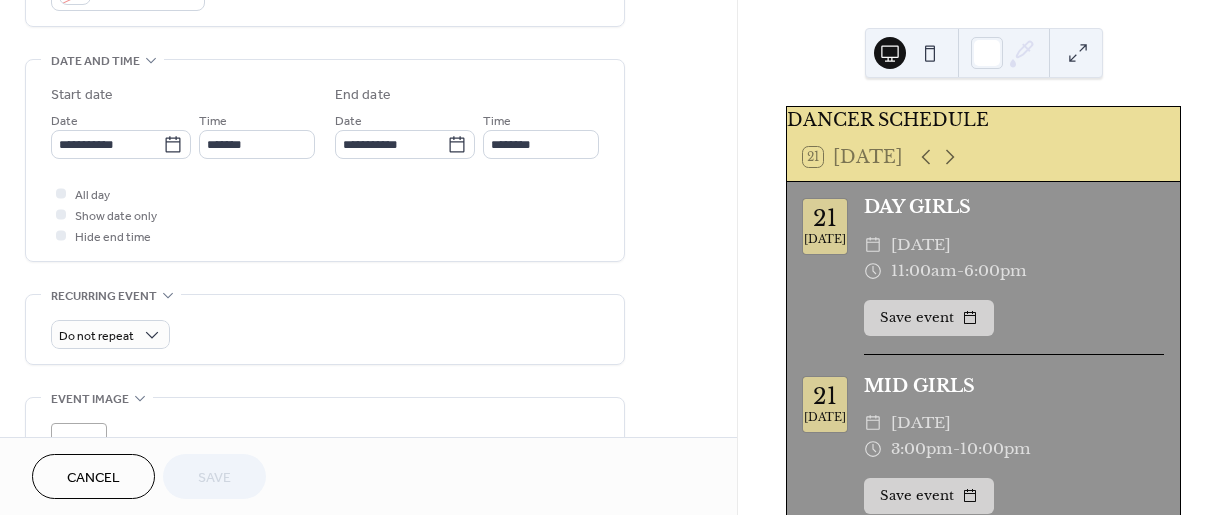 scroll, scrollTop: 604, scrollLeft: 0, axis: vertical 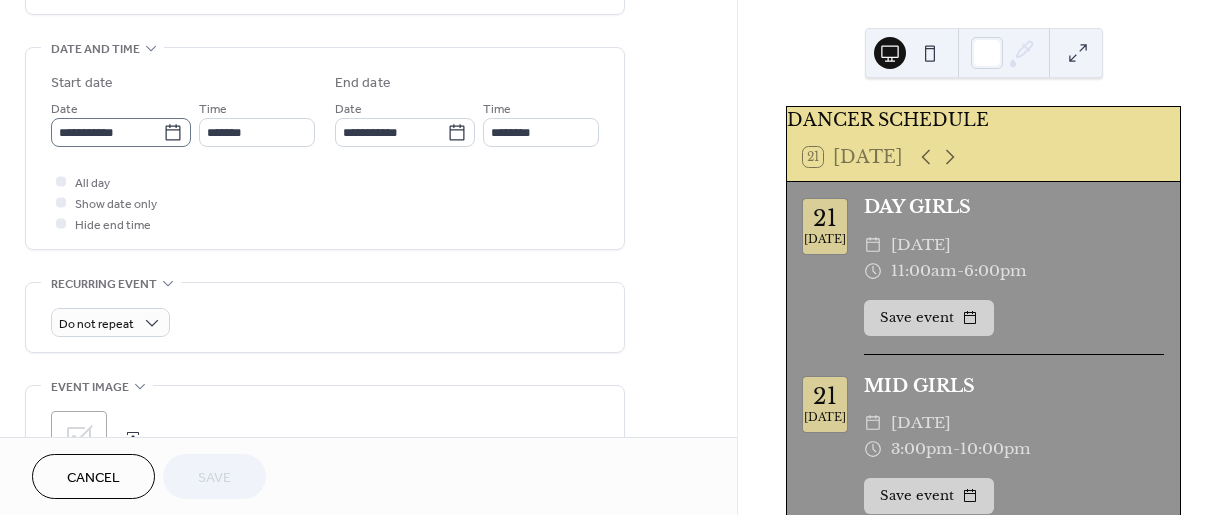 click 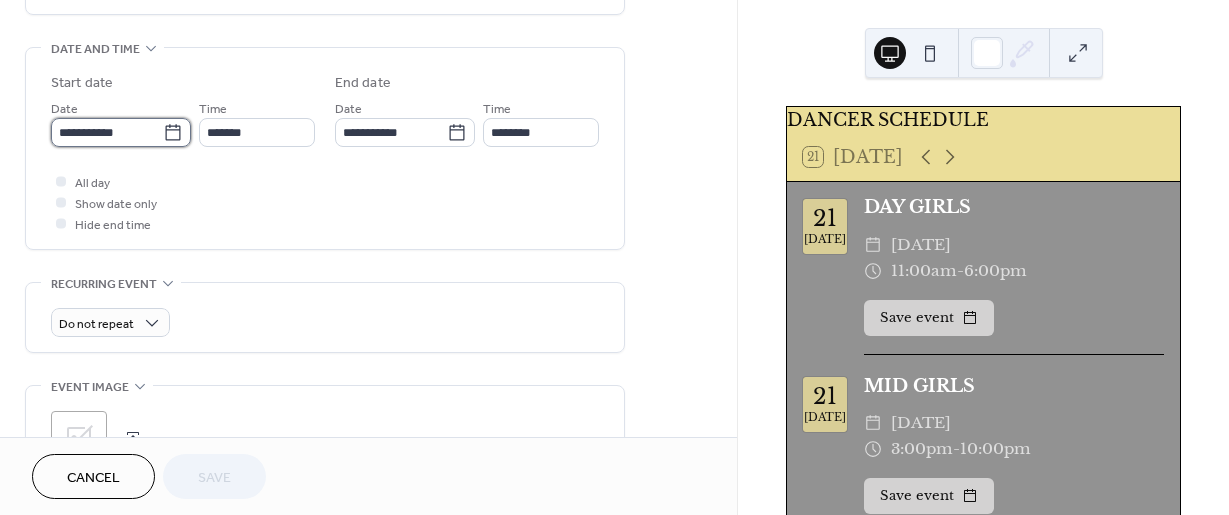 click on "**********" at bounding box center (107, 132) 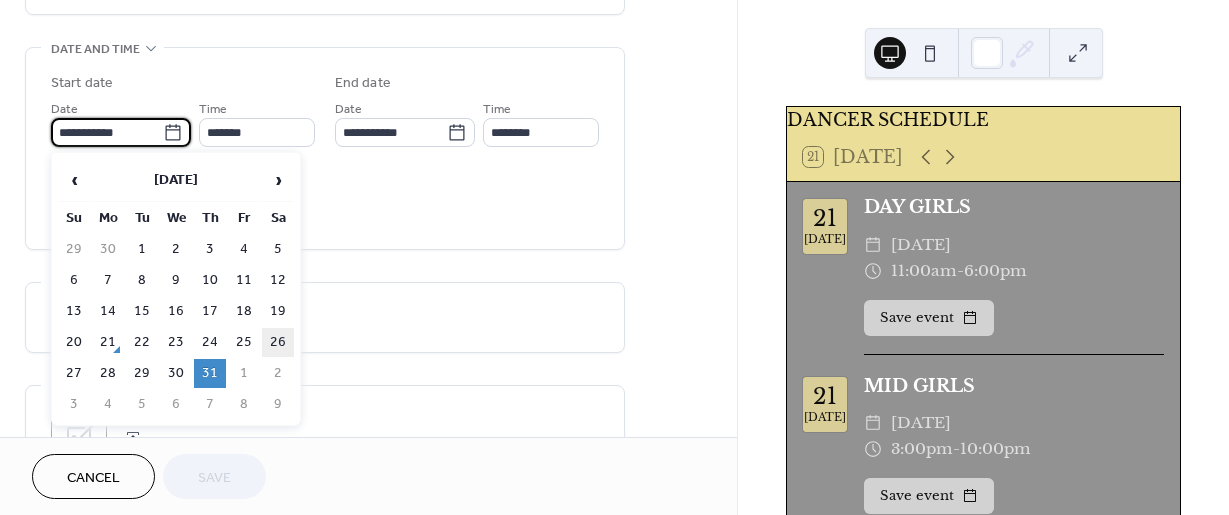 click on "26" at bounding box center (278, 342) 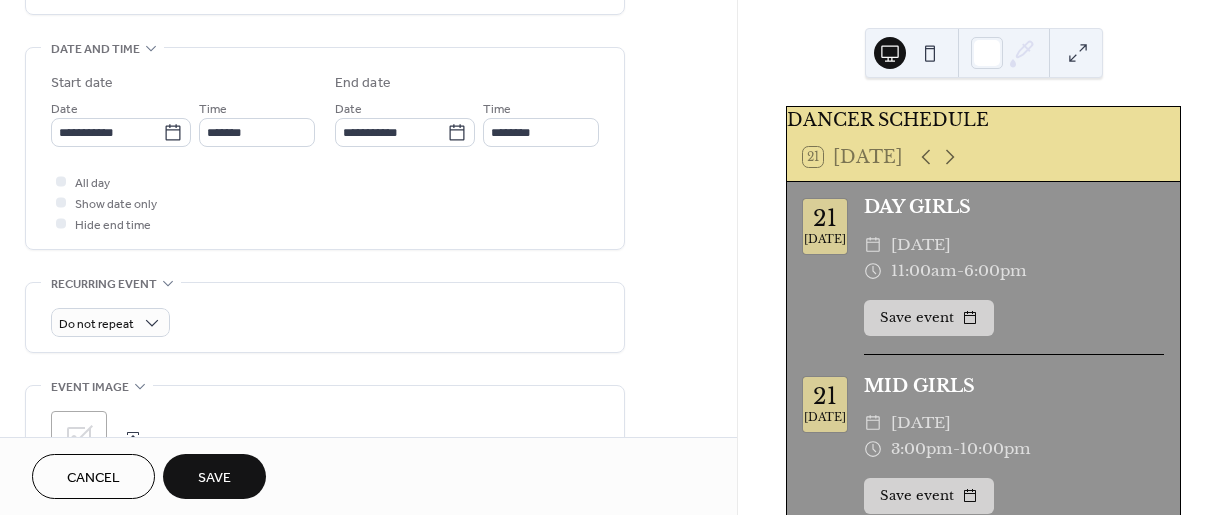 click on "Save" at bounding box center [214, 478] 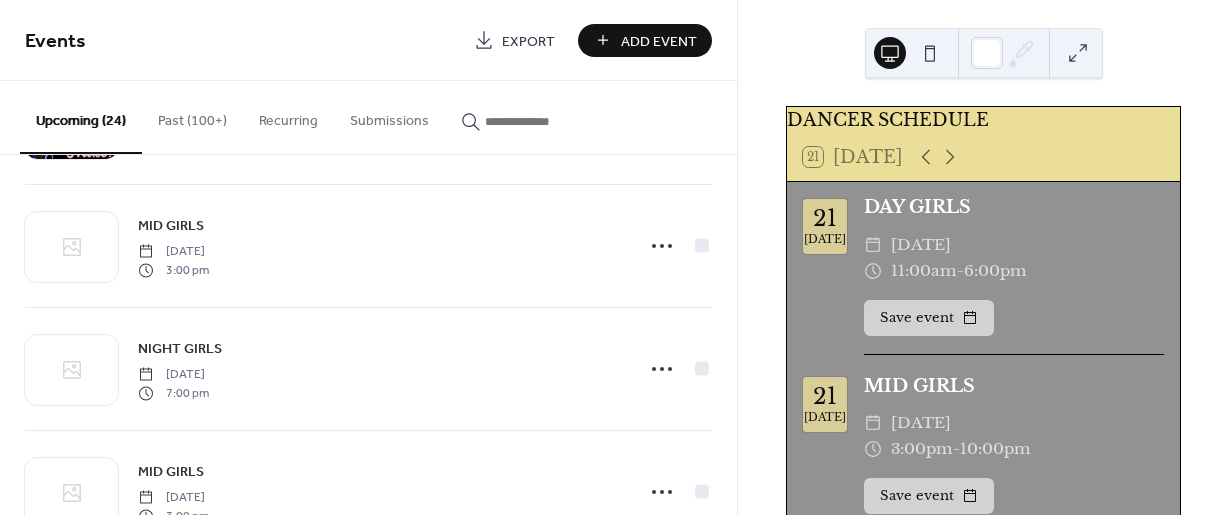 scroll, scrollTop: 2651, scrollLeft: 0, axis: vertical 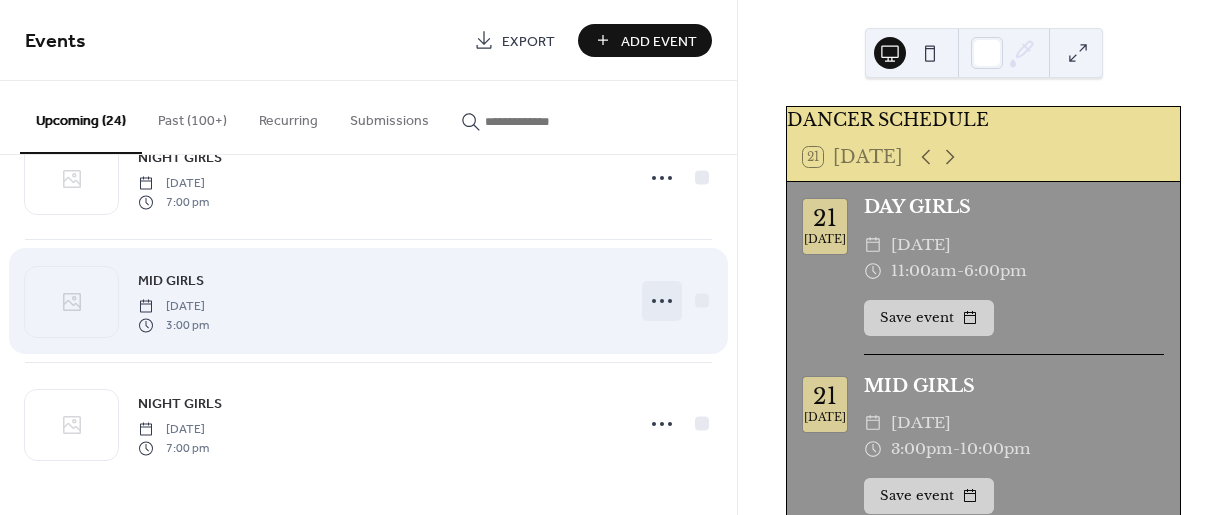 click 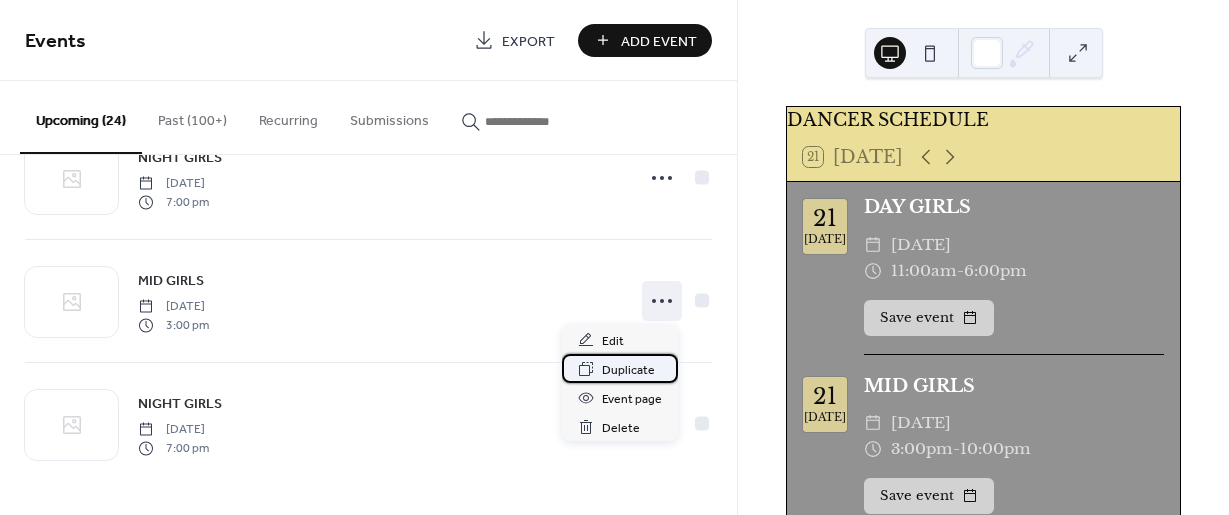 click on "Duplicate" at bounding box center (628, 370) 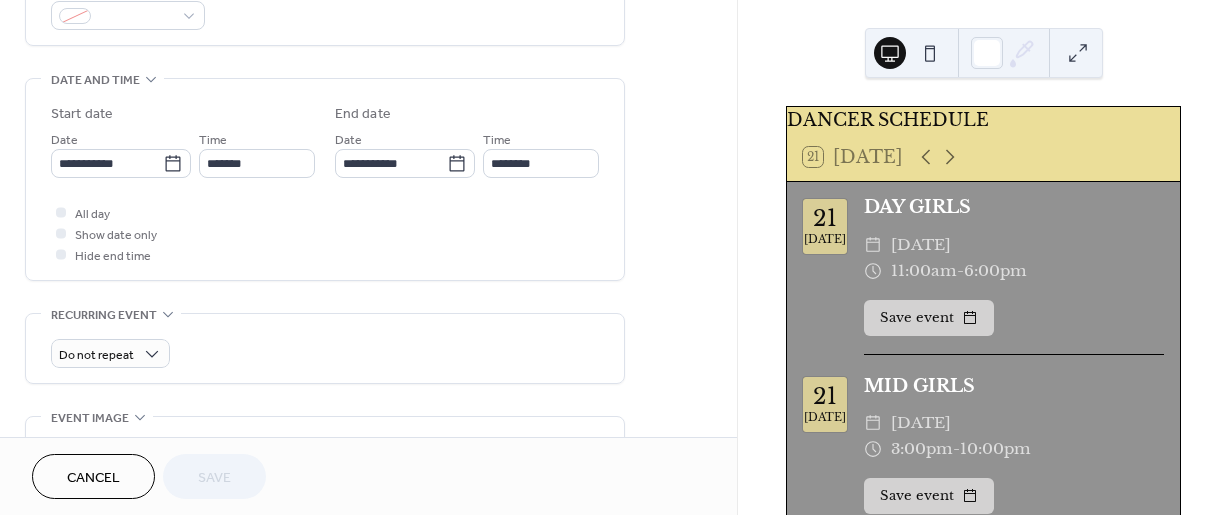 scroll, scrollTop: 574, scrollLeft: 0, axis: vertical 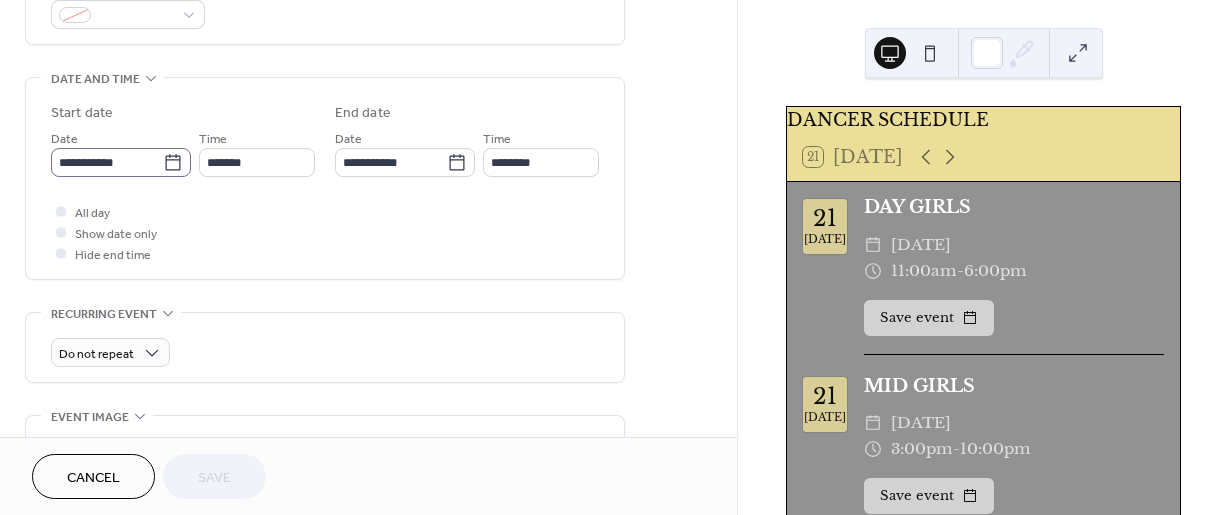 click 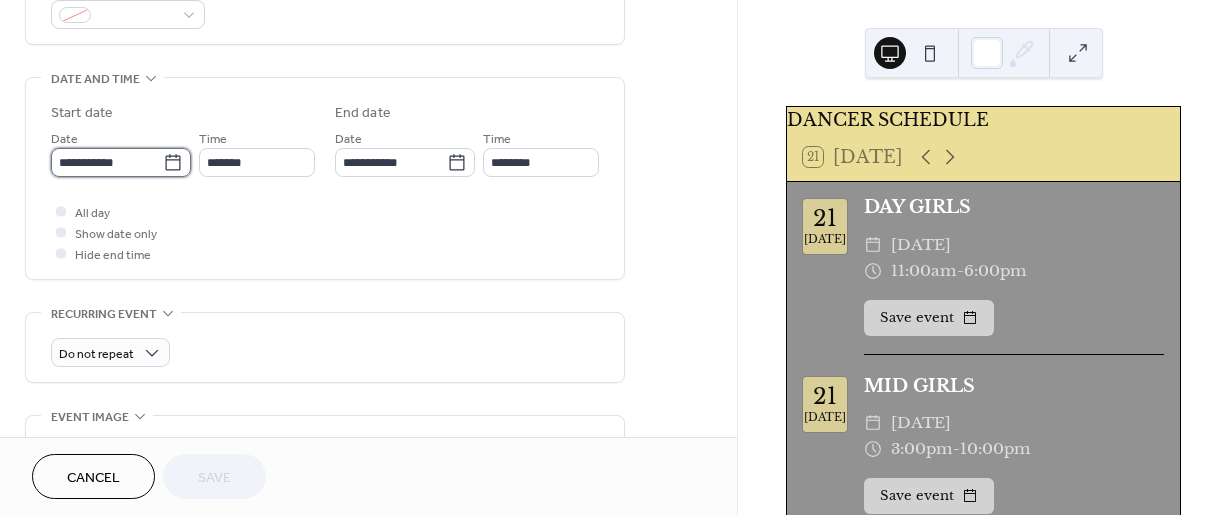 click on "**********" at bounding box center [107, 162] 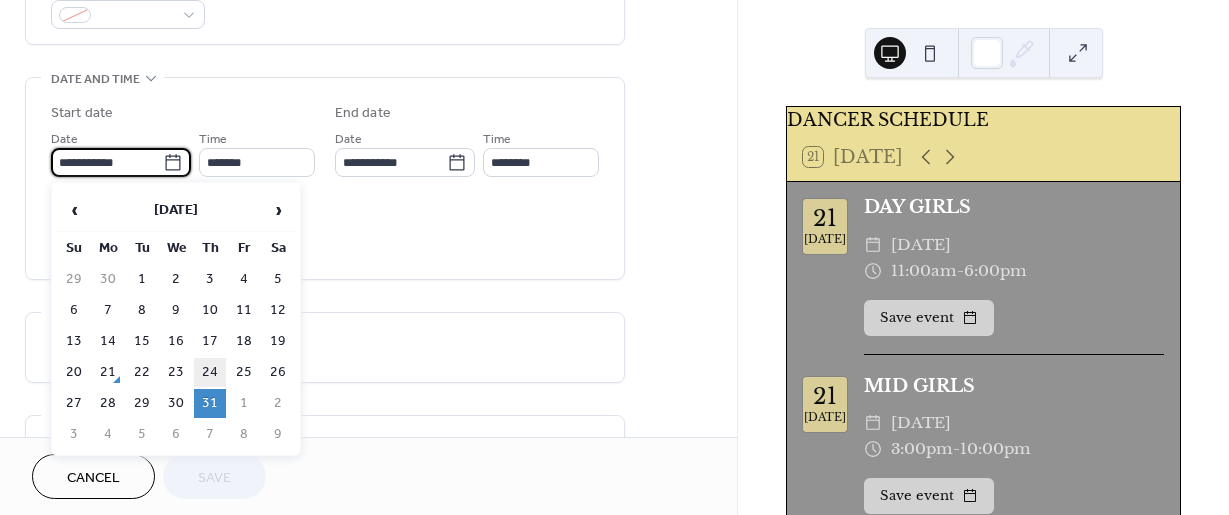 click on "24" at bounding box center [210, 372] 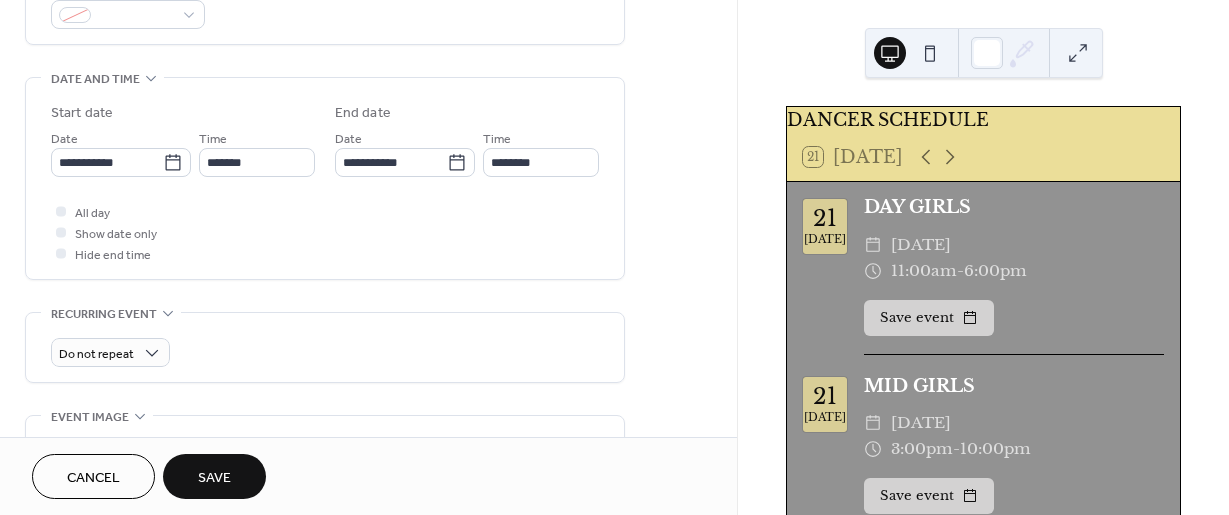 click on "Save" at bounding box center [214, 478] 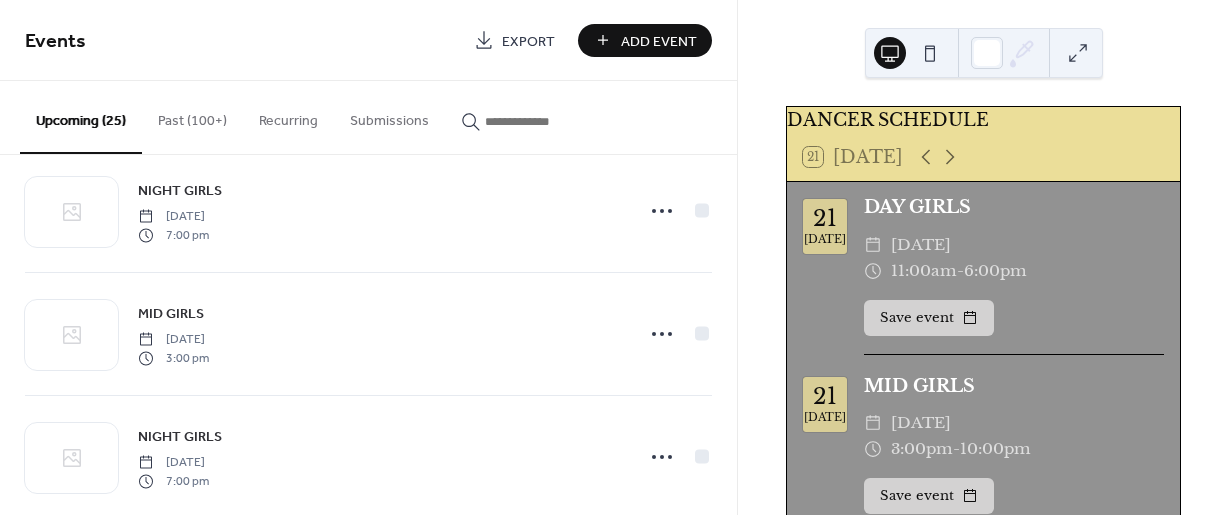 scroll, scrollTop: 2774, scrollLeft: 0, axis: vertical 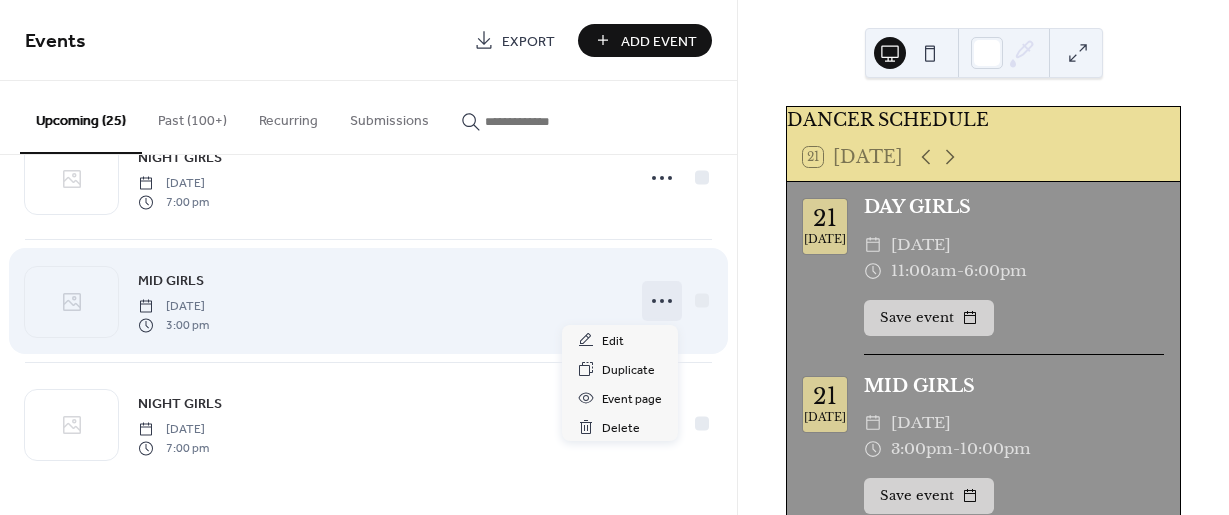 click 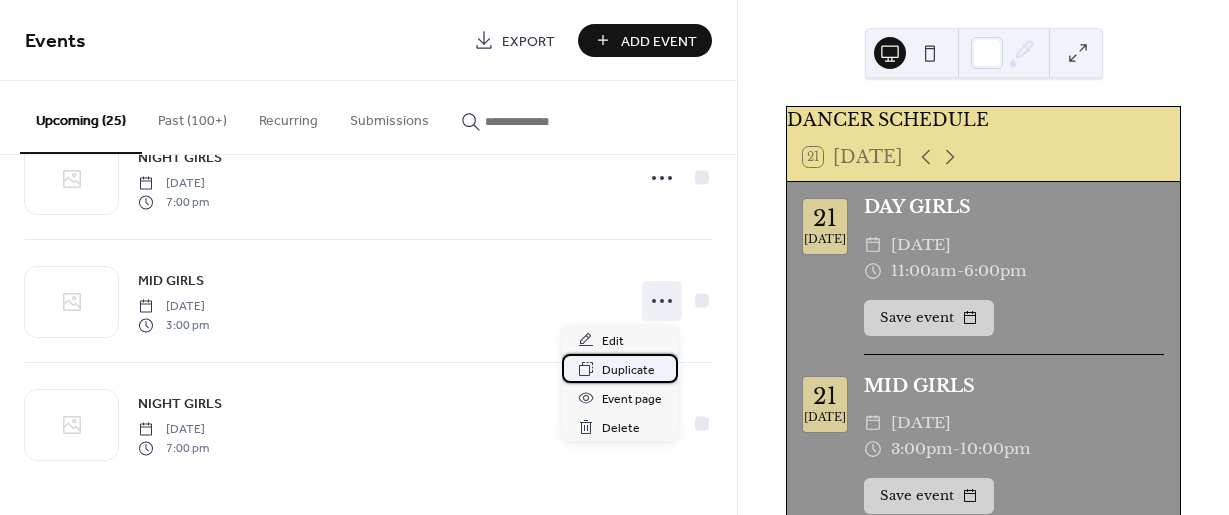 click on "Duplicate" at bounding box center (628, 370) 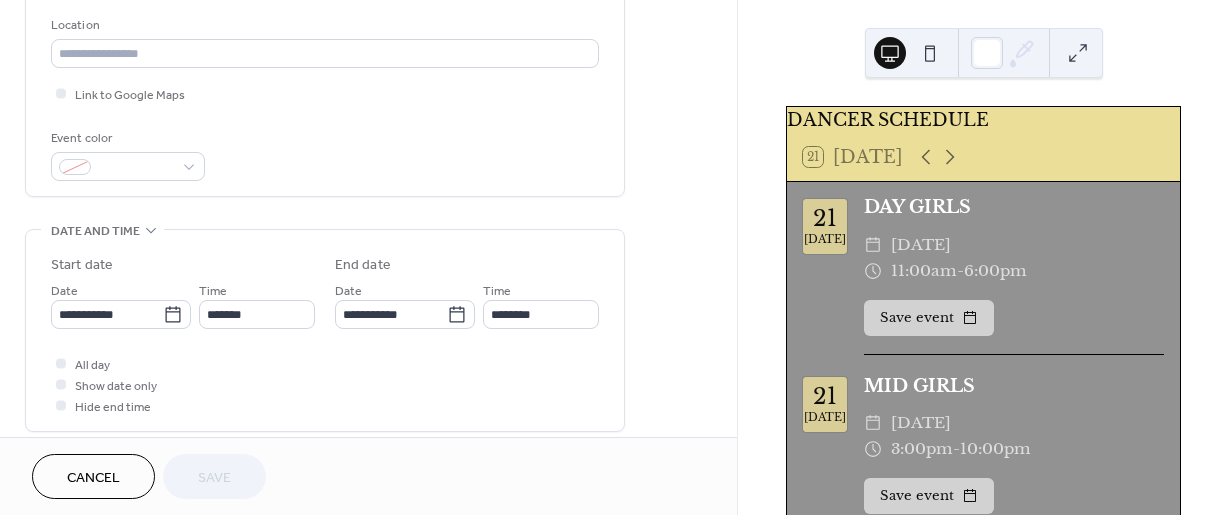 scroll, scrollTop: 432, scrollLeft: 0, axis: vertical 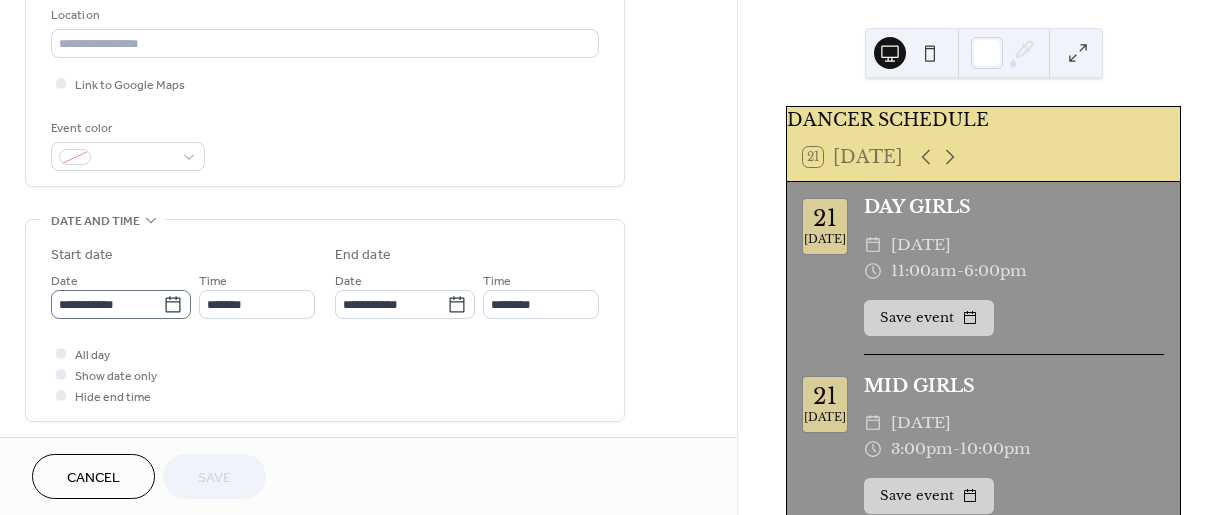 click 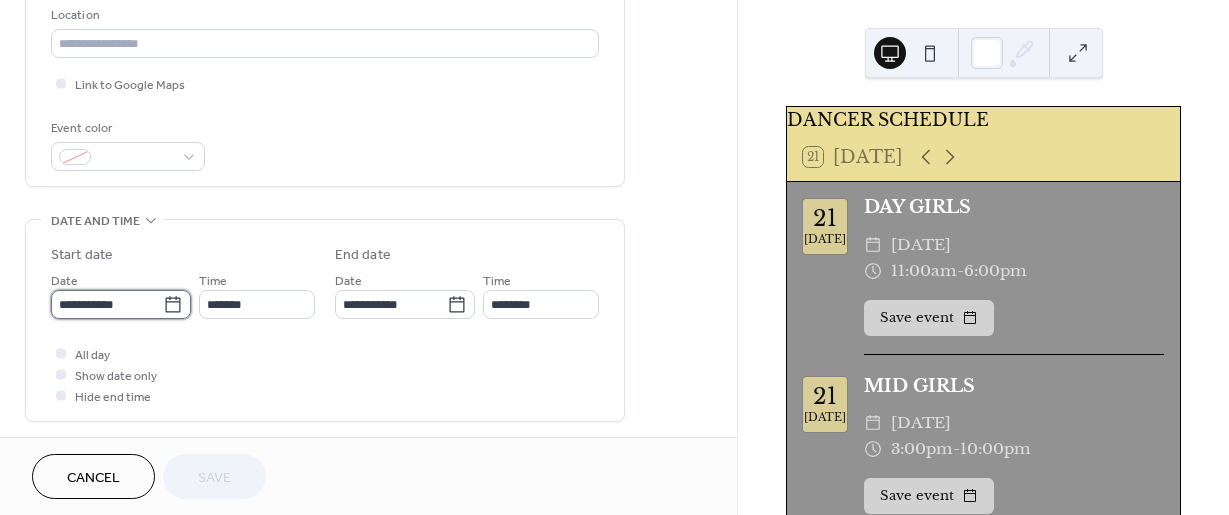 click on "**********" at bounding box center (107, 304) 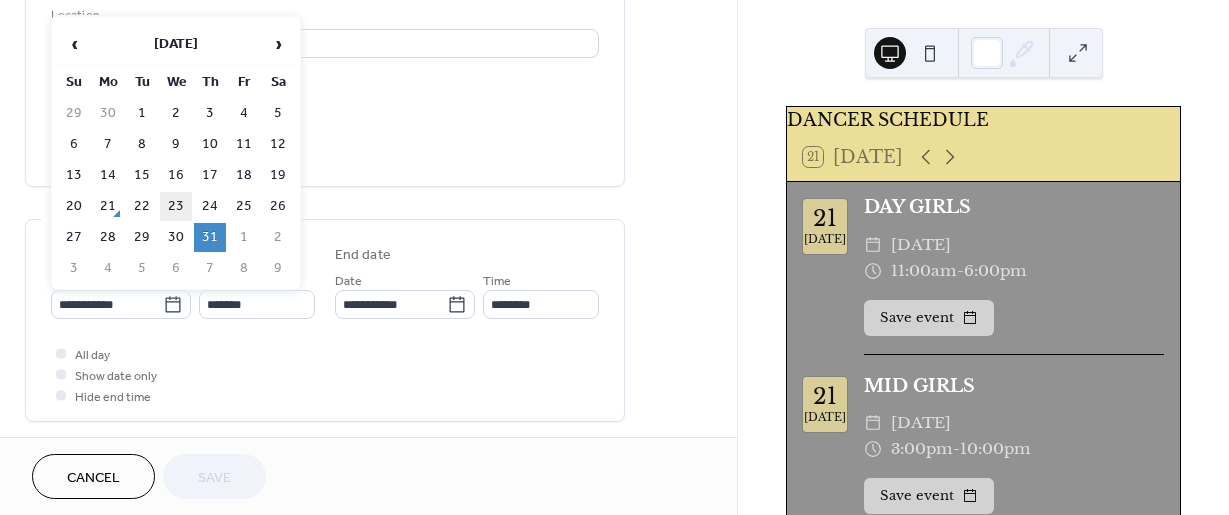 click on "23" at bounding box center [176, 206] 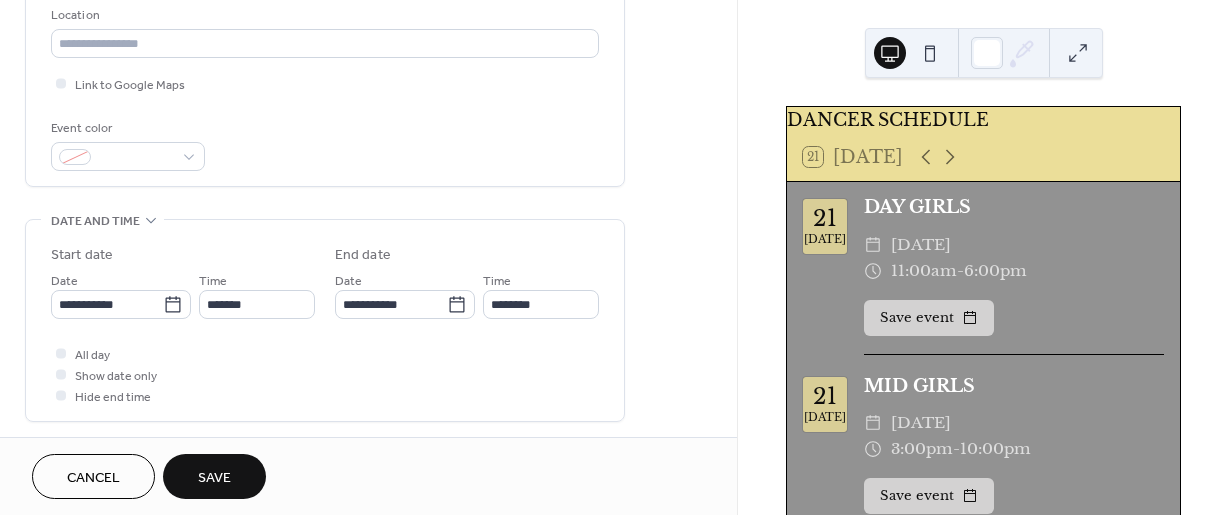 click on "Save" at bounding box center [214, 478] 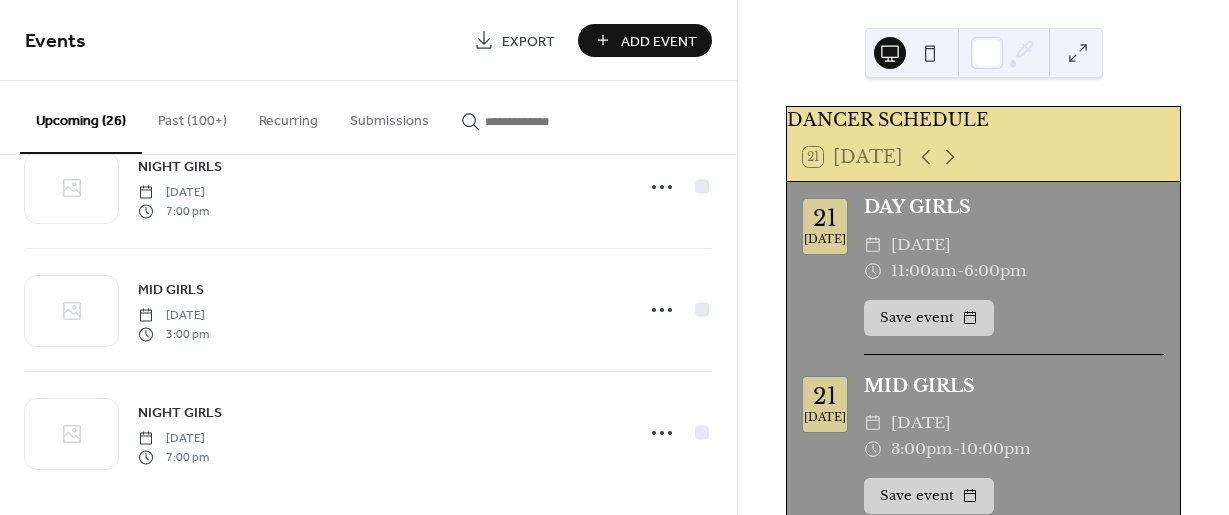 scroll, scrollTop: 2897, scrollLeft: 0, axis: vertical 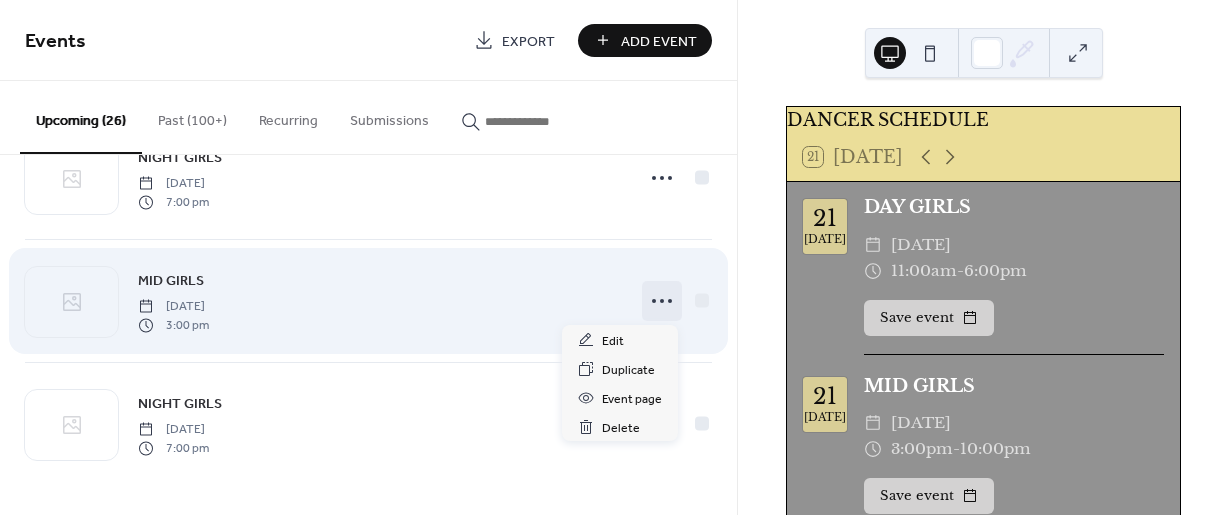 click 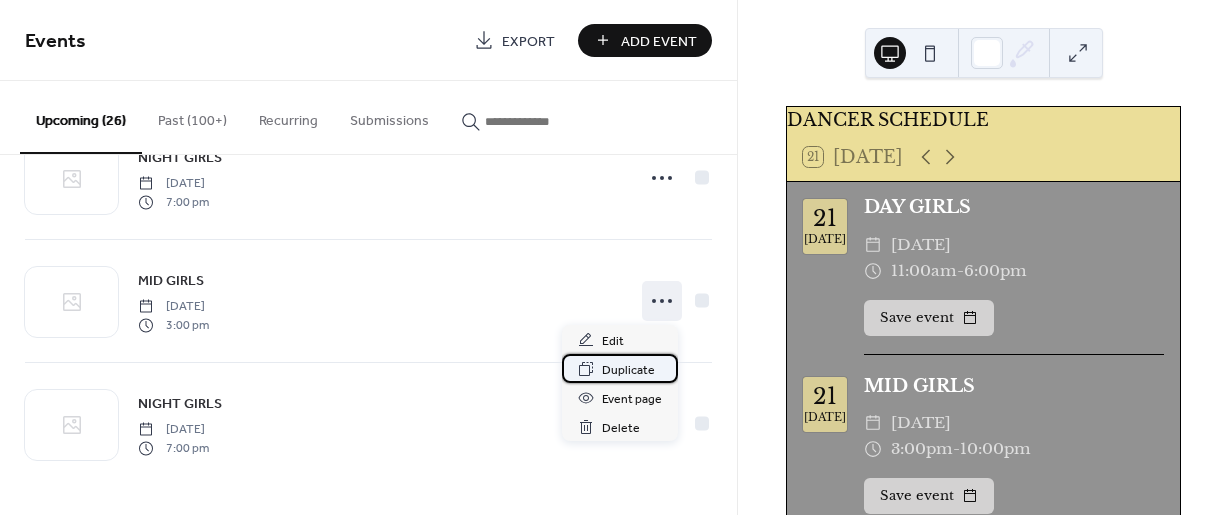 click on "Duplicate" at bounding box center [628, 370] 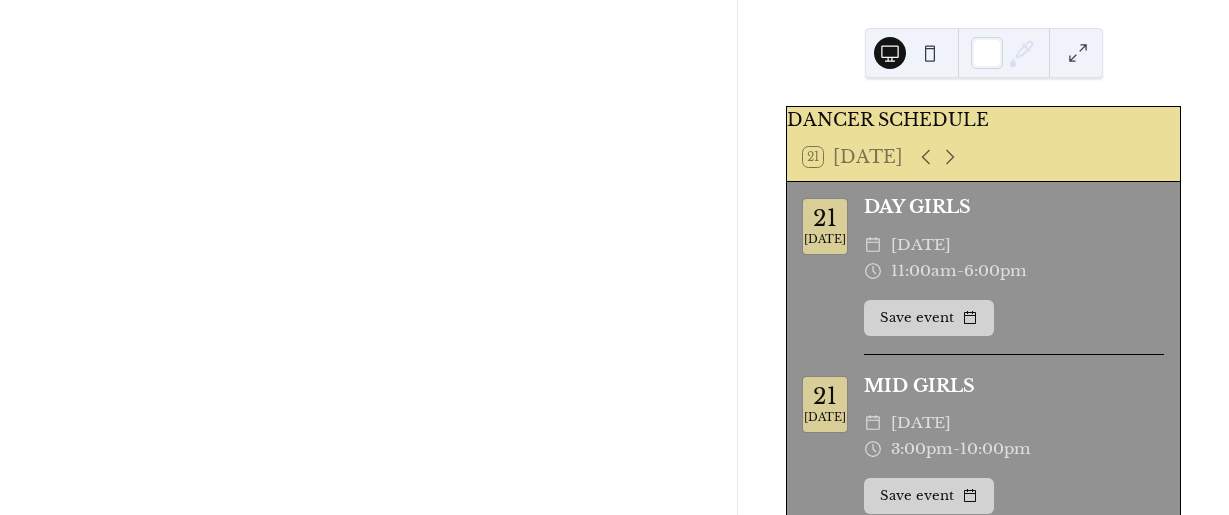click at bounding box center [368, 257] 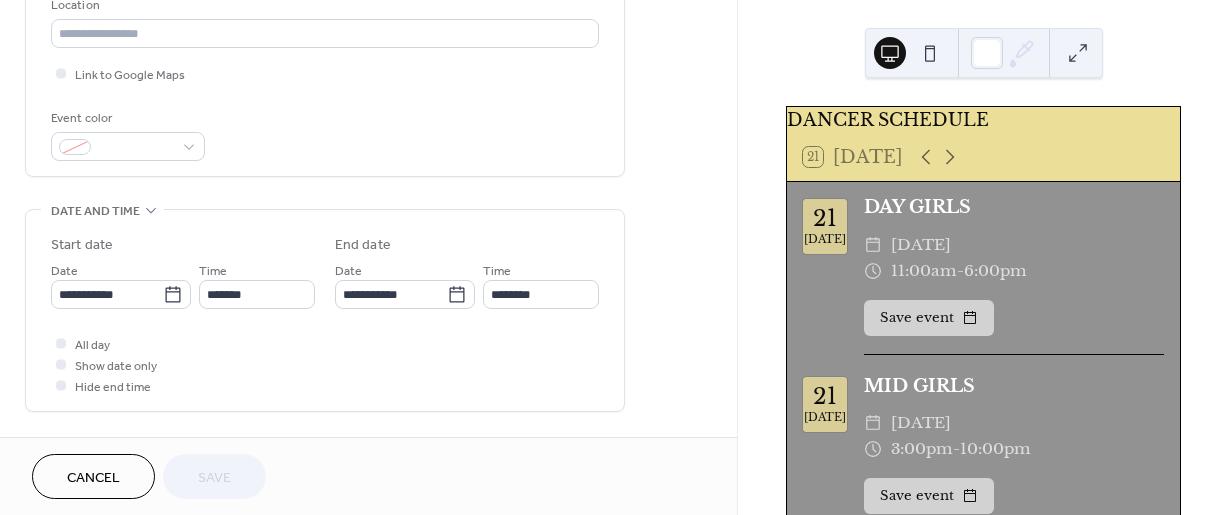 scroll, scrollTop: 460, scrollLeft: 0, axis: vertical 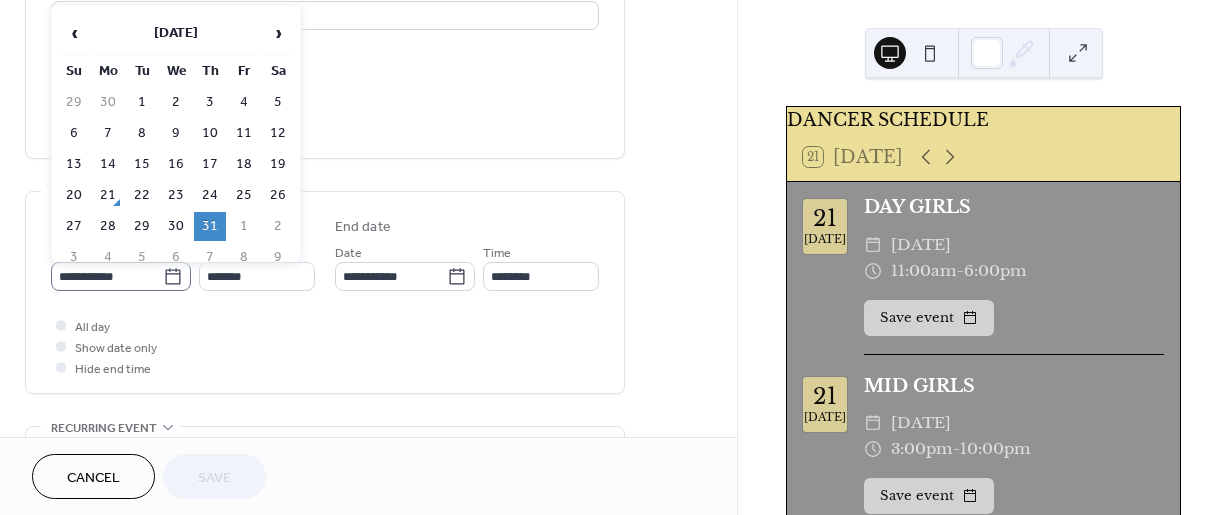 click 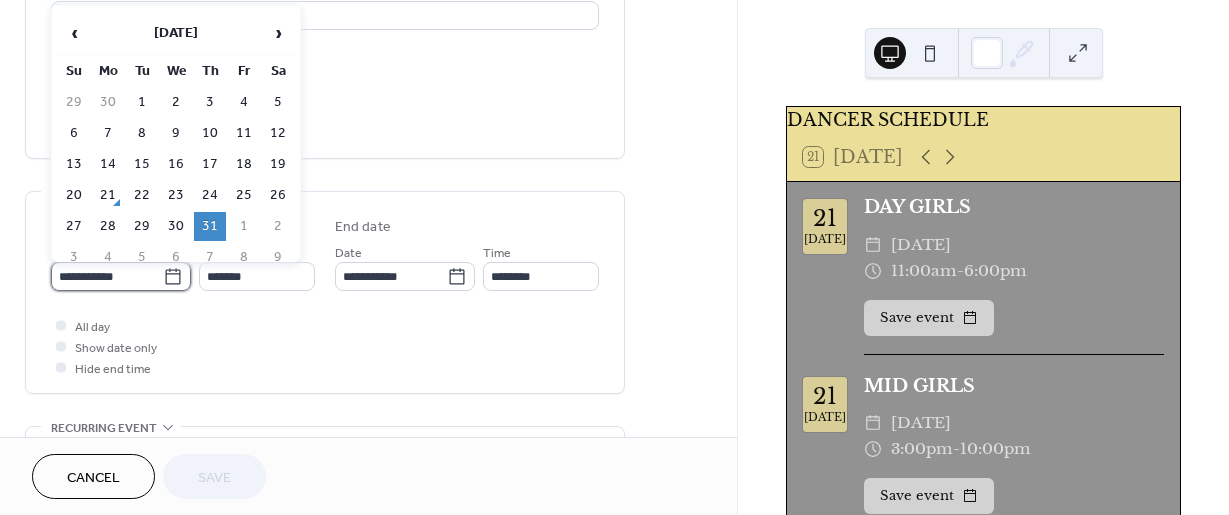 click on "**********" at bounding box center [107, 276] 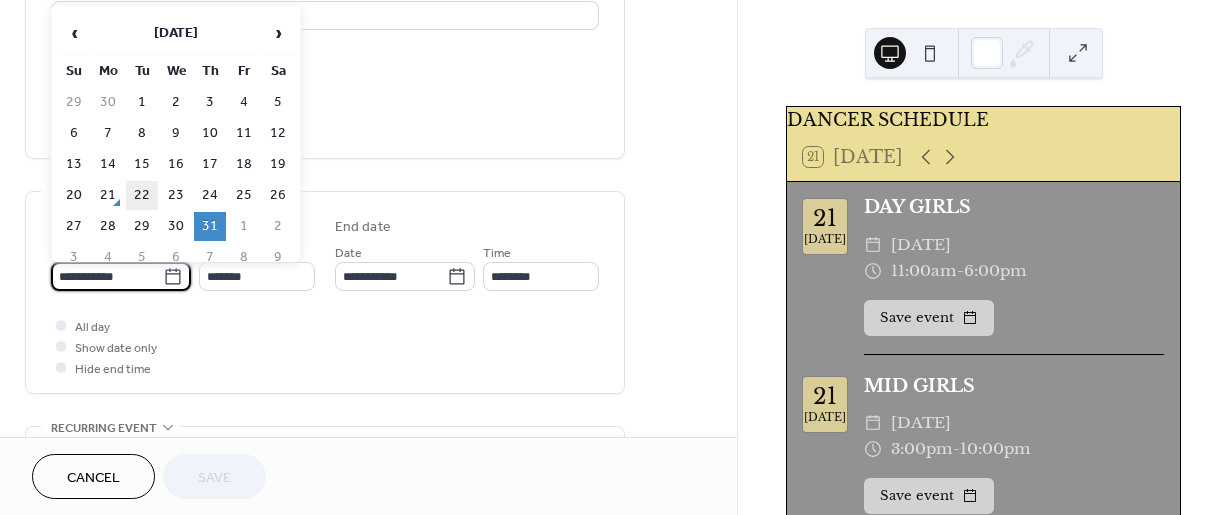 click on "22" at bounding box center (142, 195) 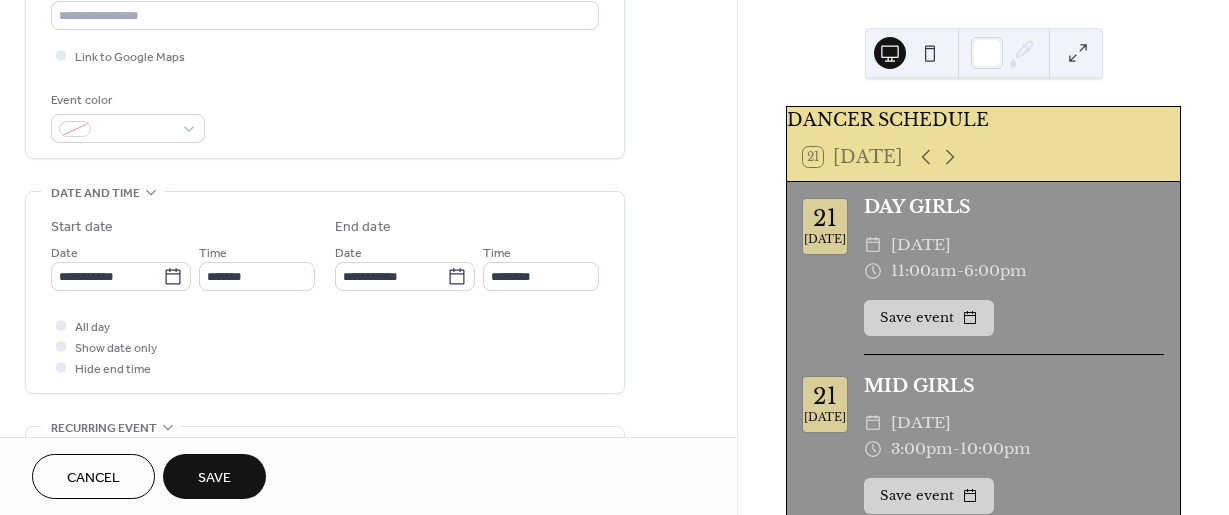 click on "Save" at bounding box center (214, 476) 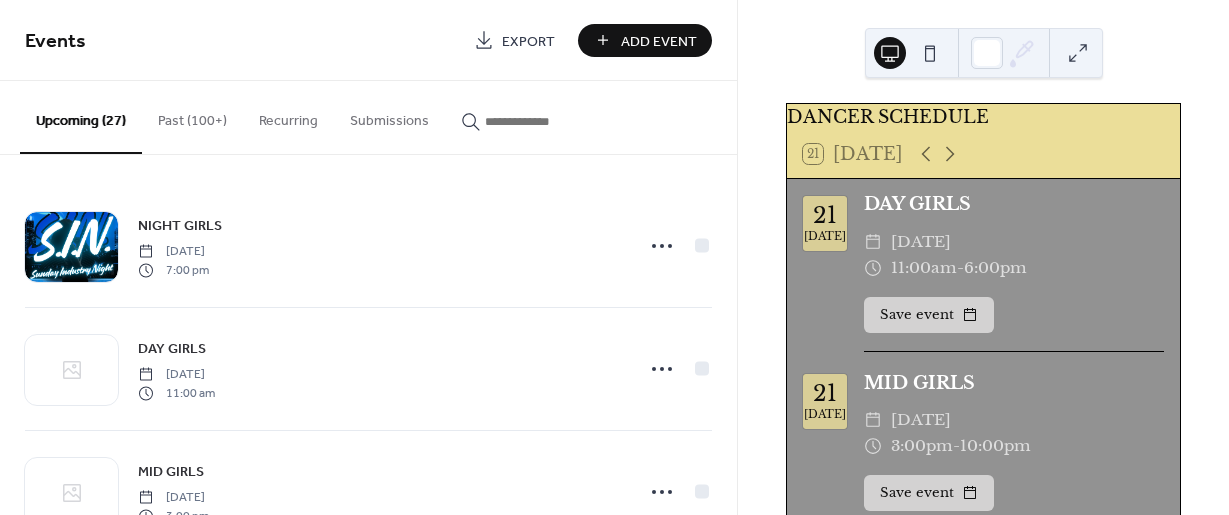 scroll, scrollTop: 0, scrollLeft: 0, axis: both 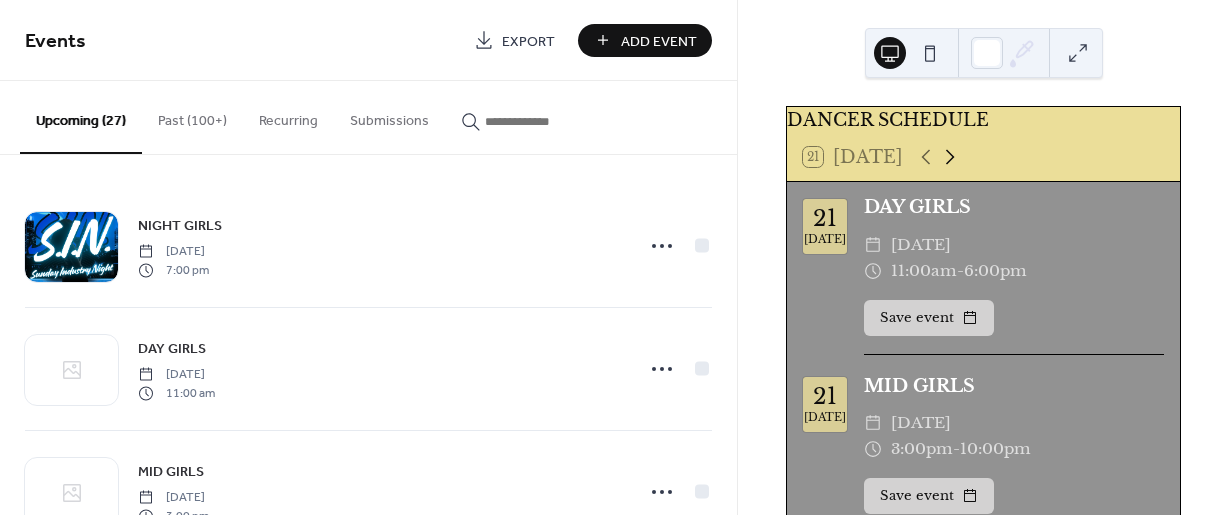 click 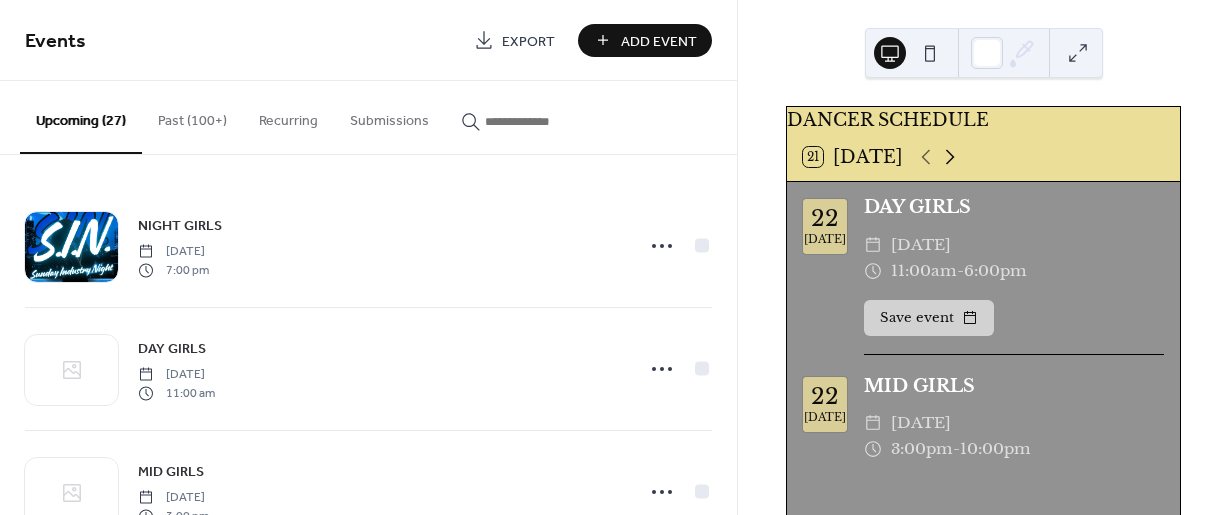 click 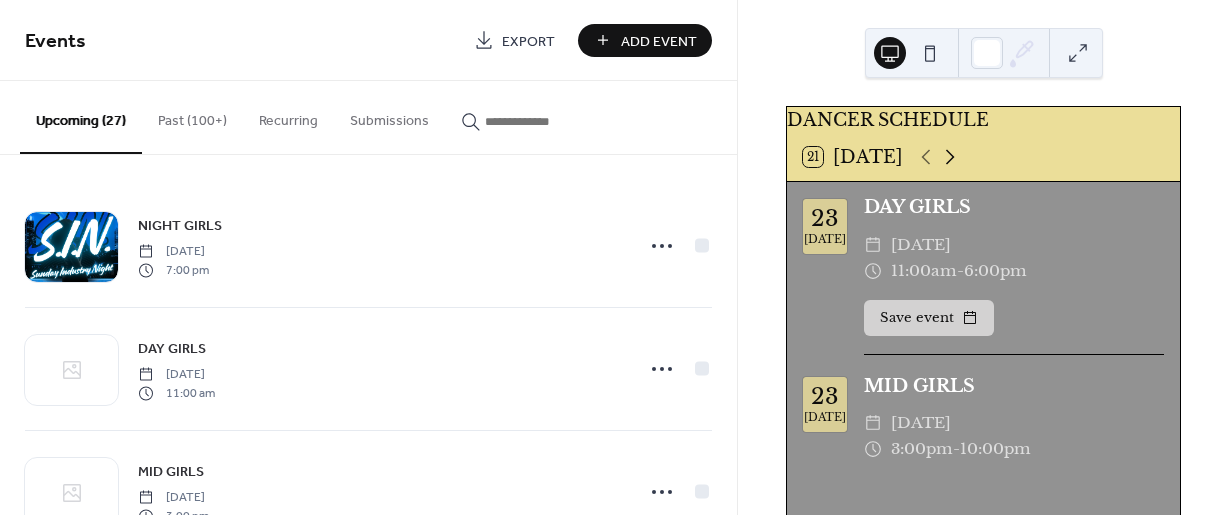 click 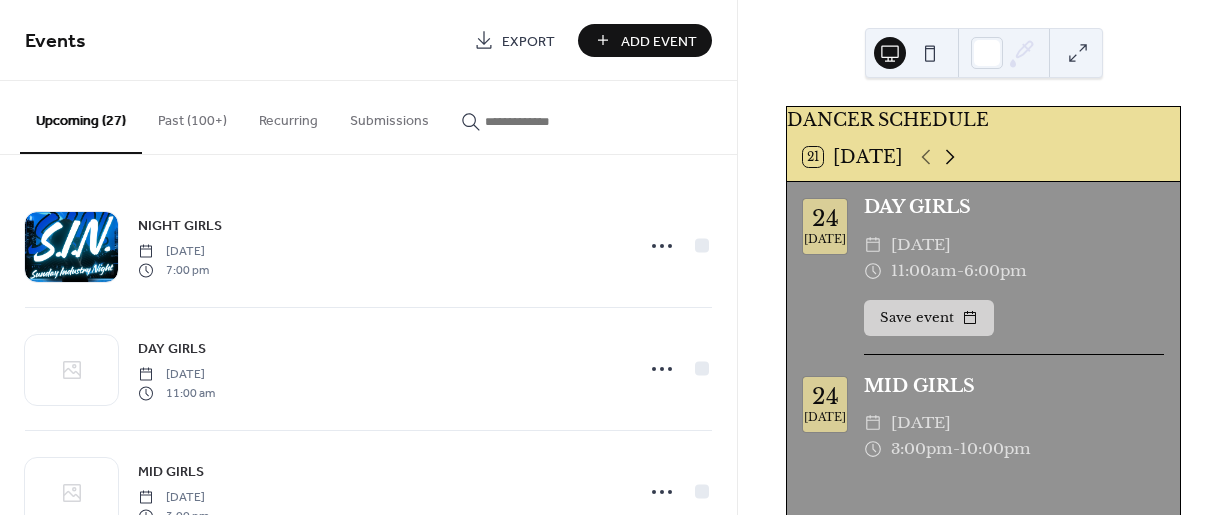 click 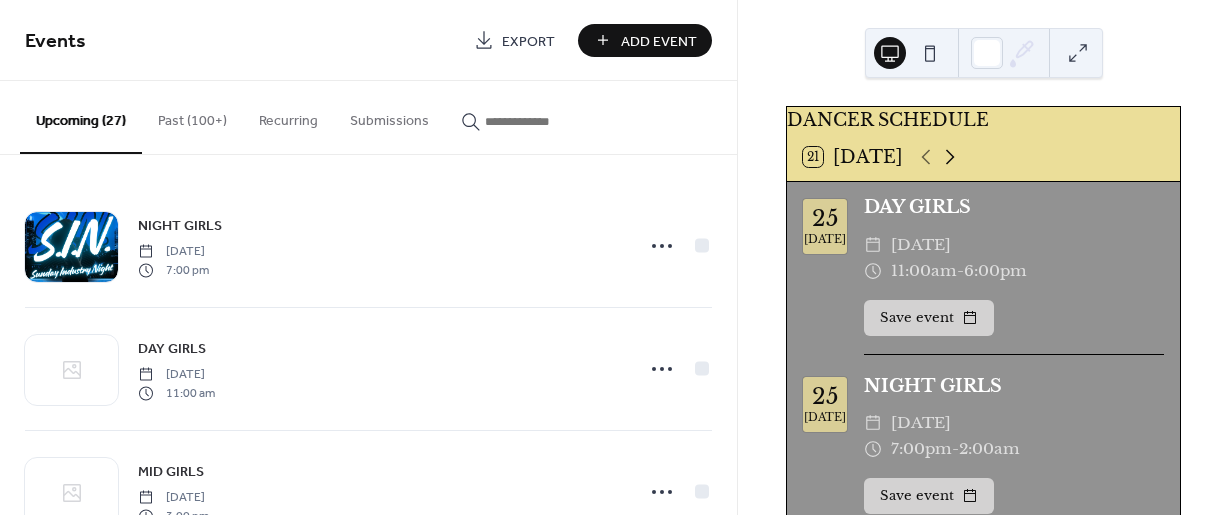 click 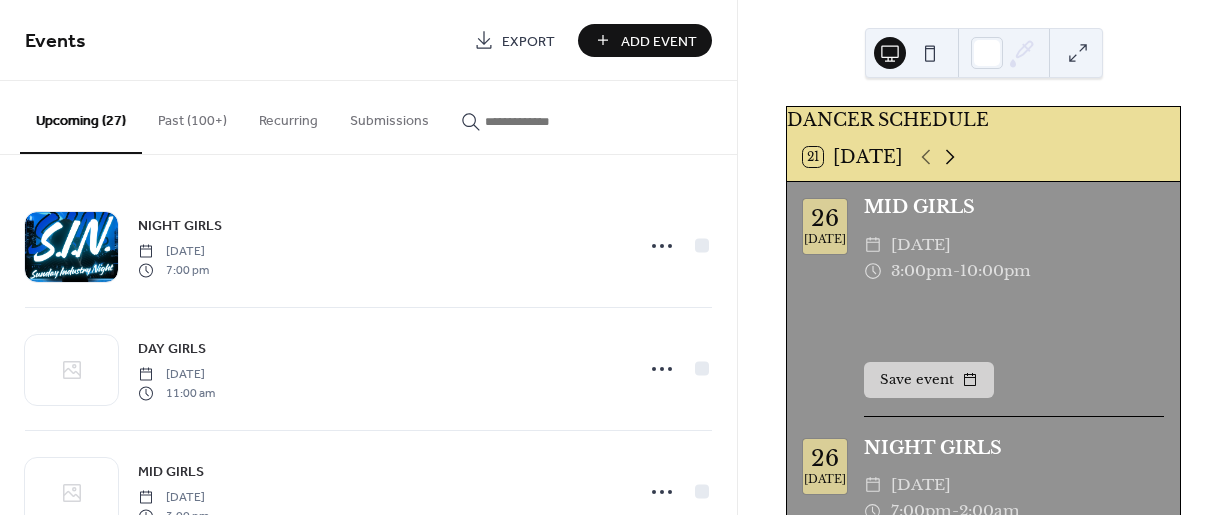 click 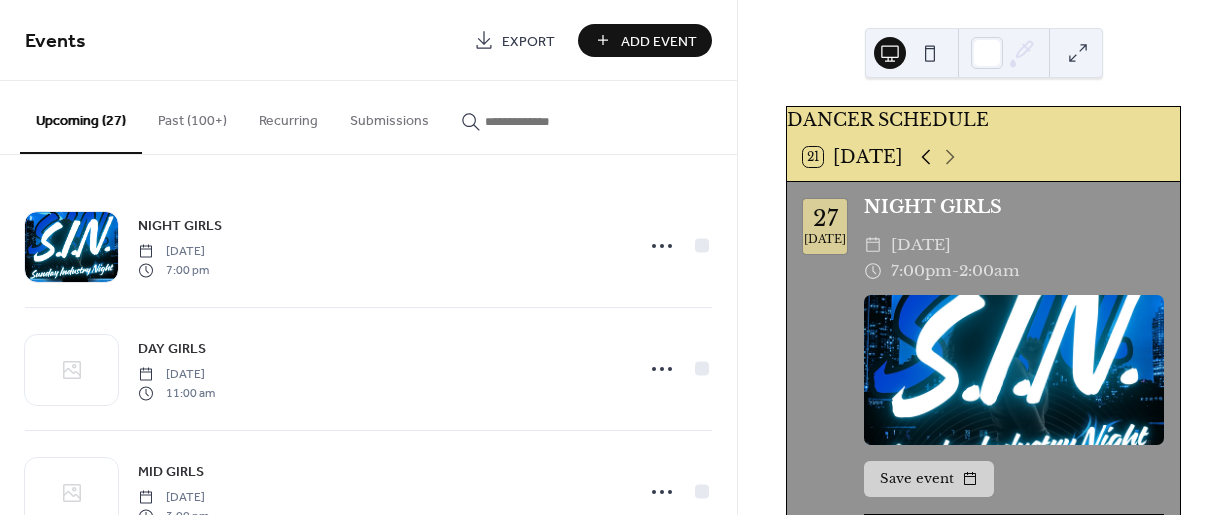 click 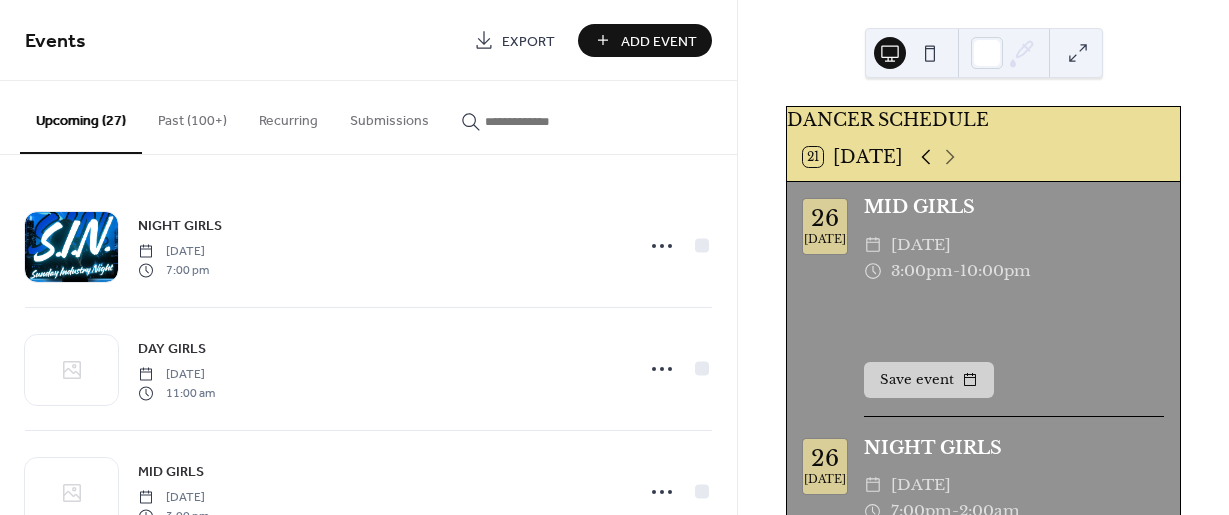 click 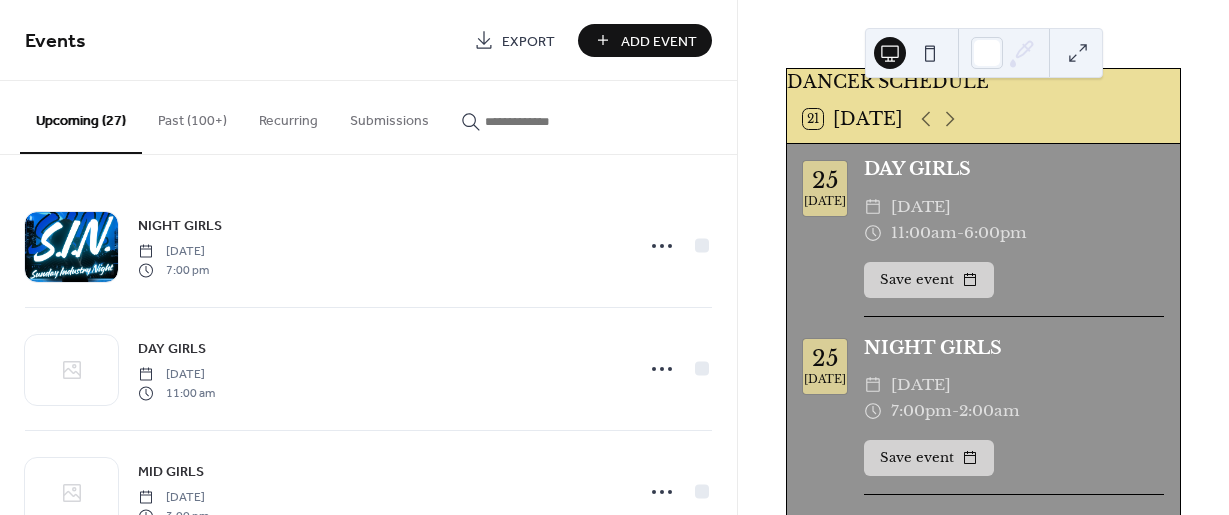 scroll, scrollTop: 0, scrollLeft: 0, axis: both 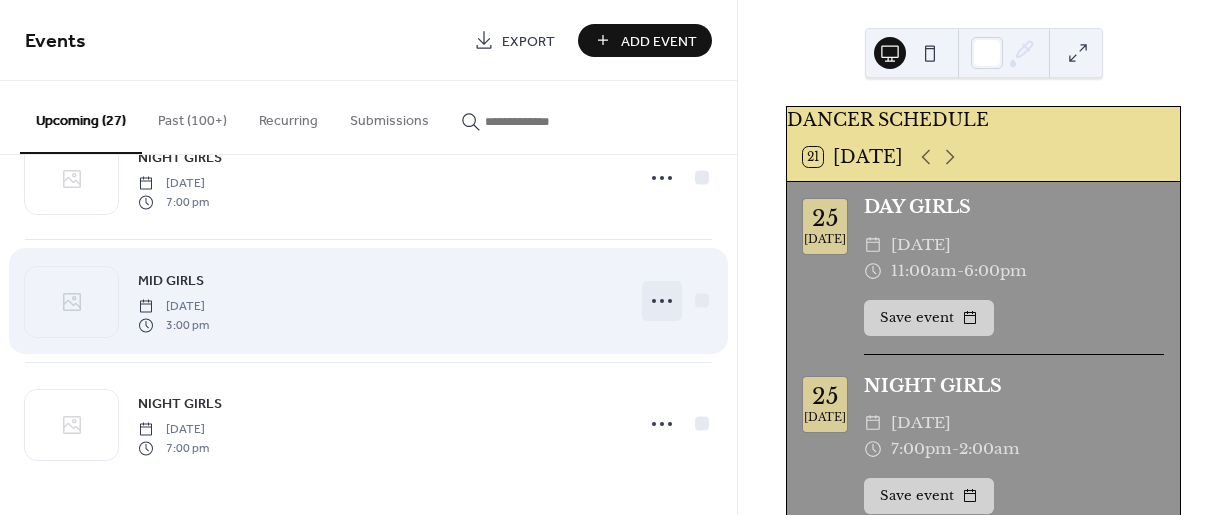 click 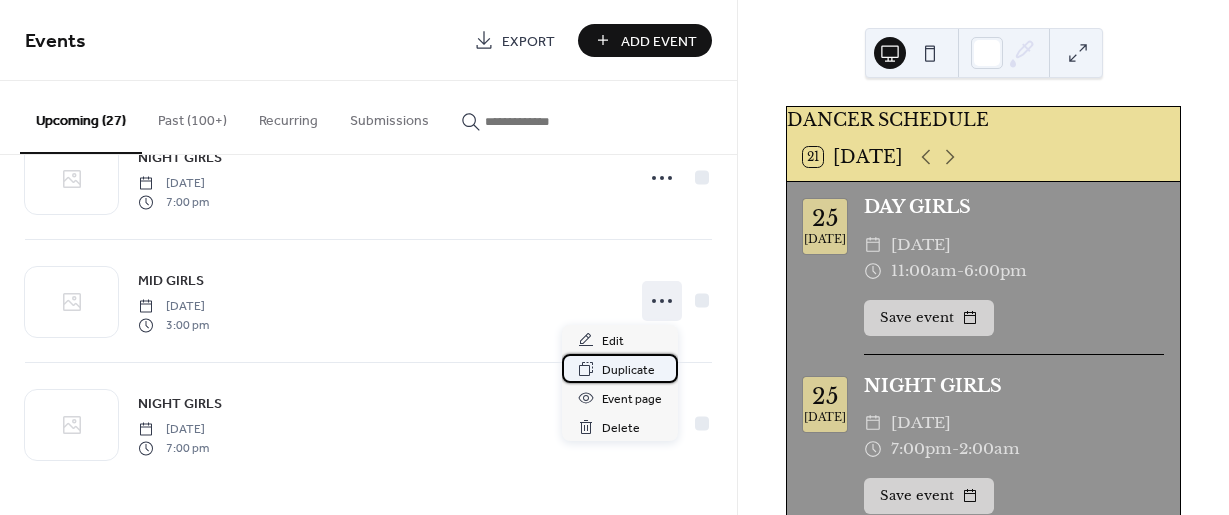 click on "Duplicate" at bounding box center (628, 370) 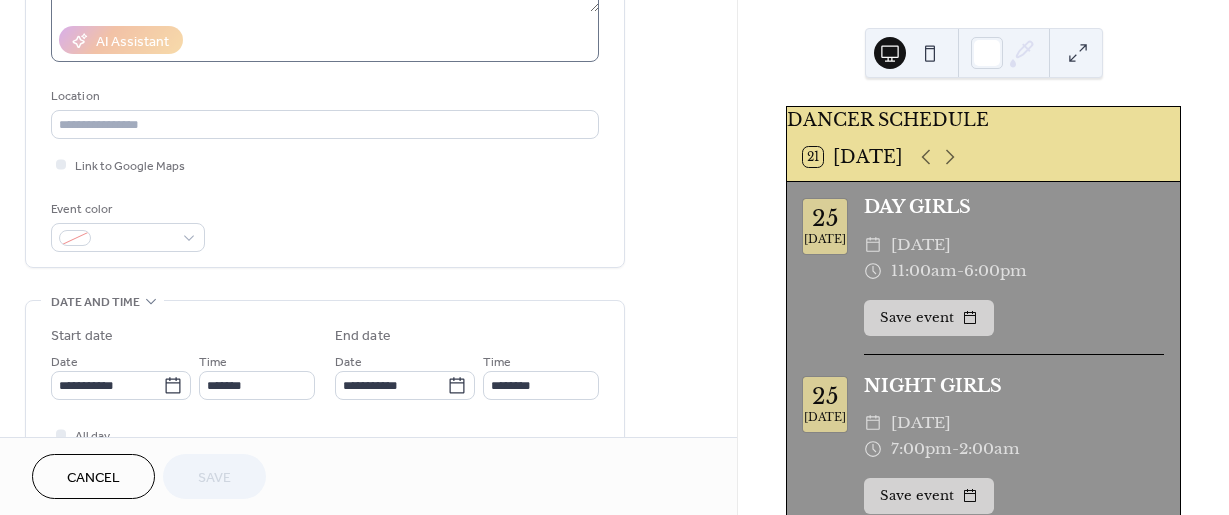 scroll, scrollTop: 358, scrollLeft: 0, axis: vertical 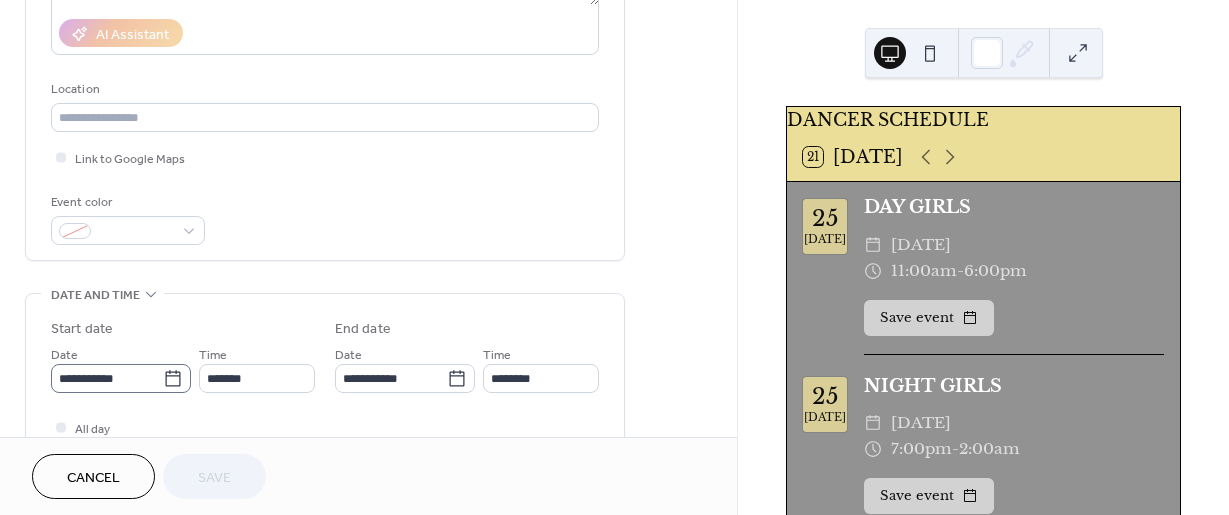 click 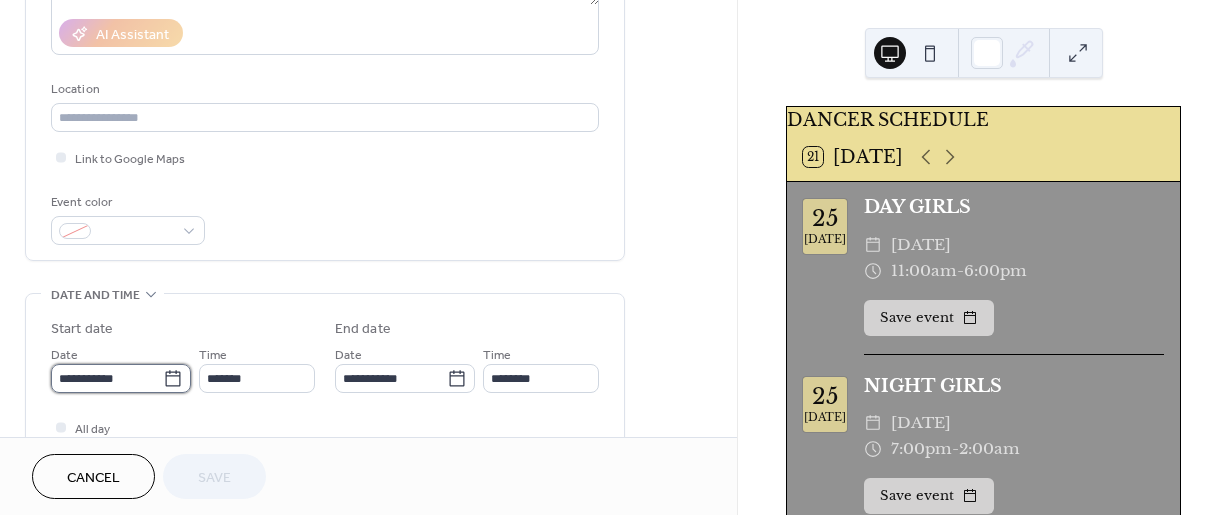 click on "**********" at bounding box center (107, 378) 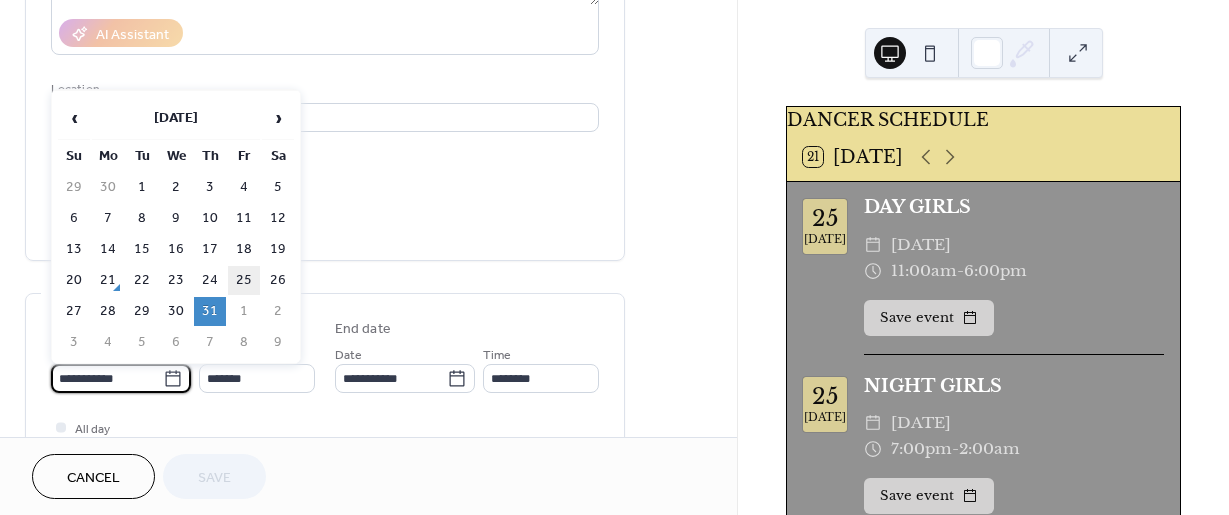 click on "25" at bounding box center [244, 280] 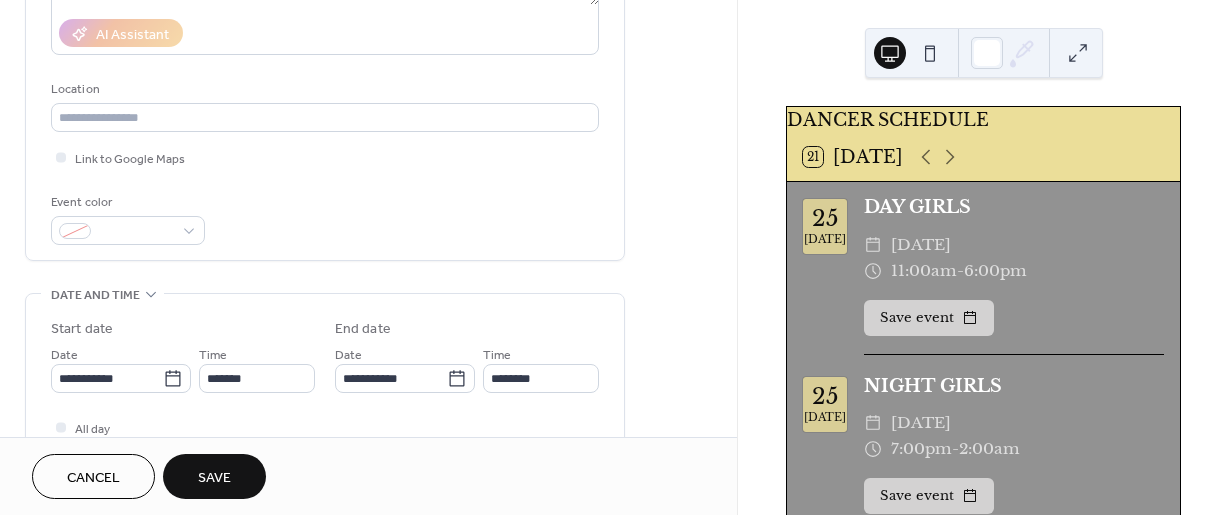 click on "Save" at bounding box center (214, 476) 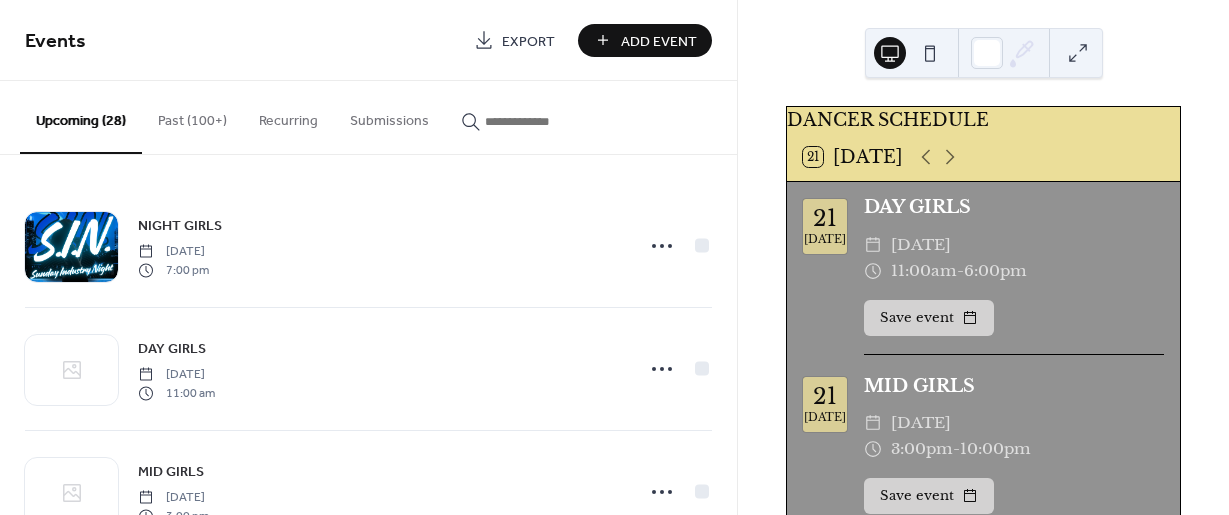 click 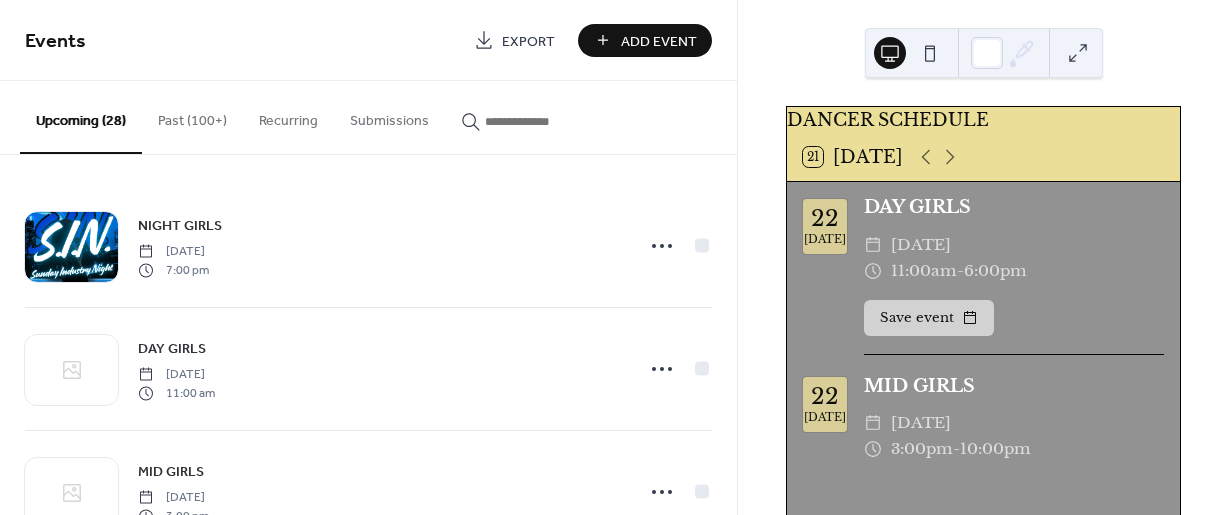 click 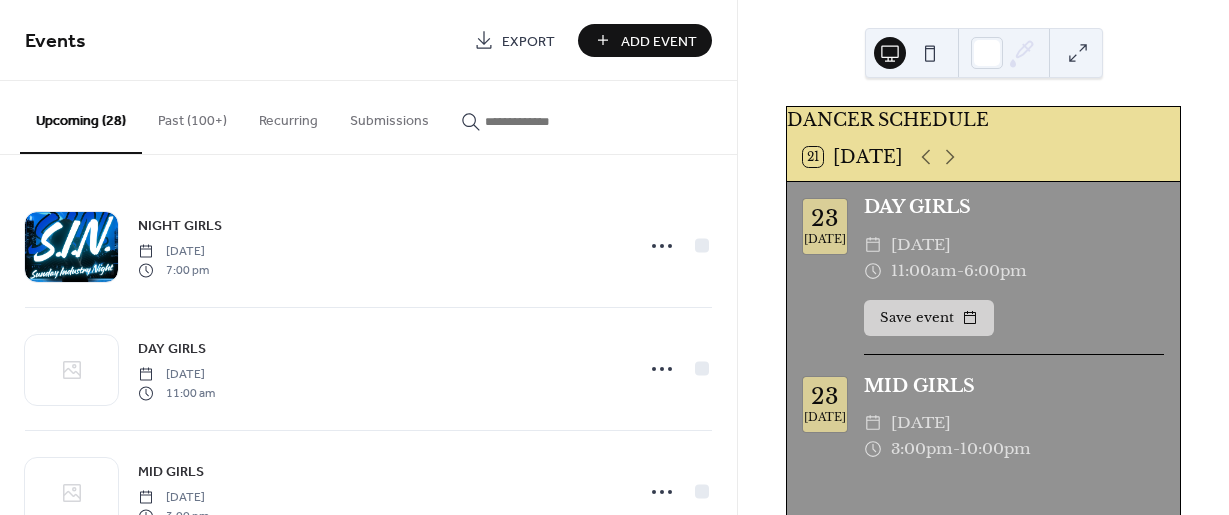 click 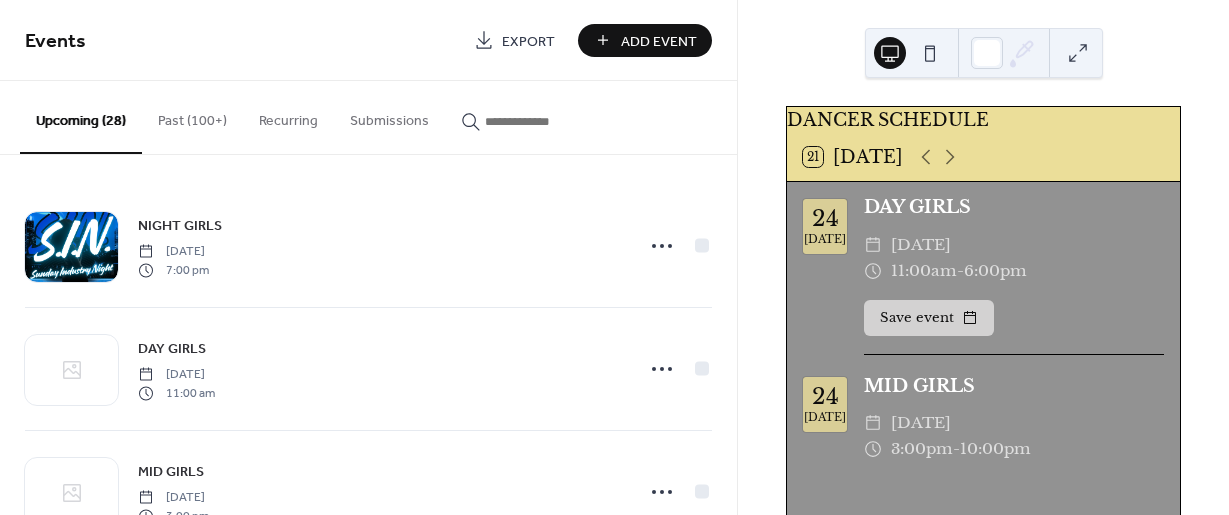 click 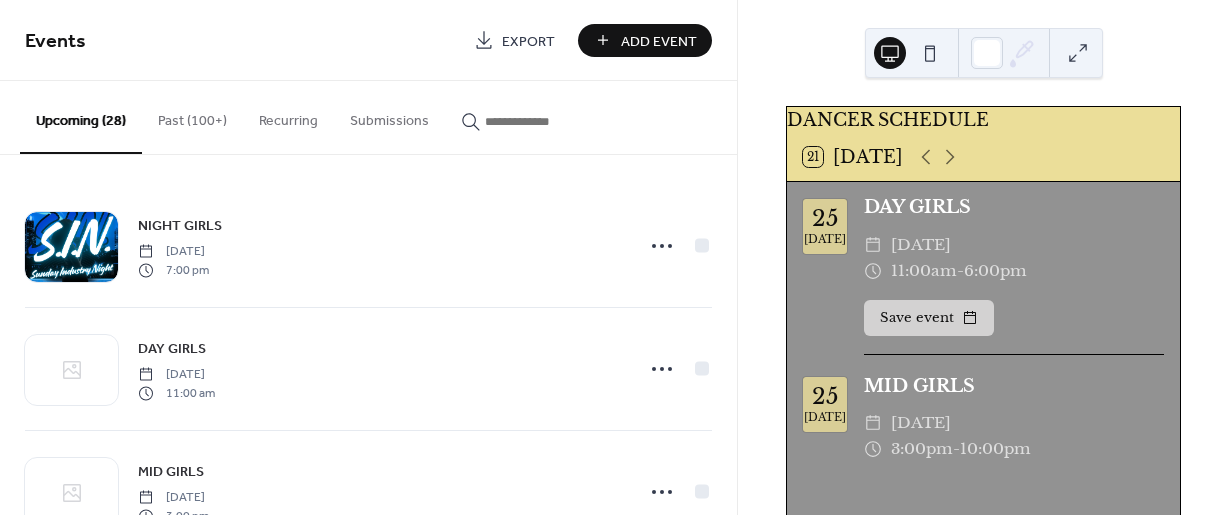 click 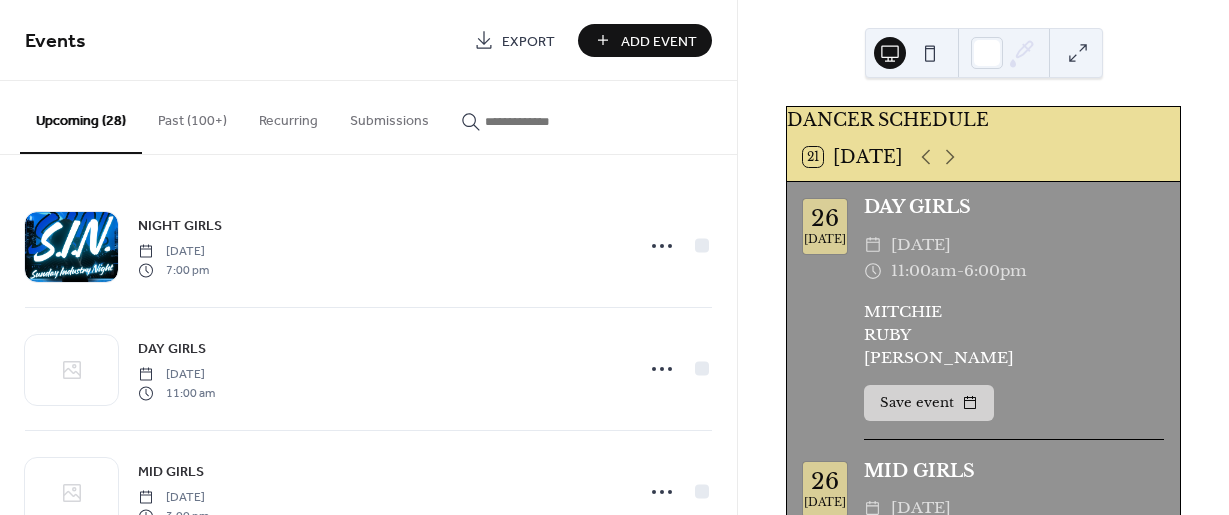 click 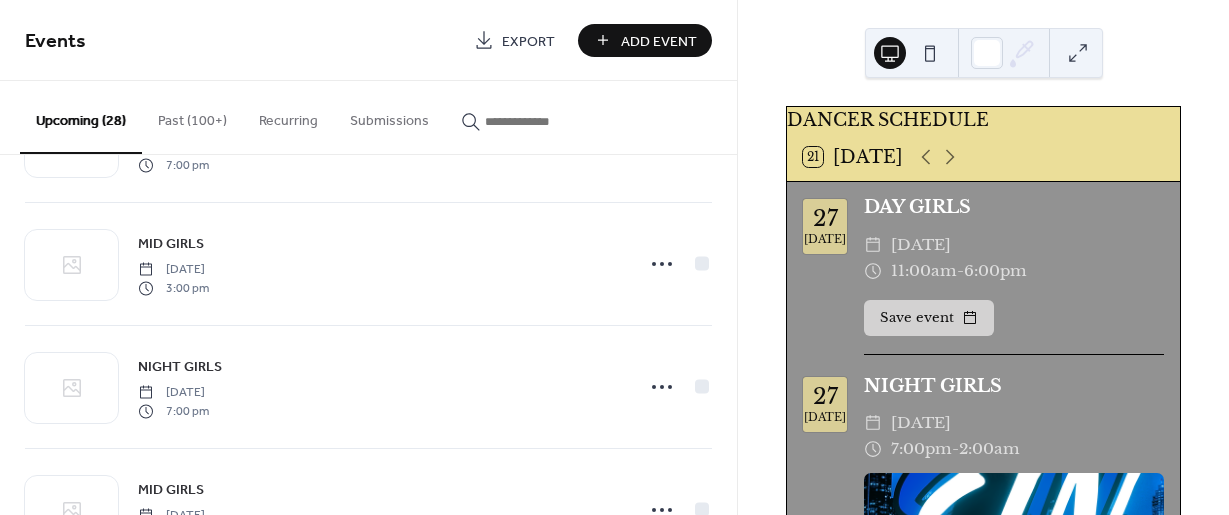 scroll, scrollTop: 3143, scrollLeft: 0, axis: vertical 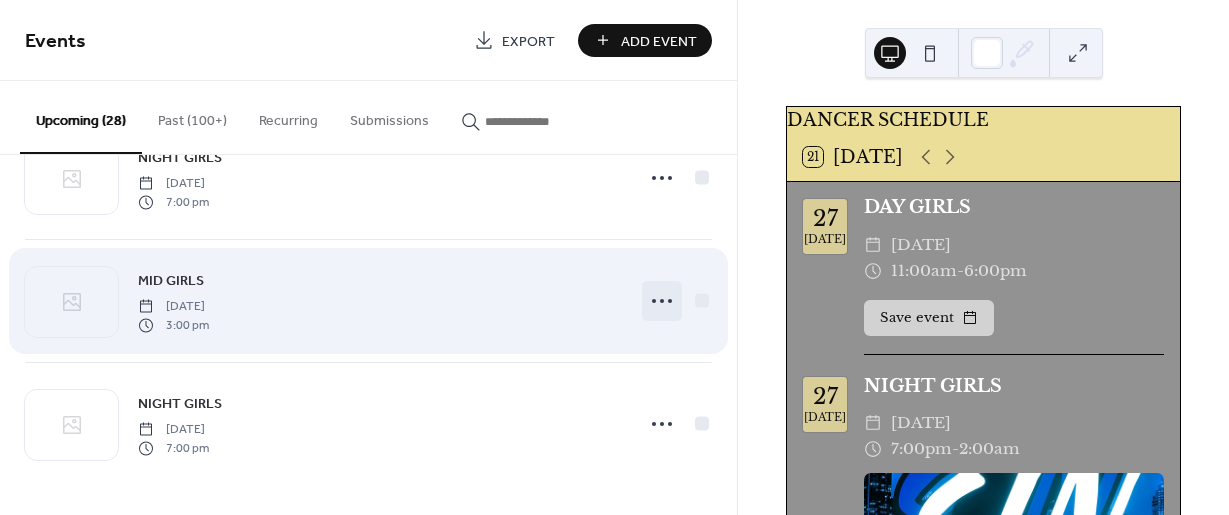 click 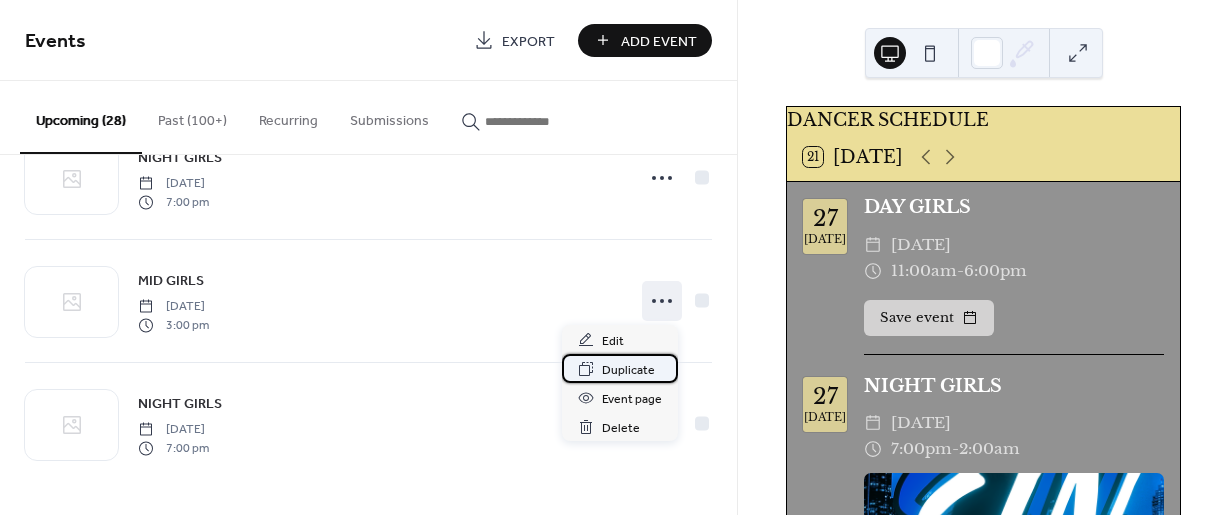 click on "Duplicate" at bounding box center (628, 370) 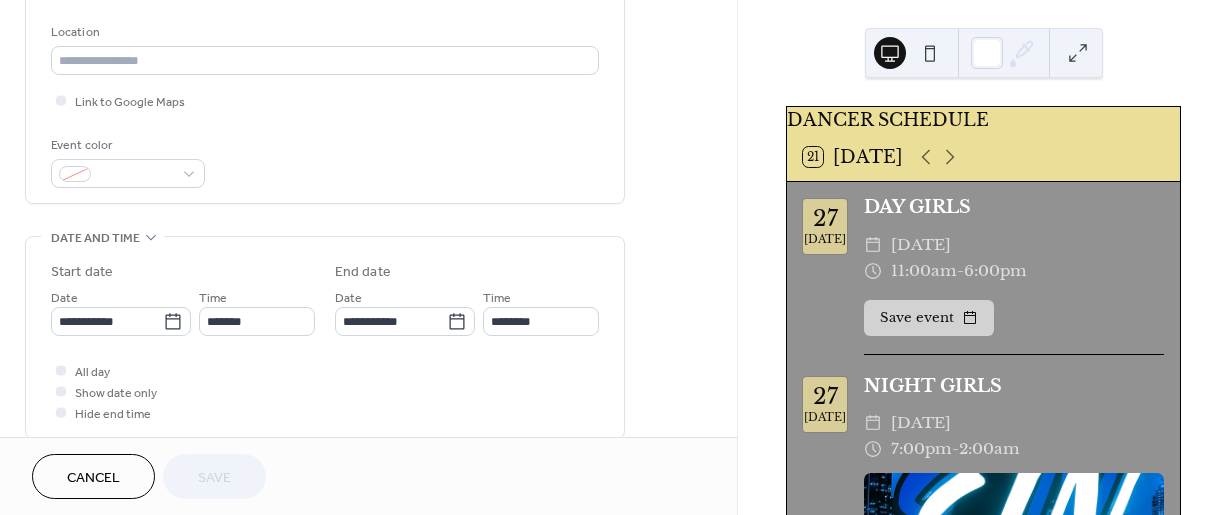 scroll, scrollTop: 421, scrollLeft: 0, axis: vertical 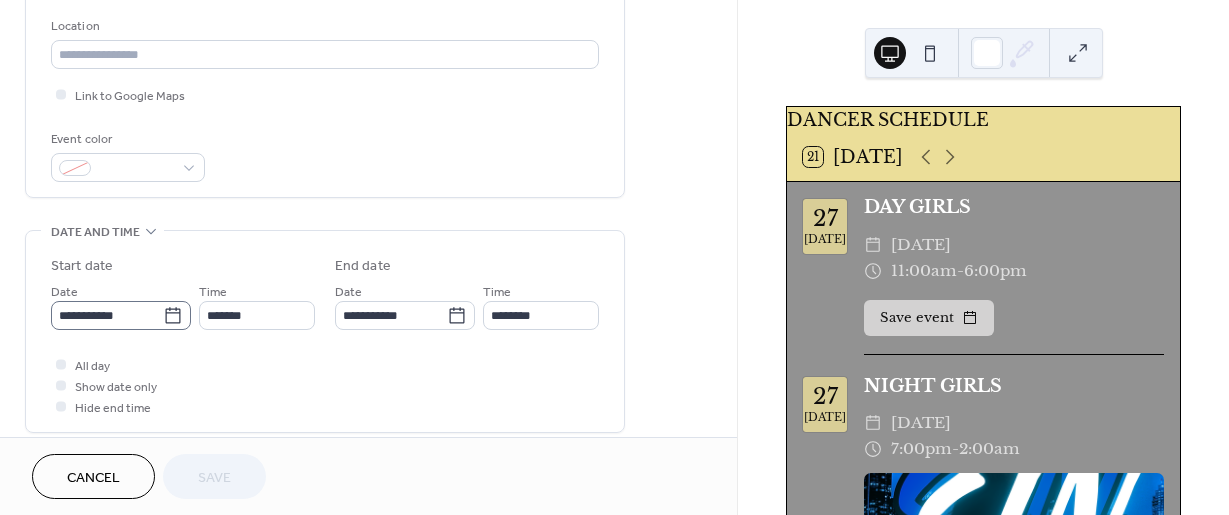 click 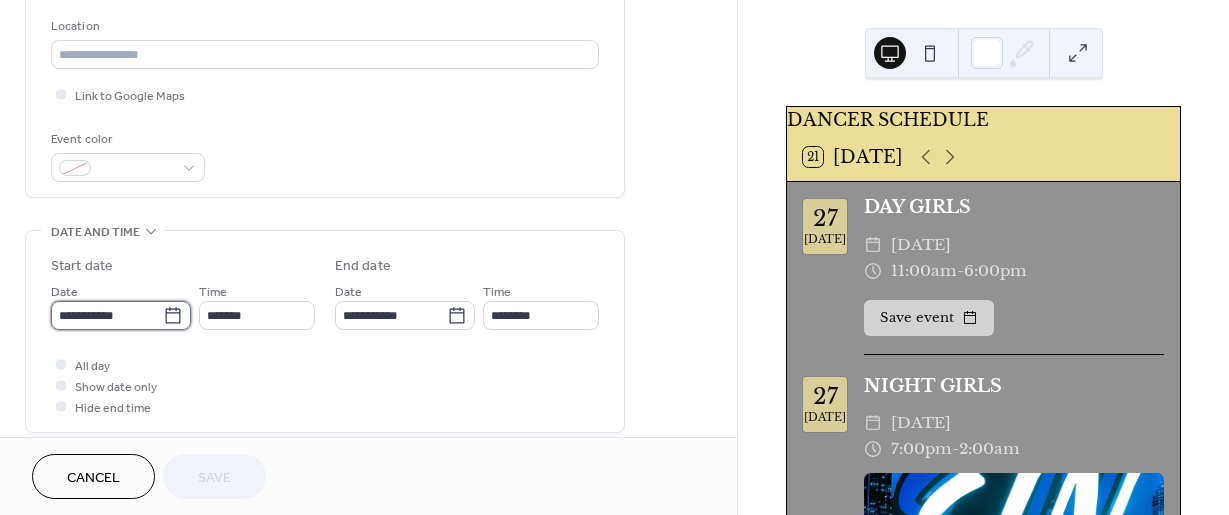 click on "**********" at bounding box center (107, 315) 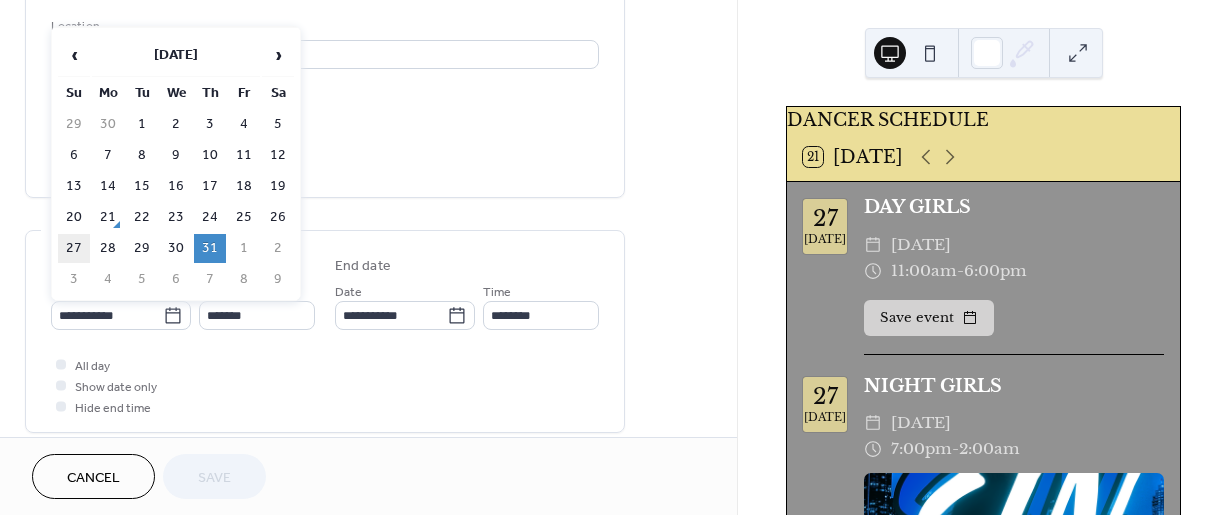 click on "27" at bounding box center (74, 248) 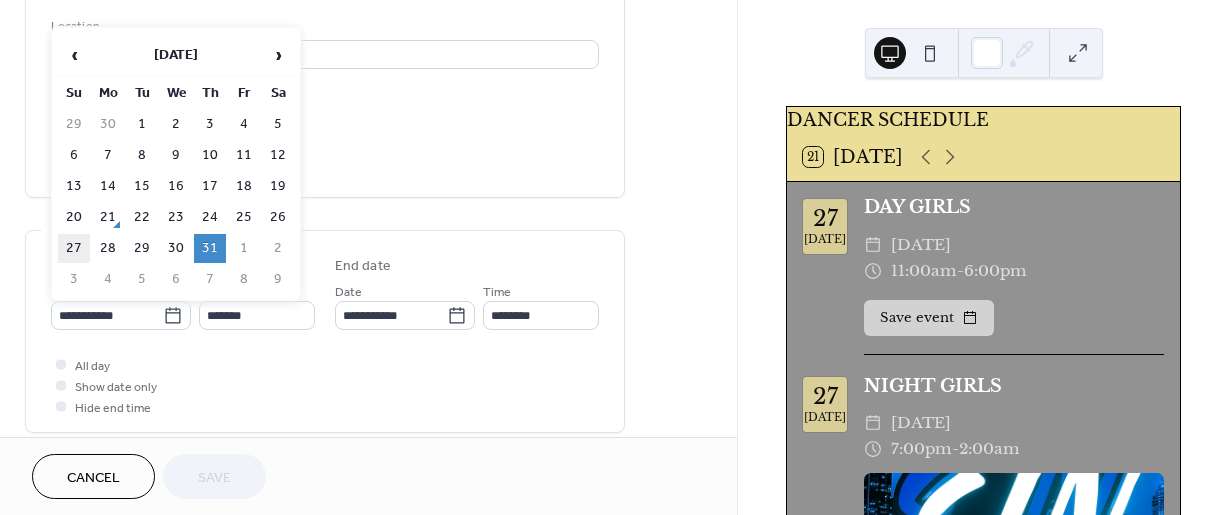 type on "**********" 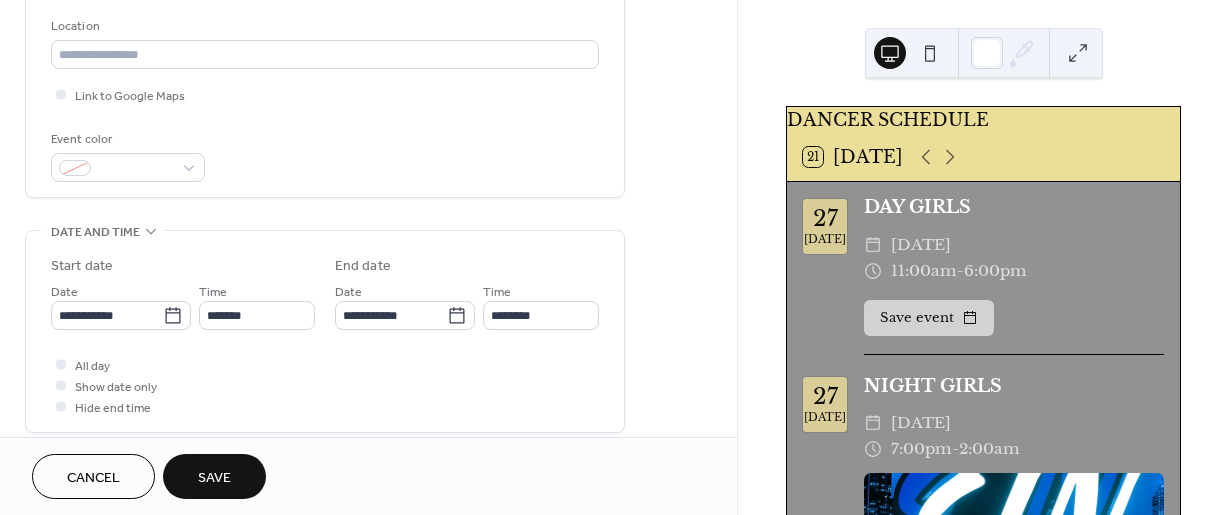 click on "Save" at bounding box center (214, 478) 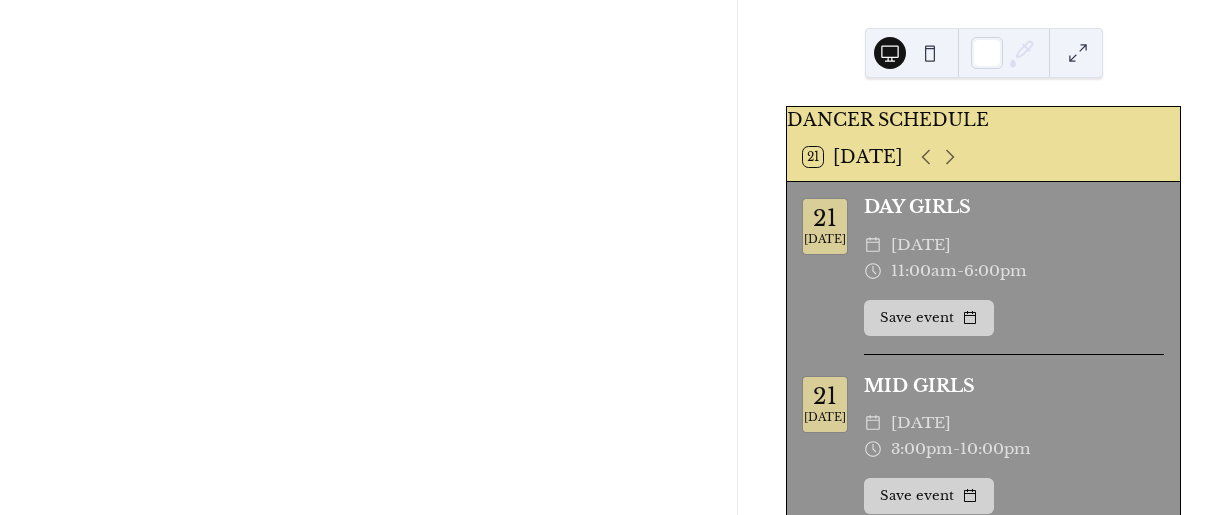 click 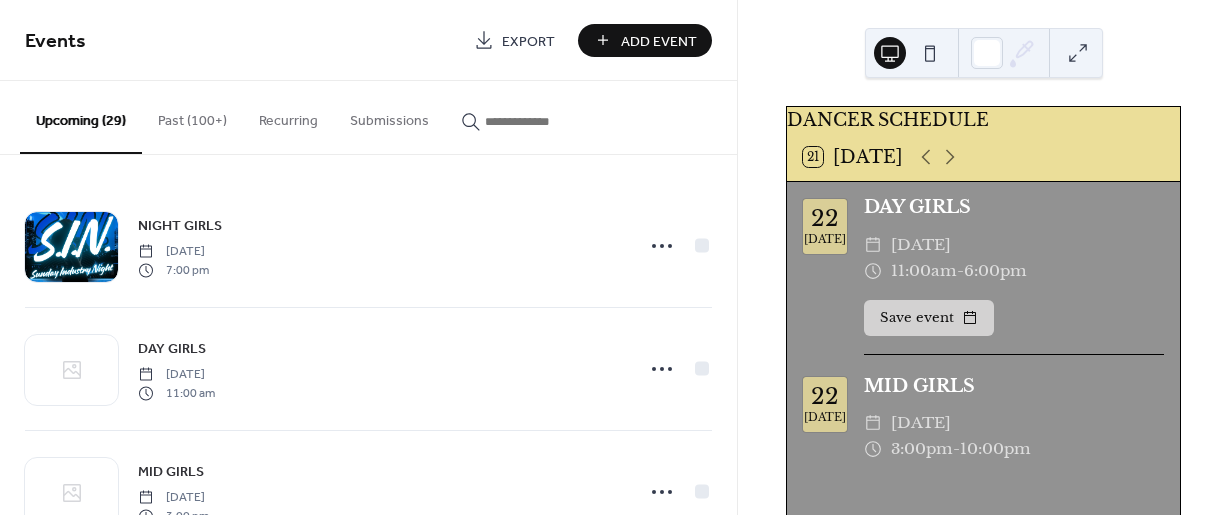 click 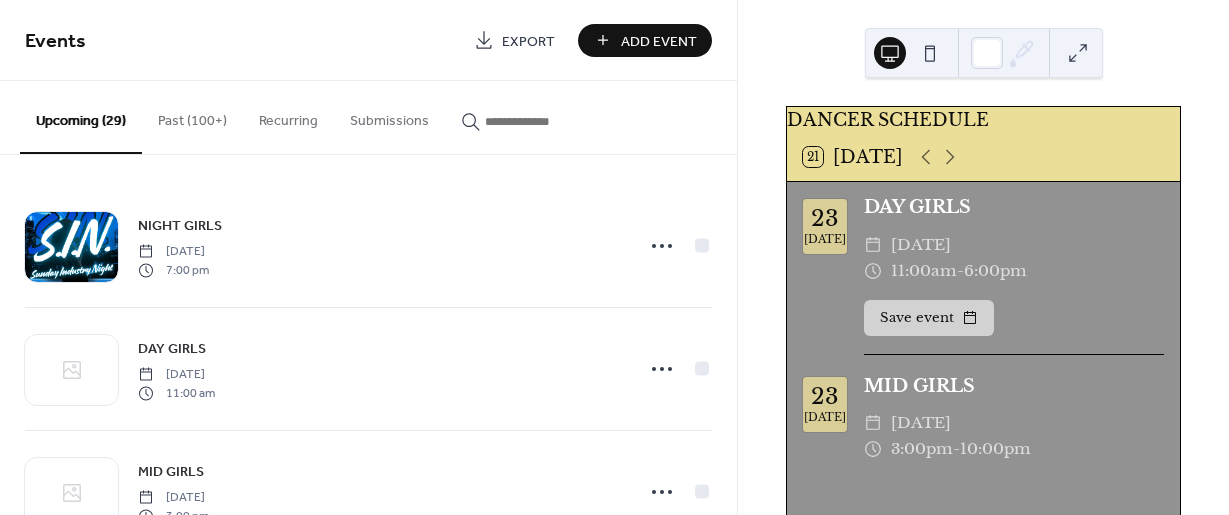 click 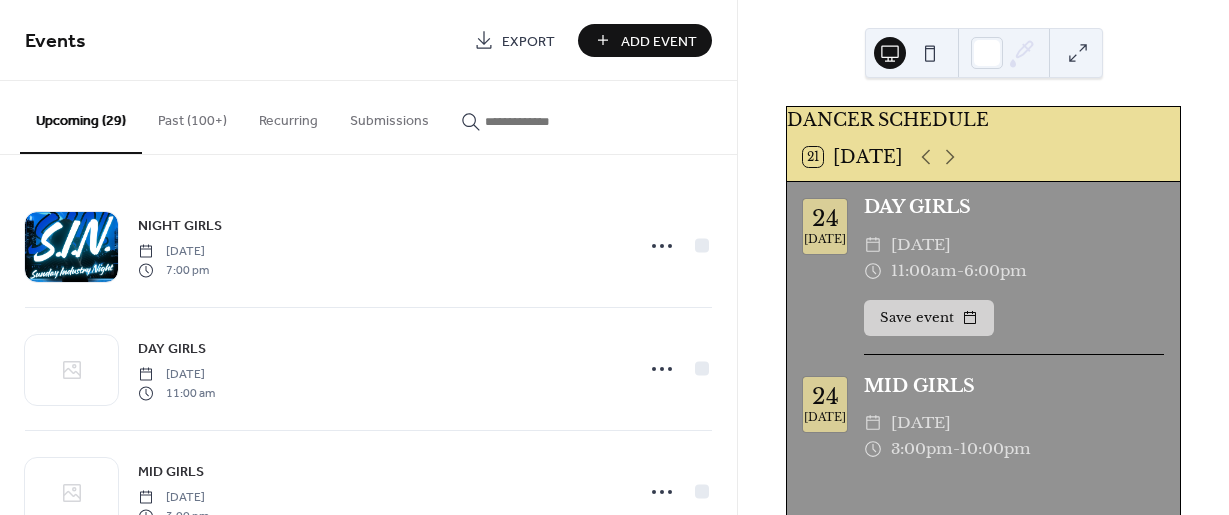 click 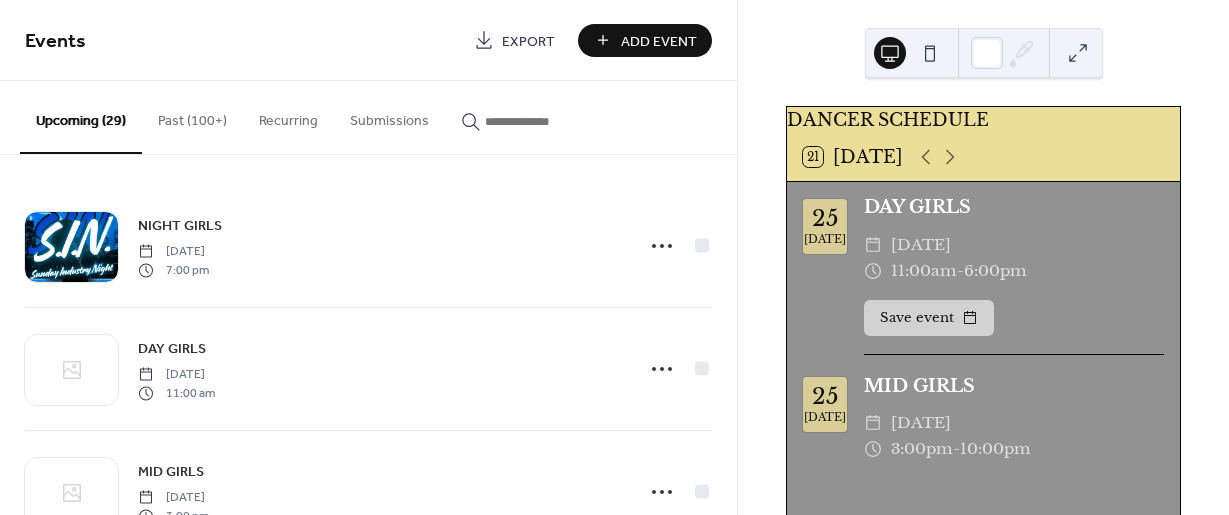 click 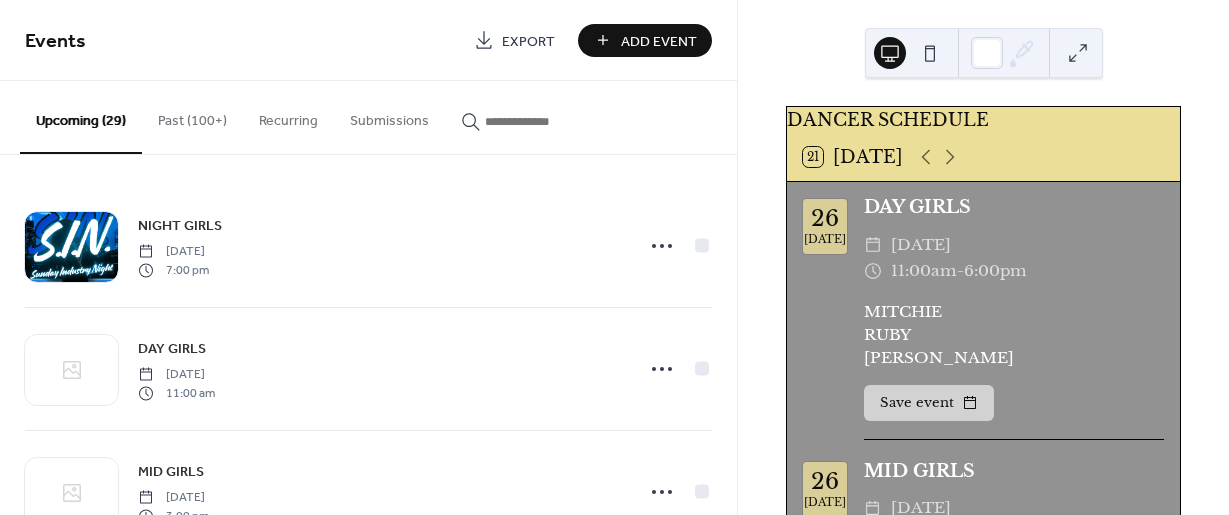 click 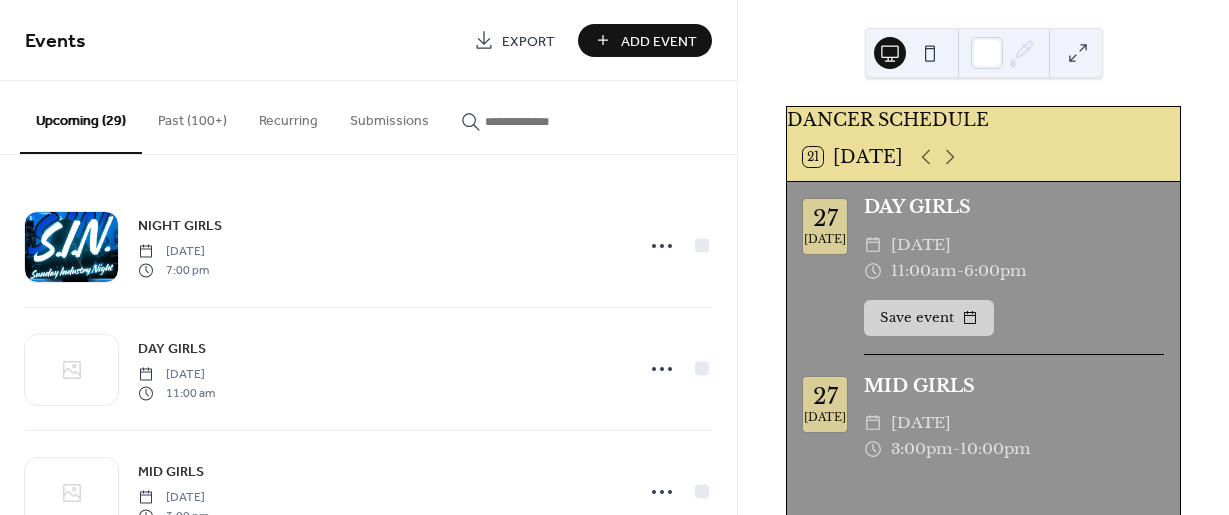 click 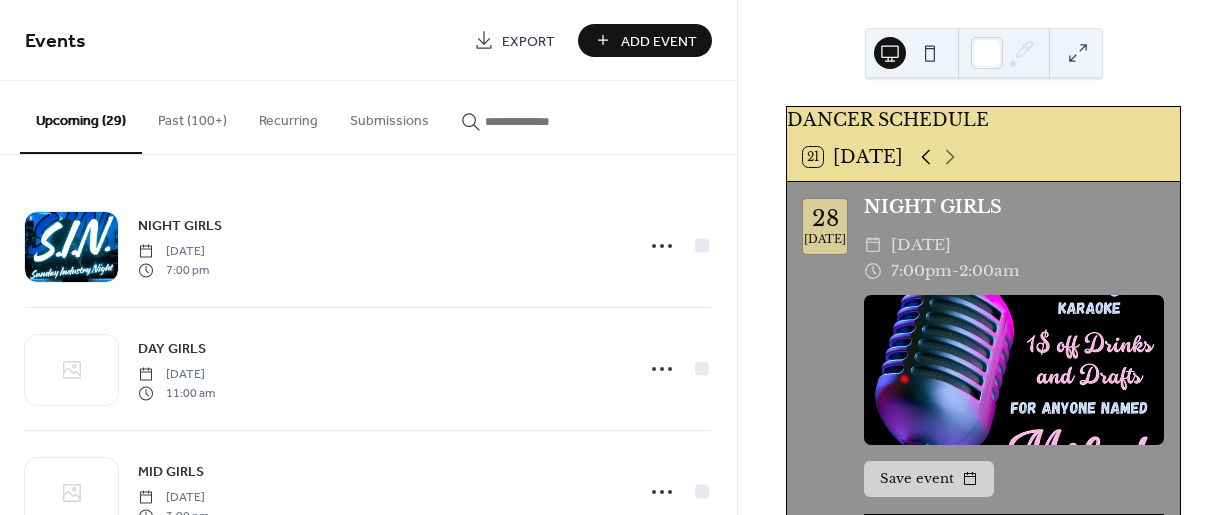 click 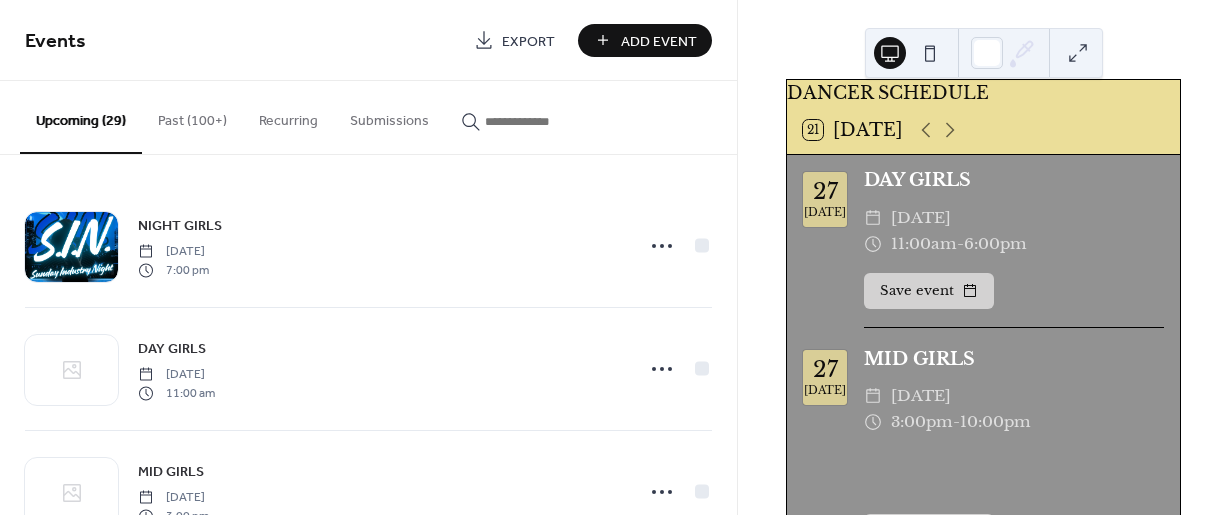 scroll, scrollTop: 0, scrollLeft: 0, axis: both 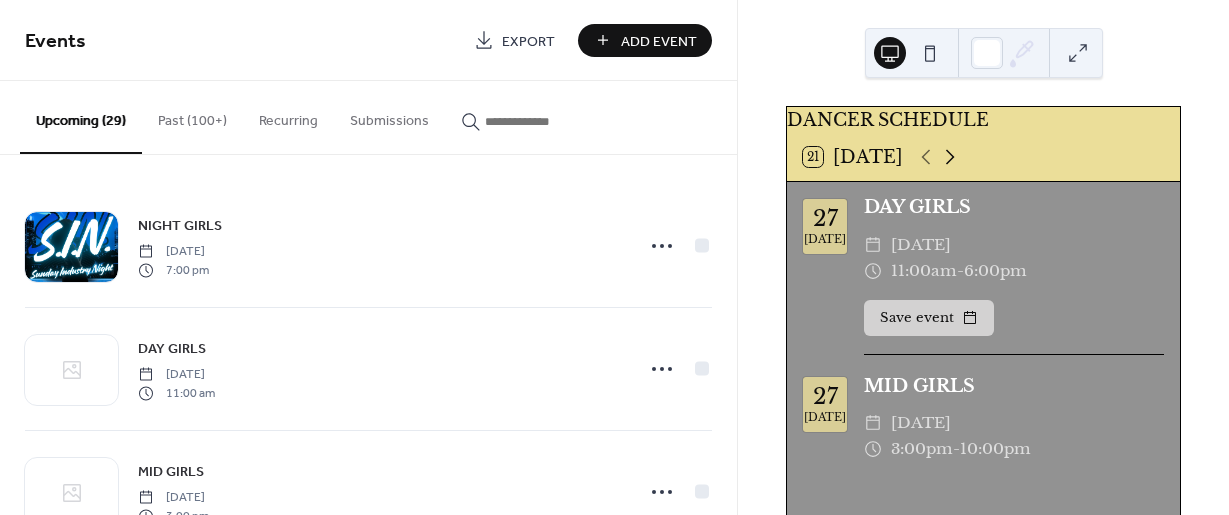 click 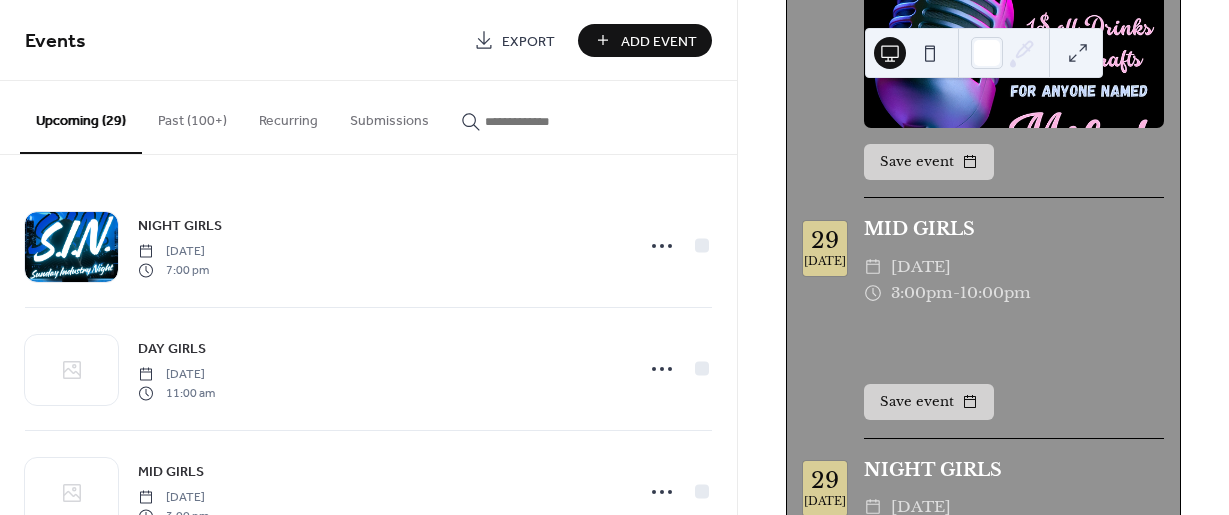 scroll, scrollTop: 0, scrollLeft: 0, axis: both 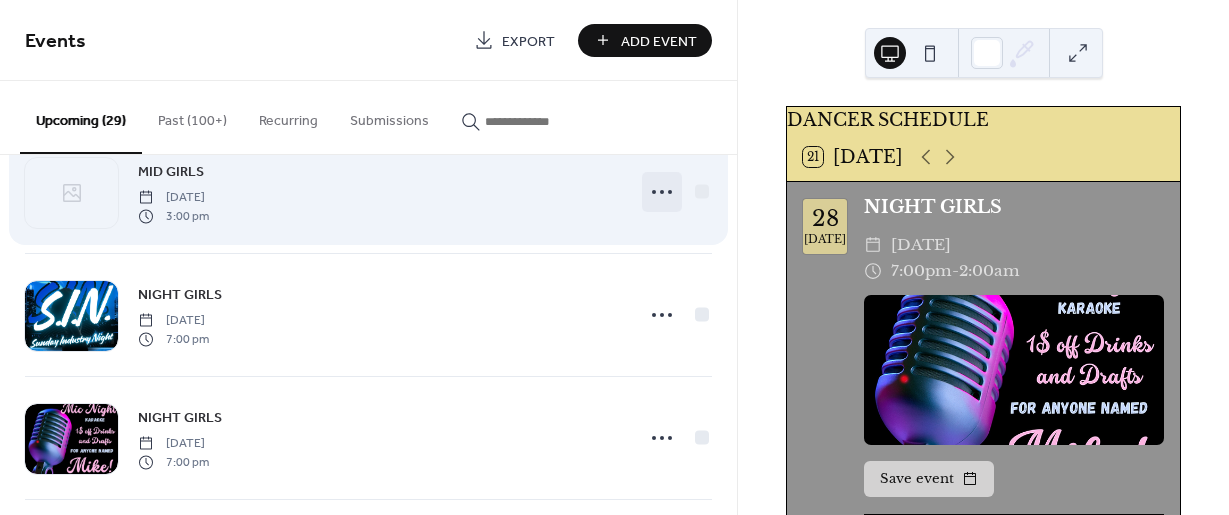 click 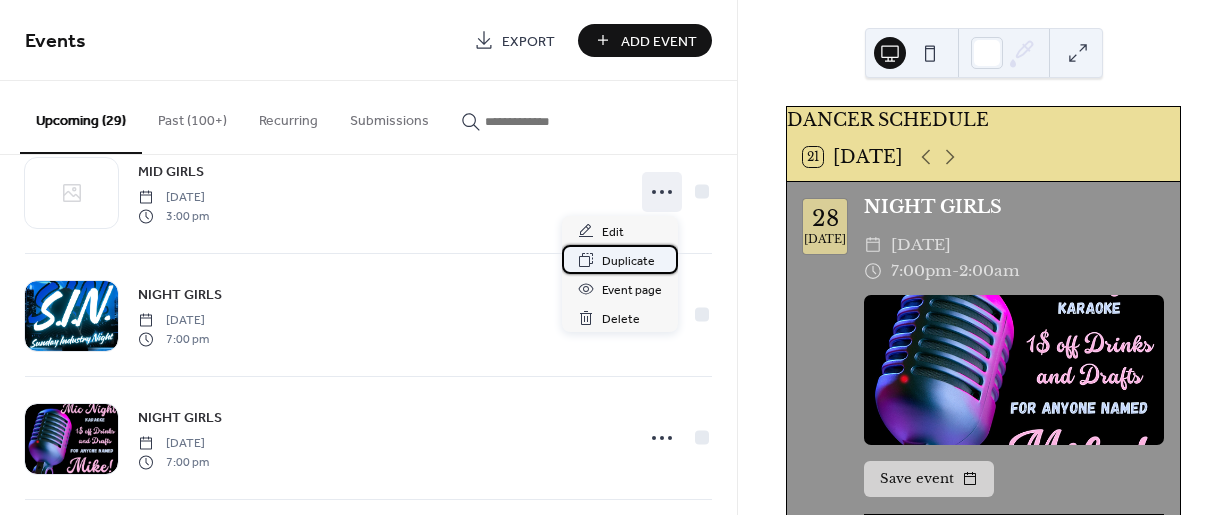 click on "Duplicate" at bounding box center (628, 261) 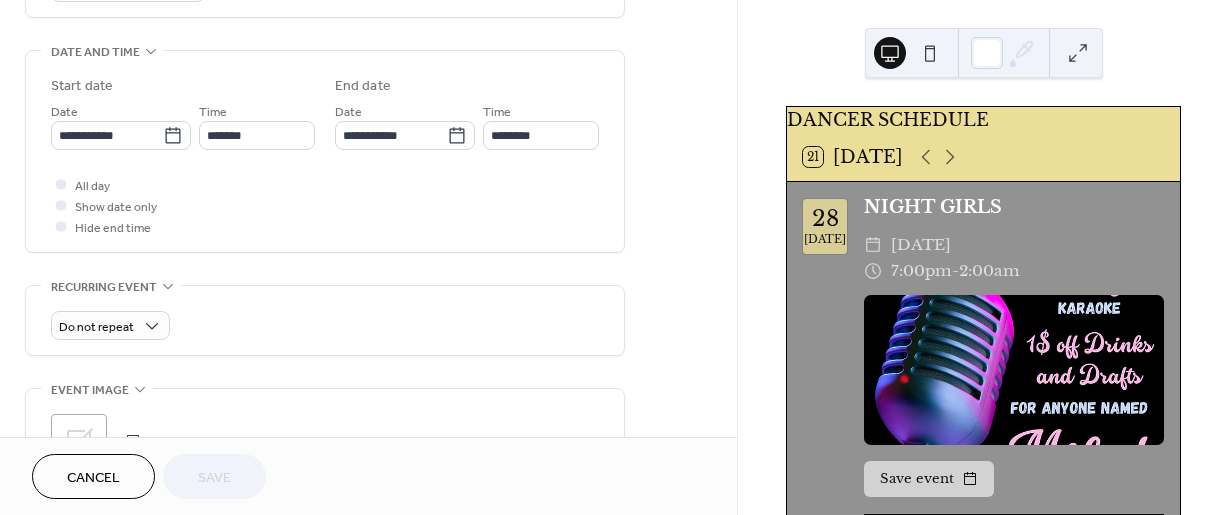 scroll, scrollTop: 617, scrollLeft: 0, axis: vertical 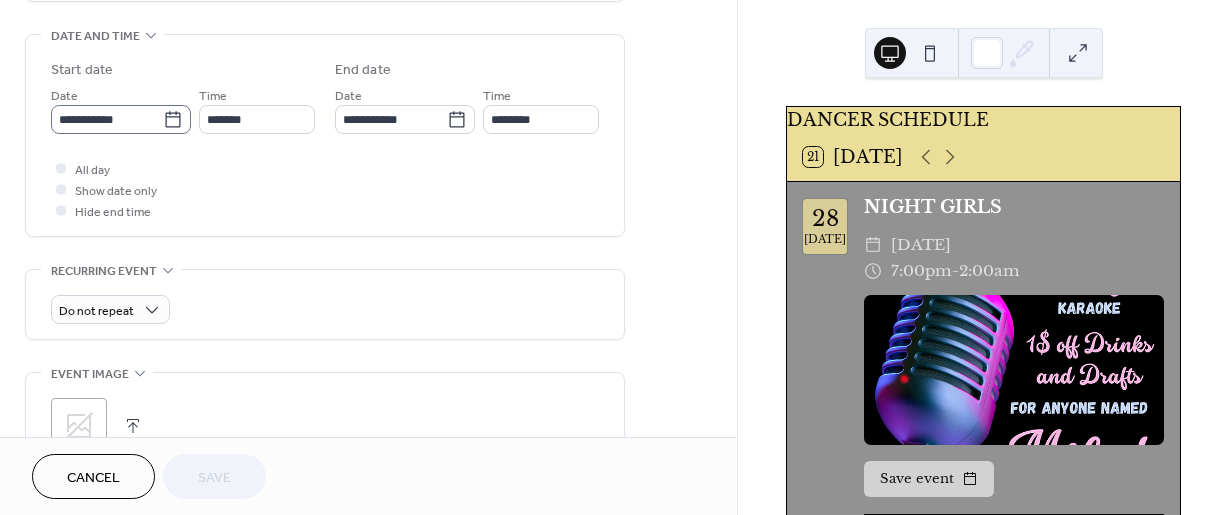 click 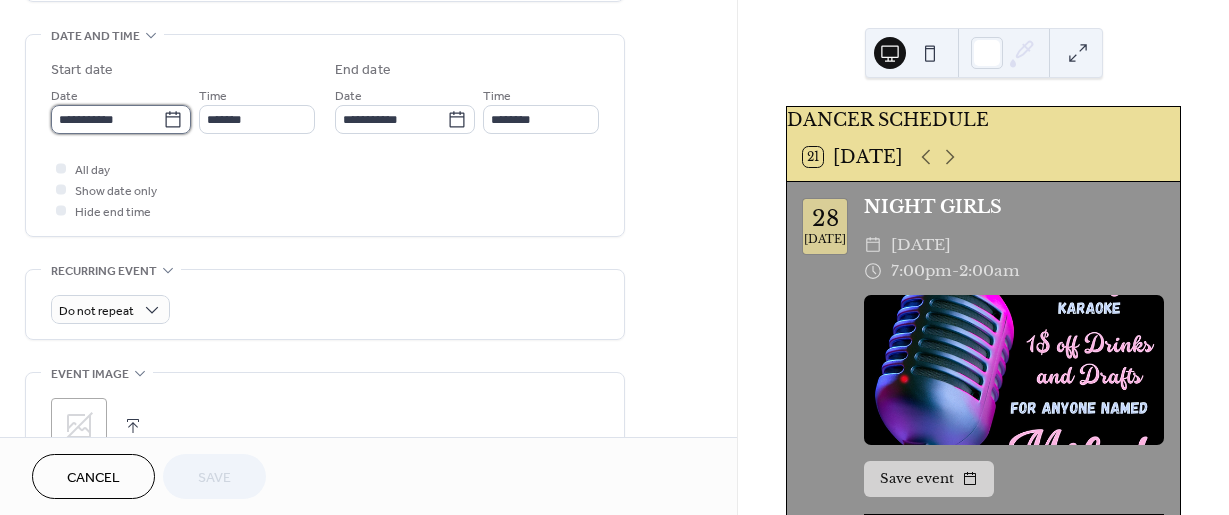 click on "**********" at bounding box center (107, 119) 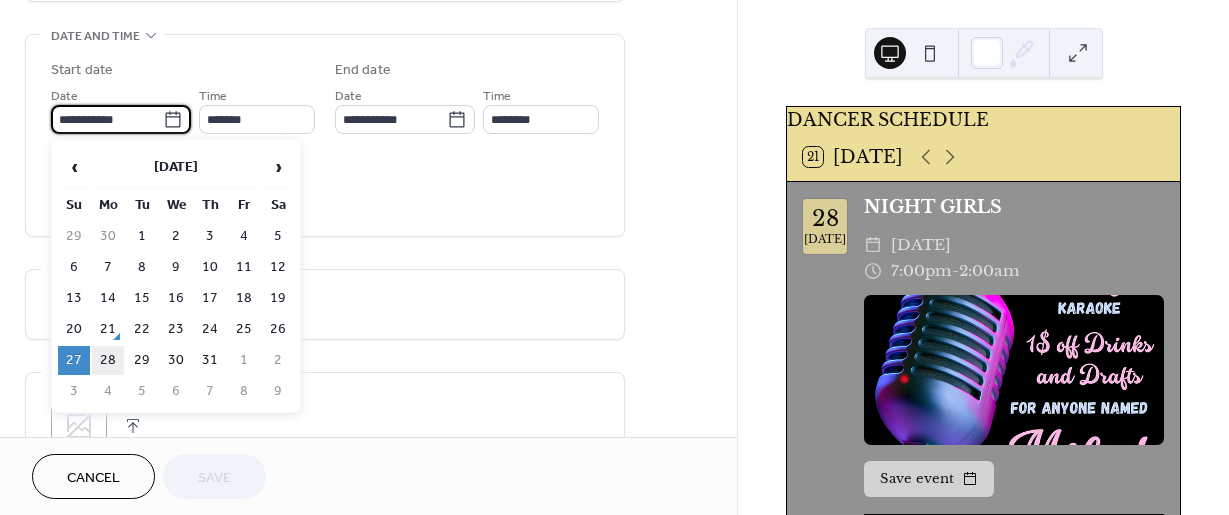 click on "28" at bounding box center (108, 360) 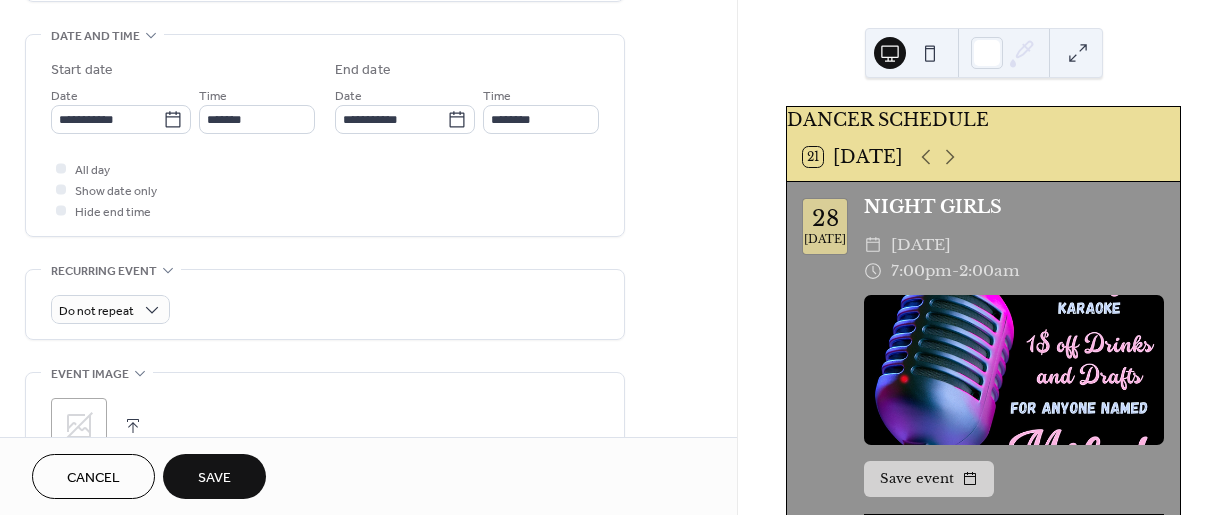 click on "Save" at bounding box center [214, 478] 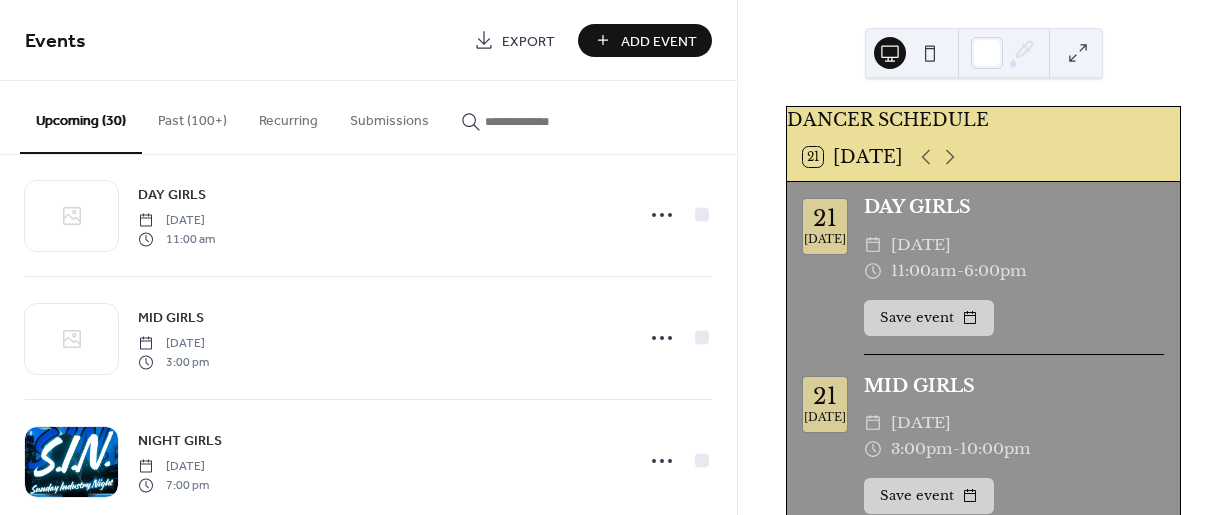 scroll, scrollTop: 2387, scrollLeft: 0, axis: vertical 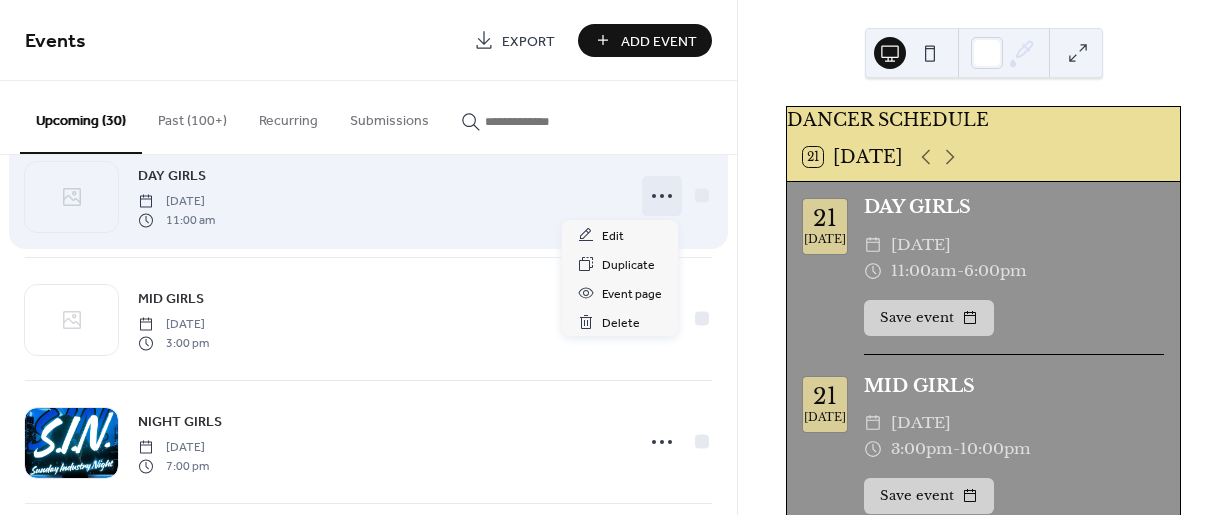 click 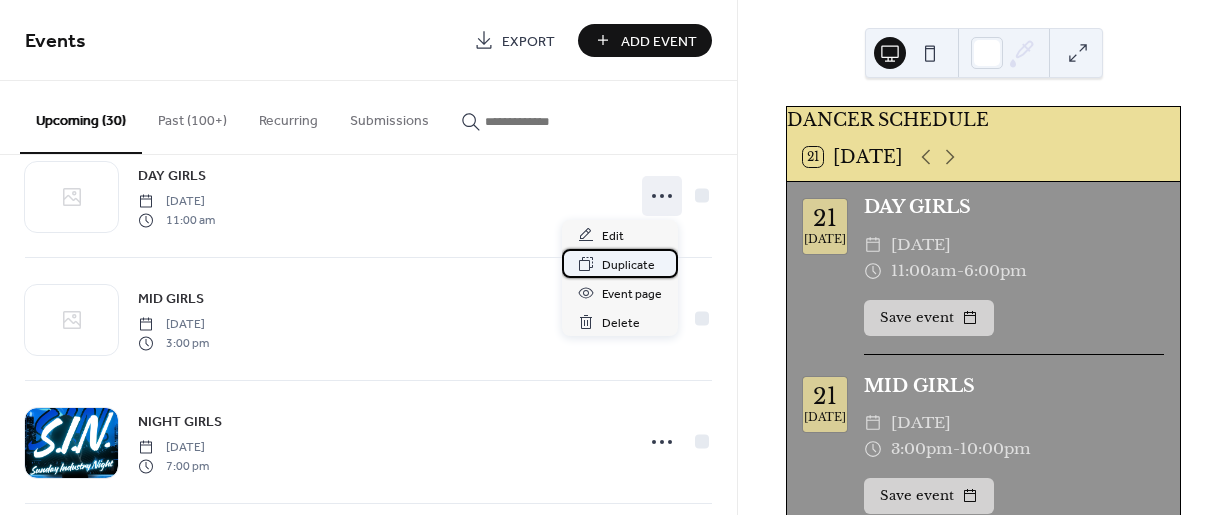 click on "Duplicate" at bounding box center [628, 265] 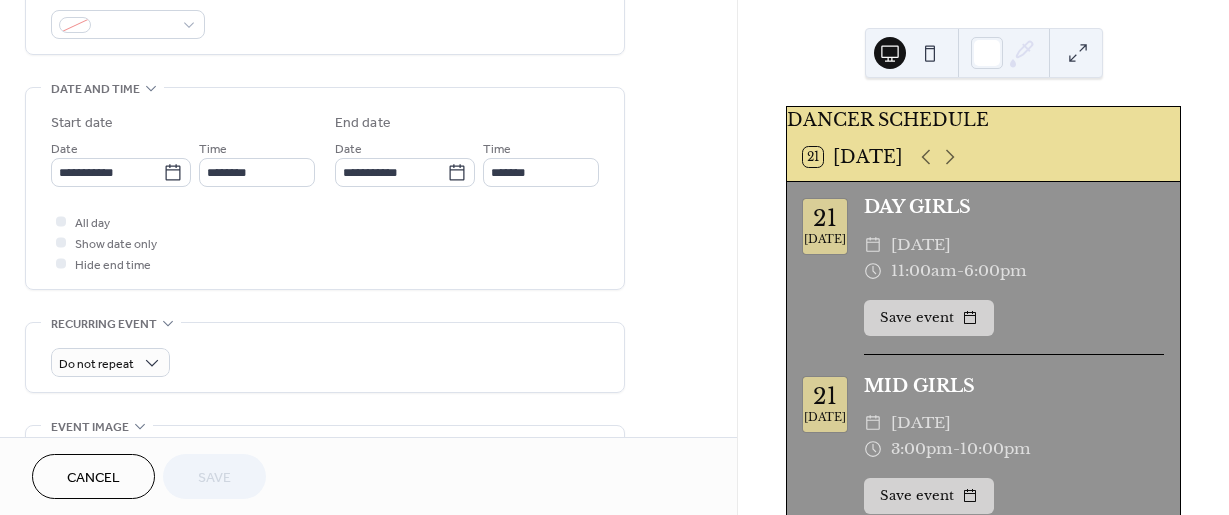 scroll, scrollTop: 569, scrollLeft: 0, axis: vertical 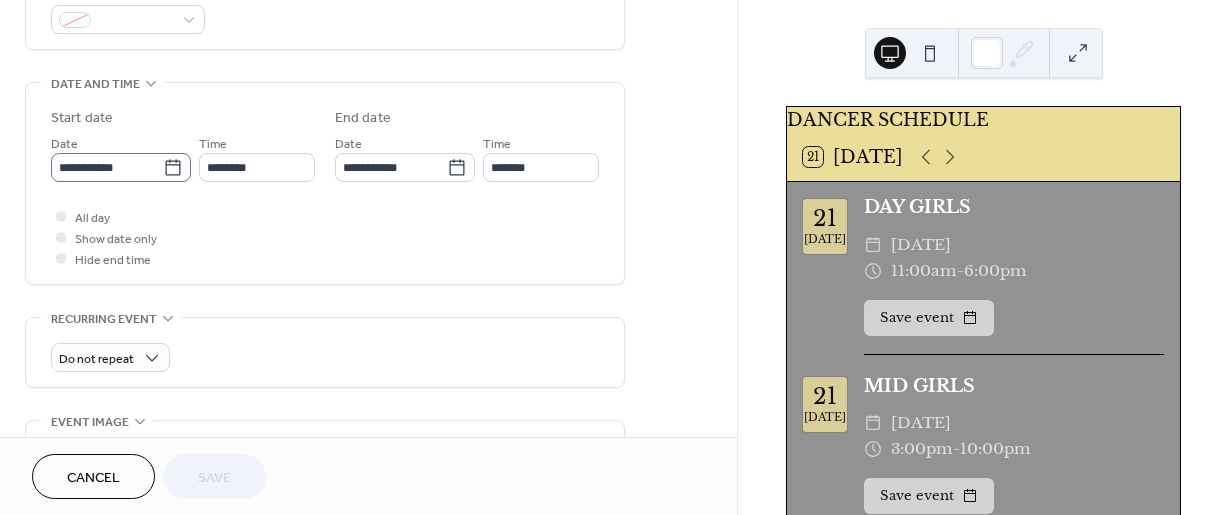 click 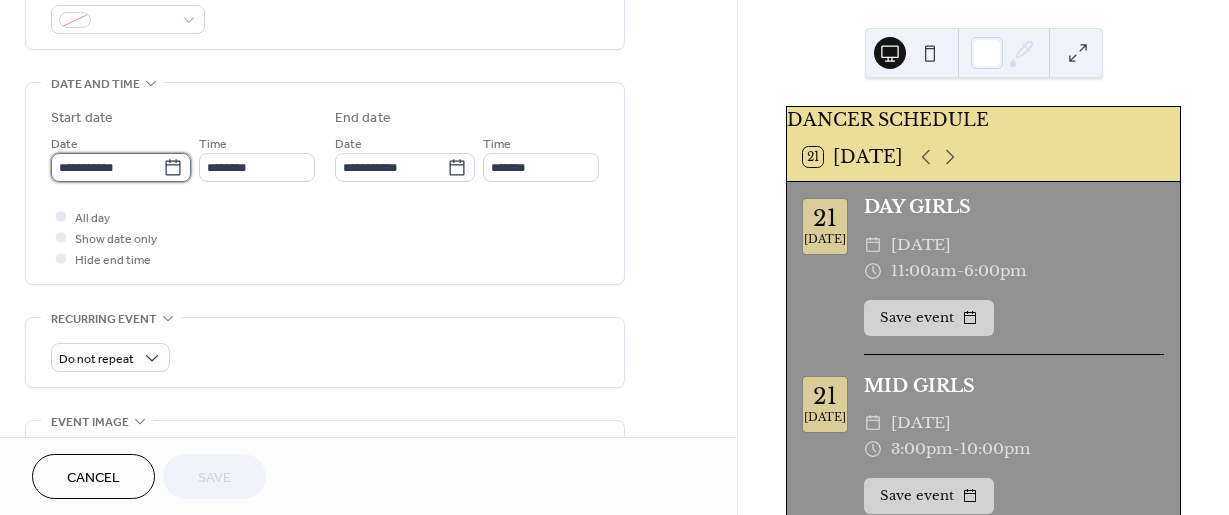 click on "**********" at bounding box center (107, 167) 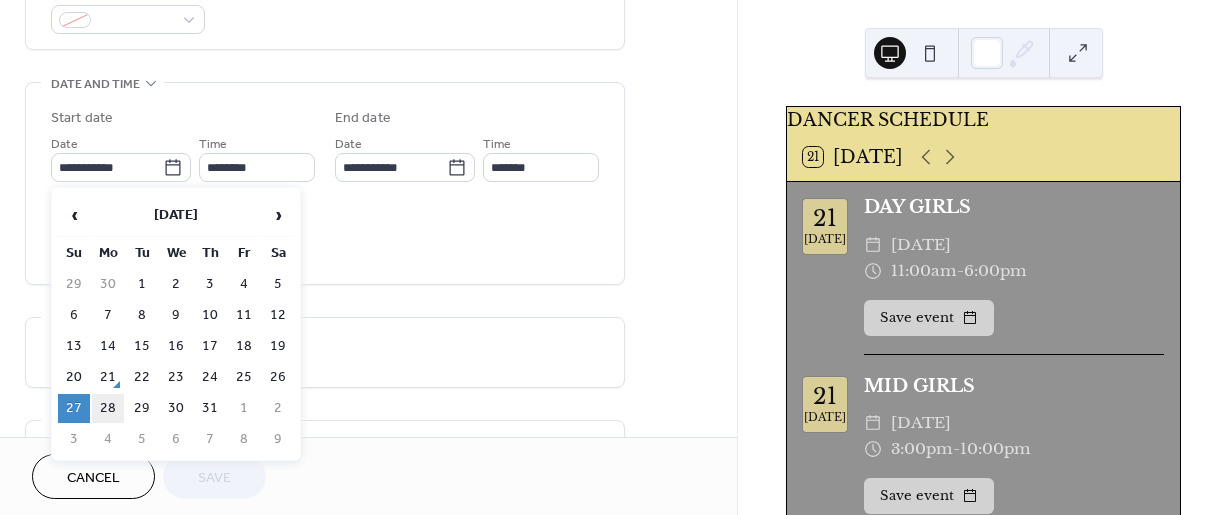 click on "28" at bounding box center (108, 408) 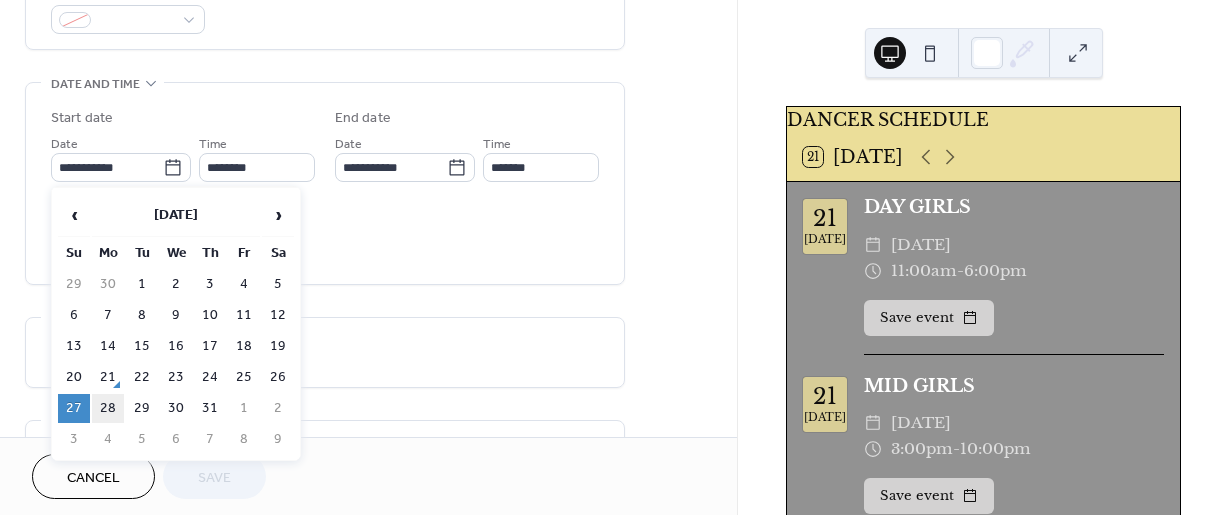 type on "**********" 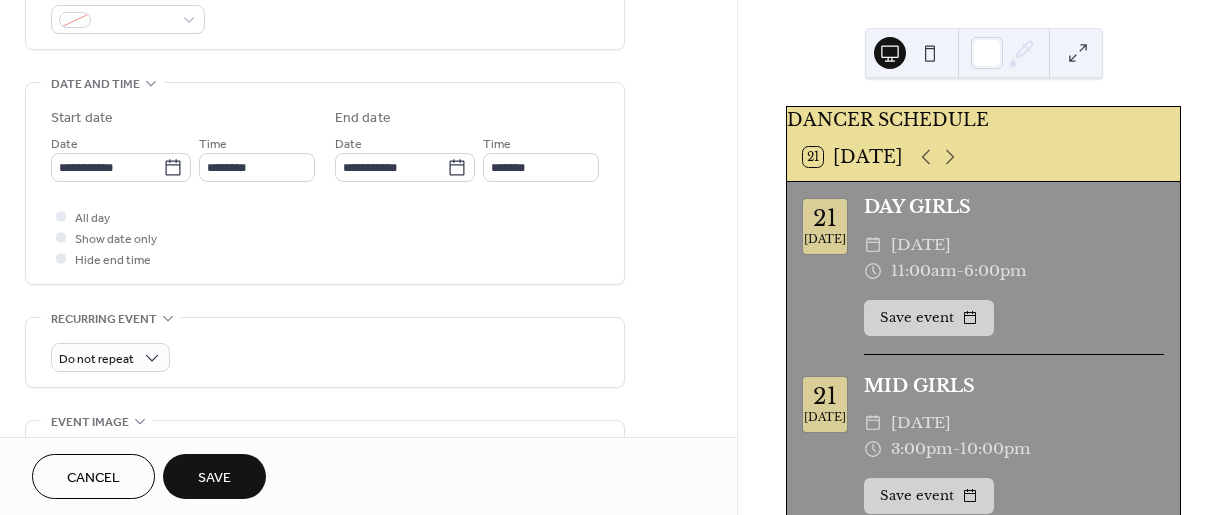 click on "Save" at bounding box center [214, 478] 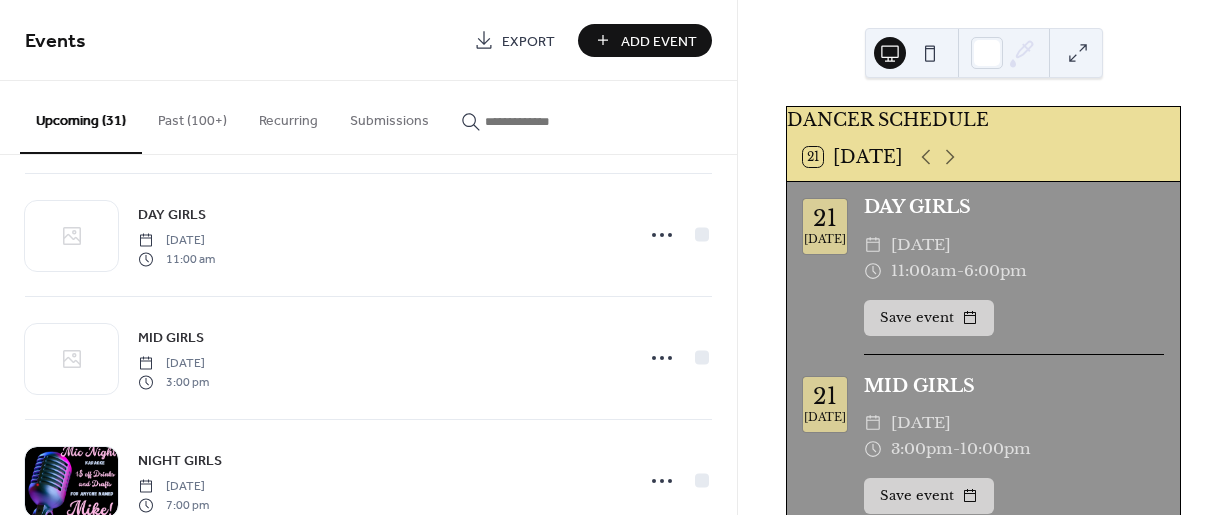 scroll, scrollTop: 2713, scrollLeft: 0, axis: vertical 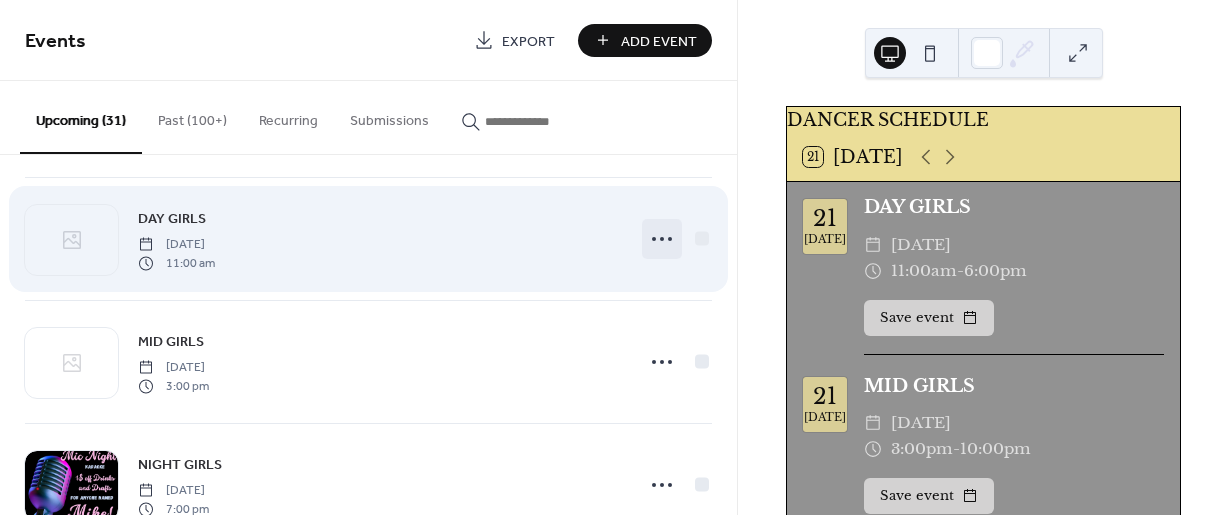 click 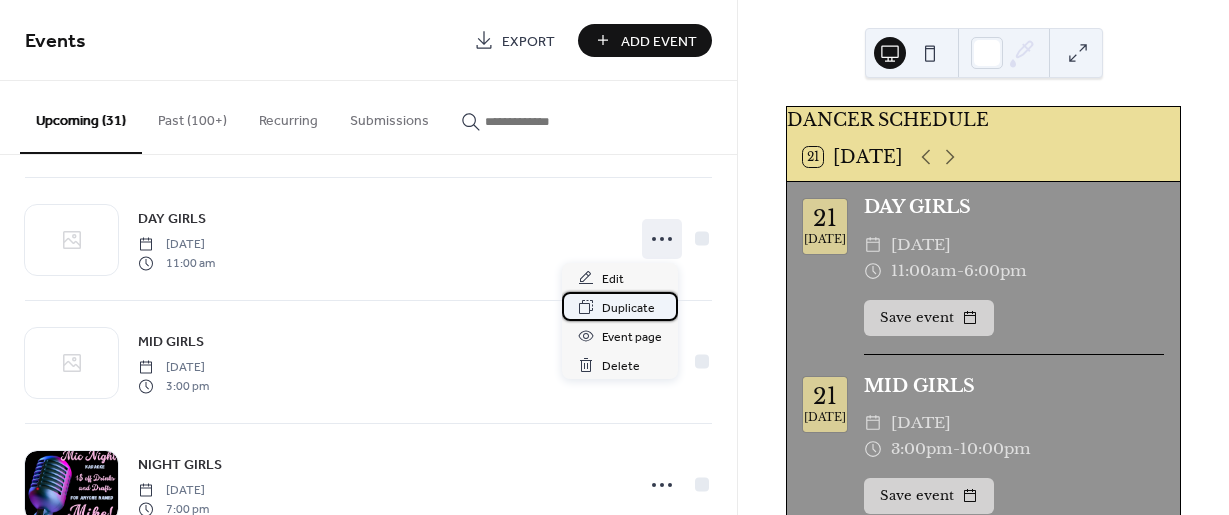 click on "Duplicate" at bounding box center [628, 308] 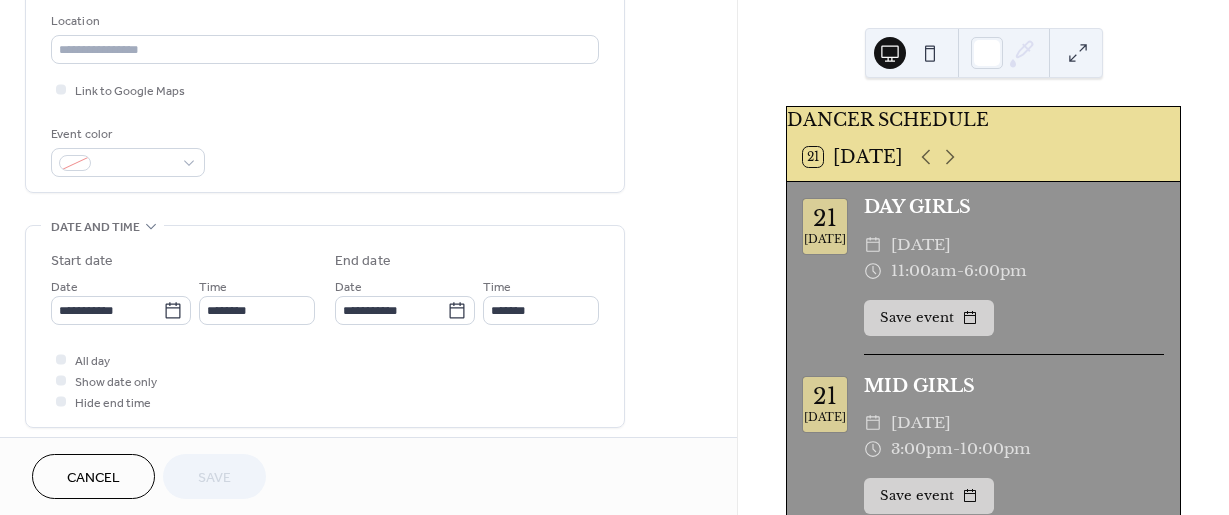 scroll, scrollTop: 437, scrollLeft: 0, axis: vertical 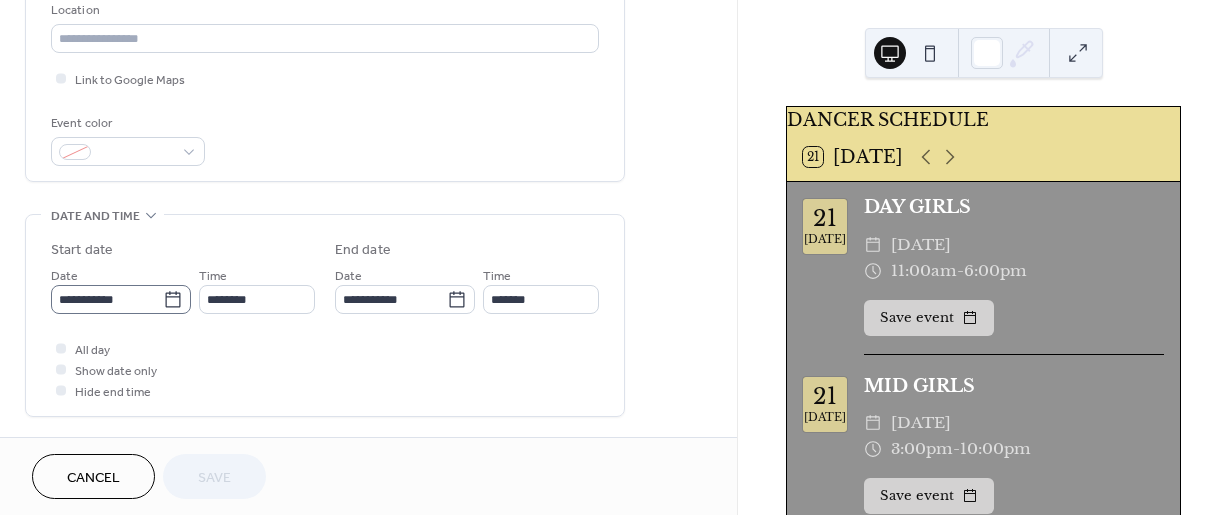 click 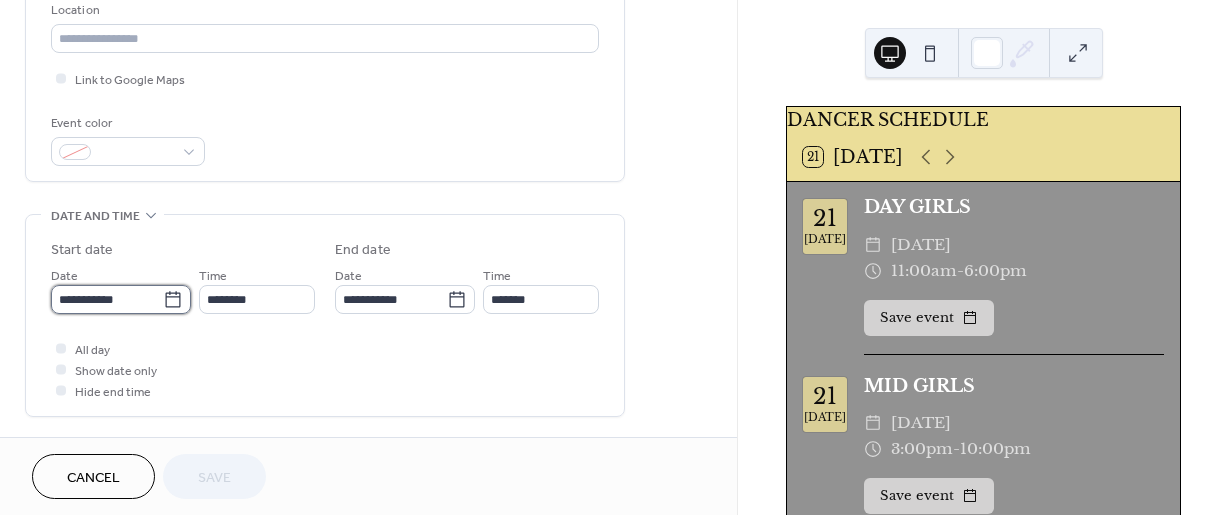 click on "**********" at bounding box center (107, 299) 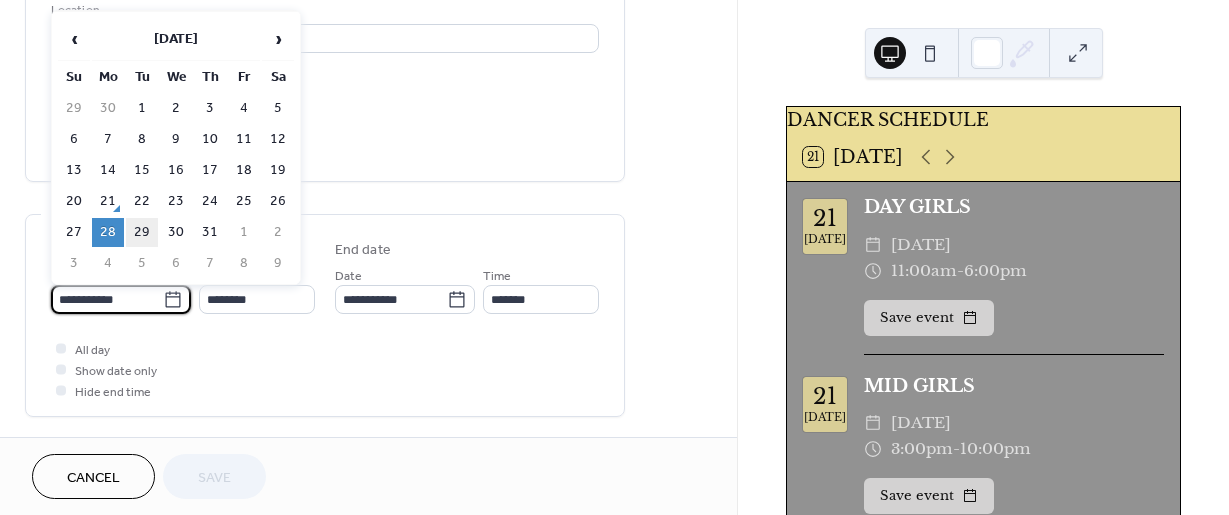 click on "29" at bounding box center [142, 232] 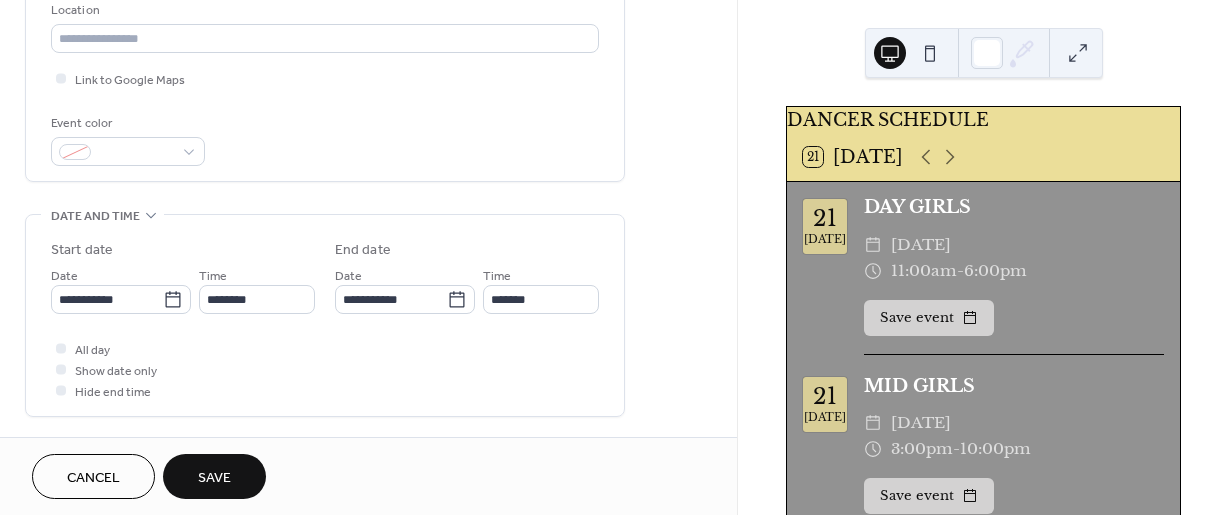 click on "Save" at bounding box center (214, 478) 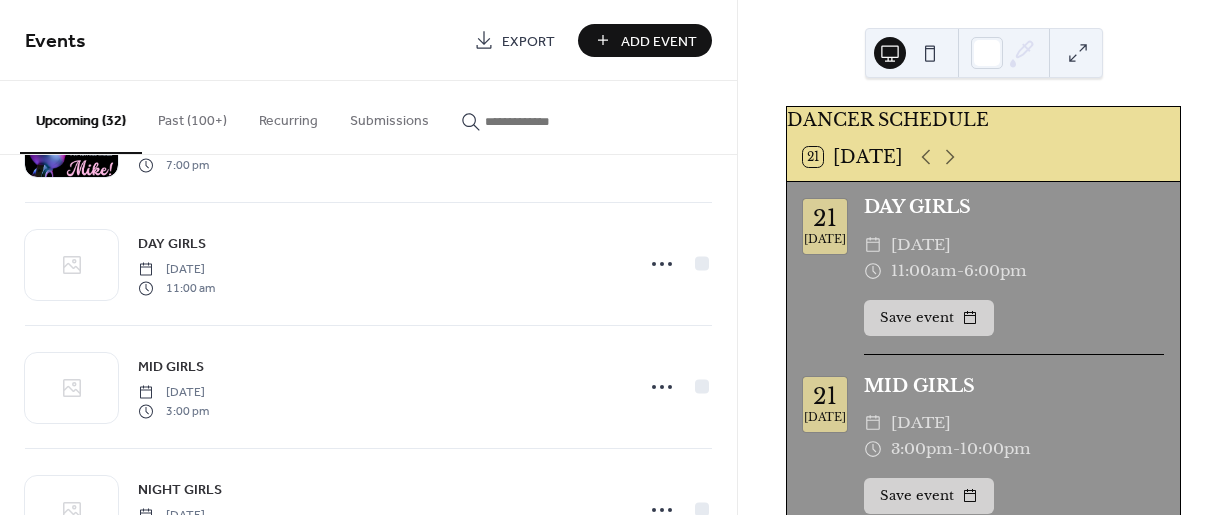 scroll, scrollTop: 3044, scrollLeft: 0, axis: vertical 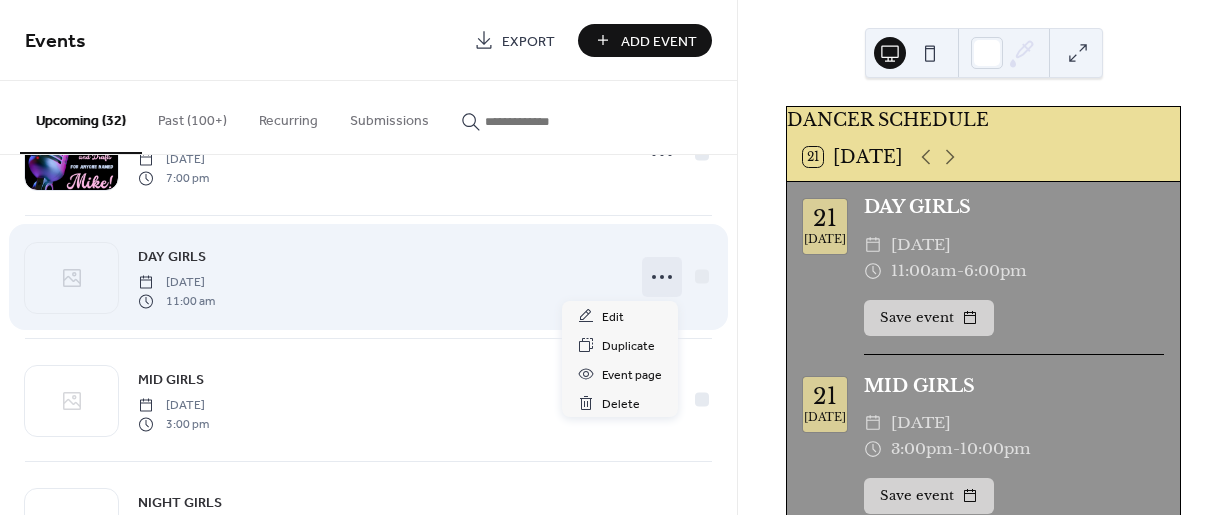 click 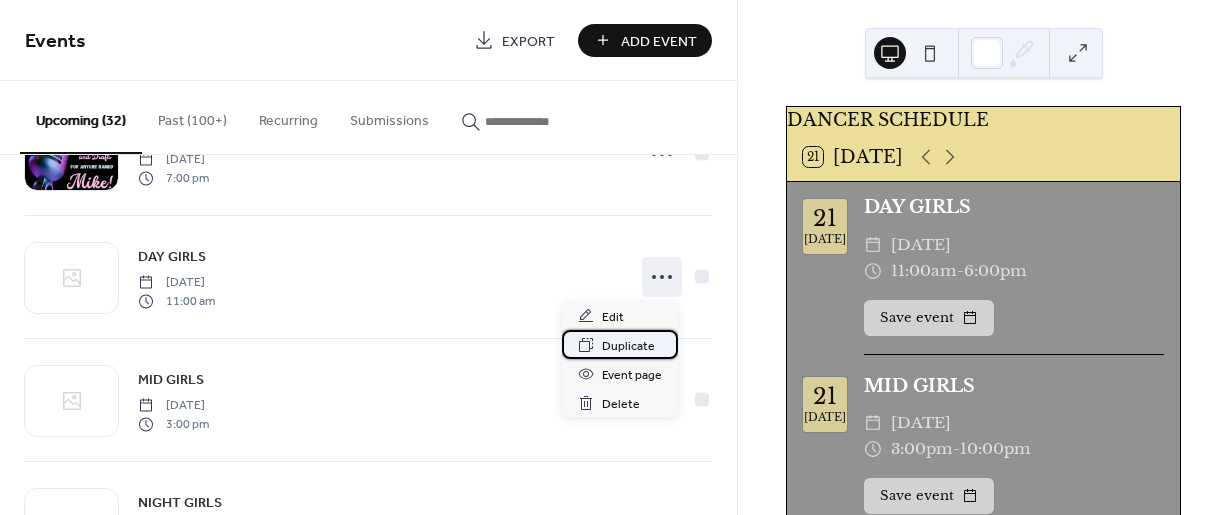 click on "Duplicate" at bounding box center [628, 346] 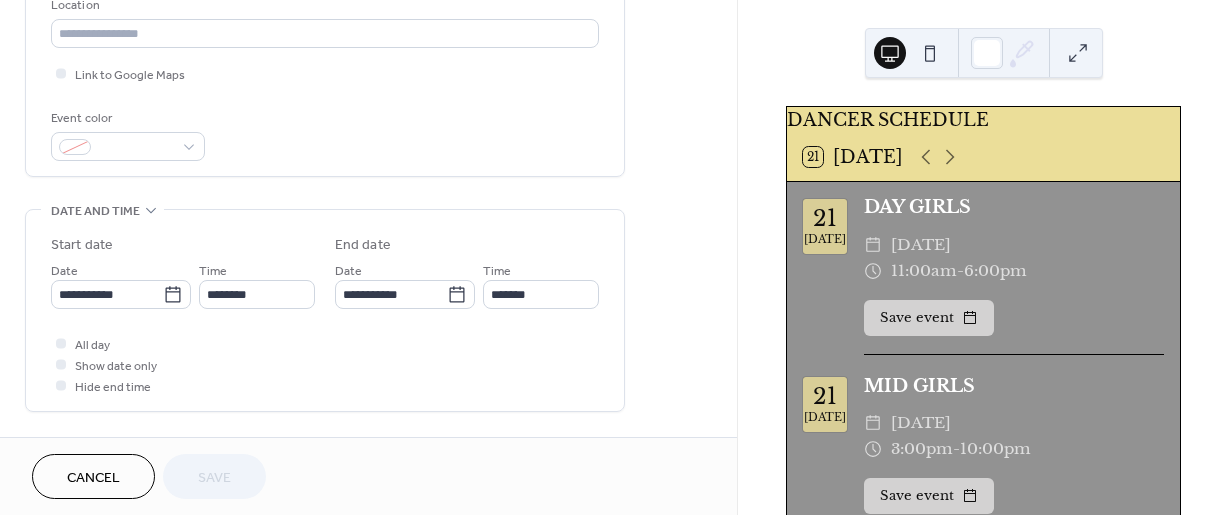 scroll, scrollTop: 448, scrollLeft: 0, axis: vertical 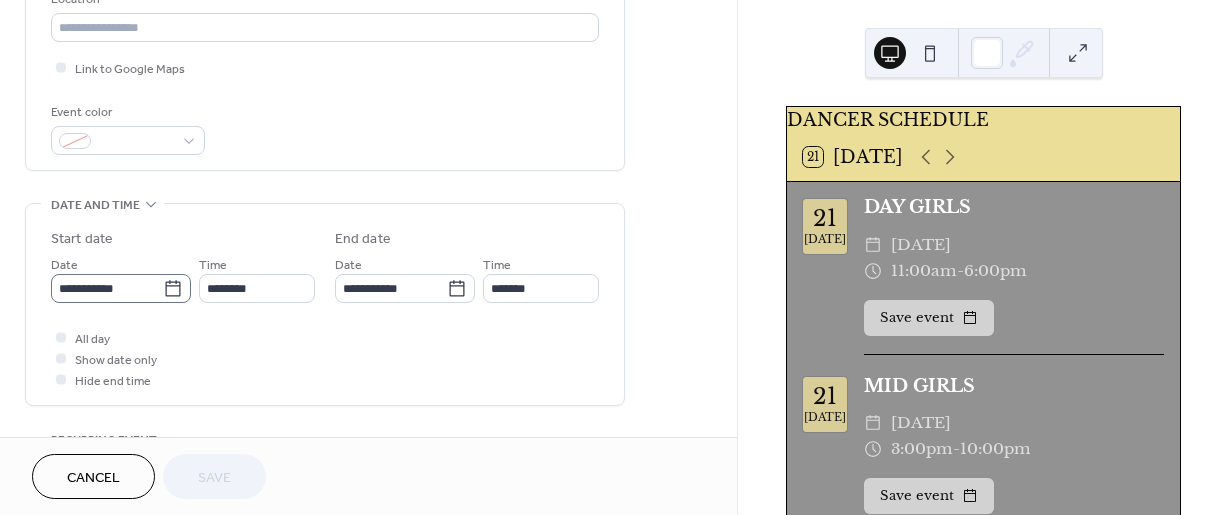 click 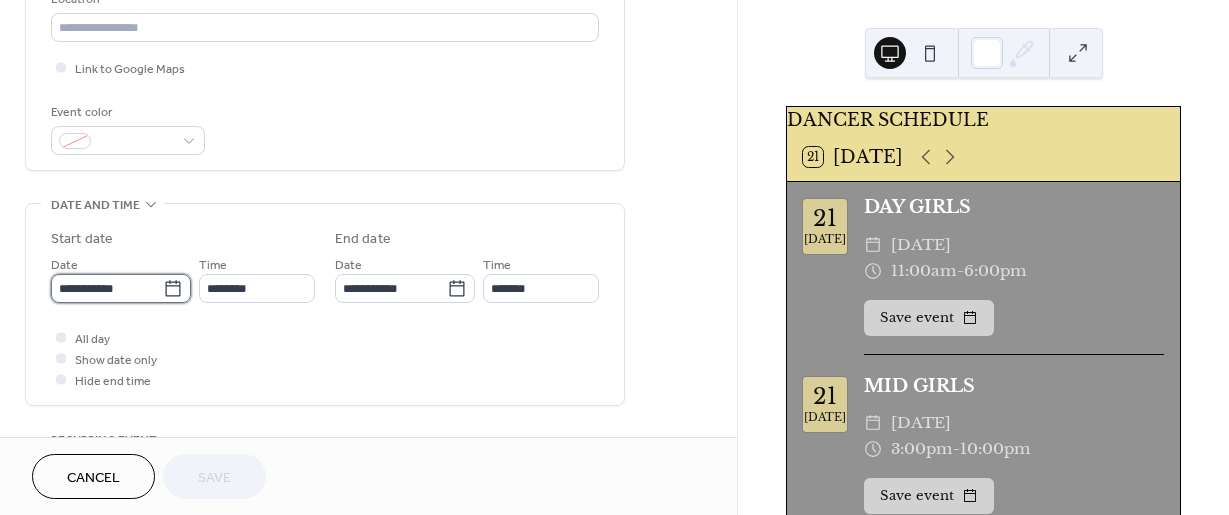 click on "**********" at bounding box center [107, 288] 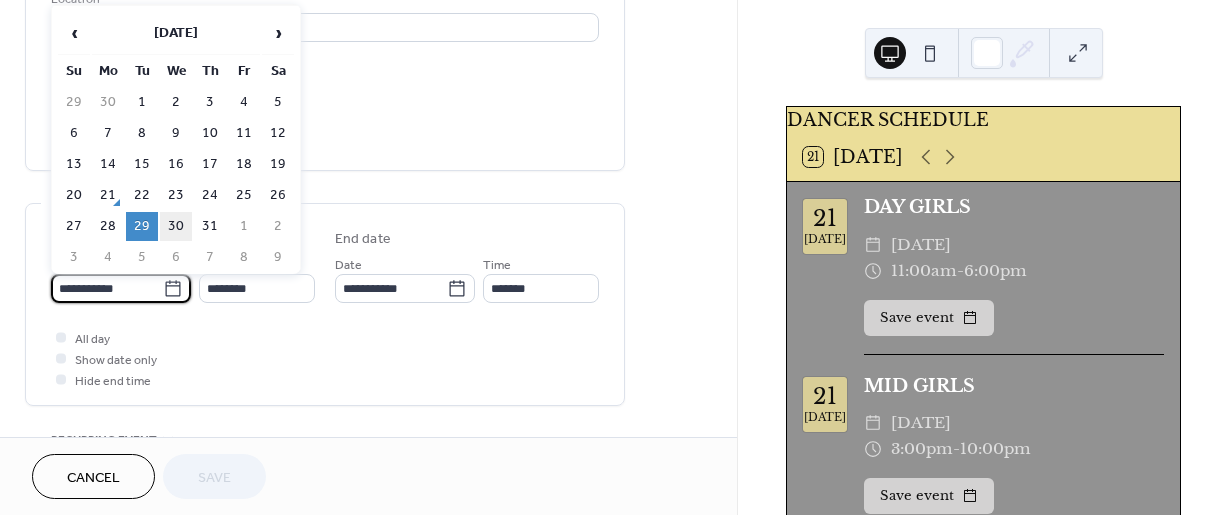 click on "30" at bounding box center [176, 226] 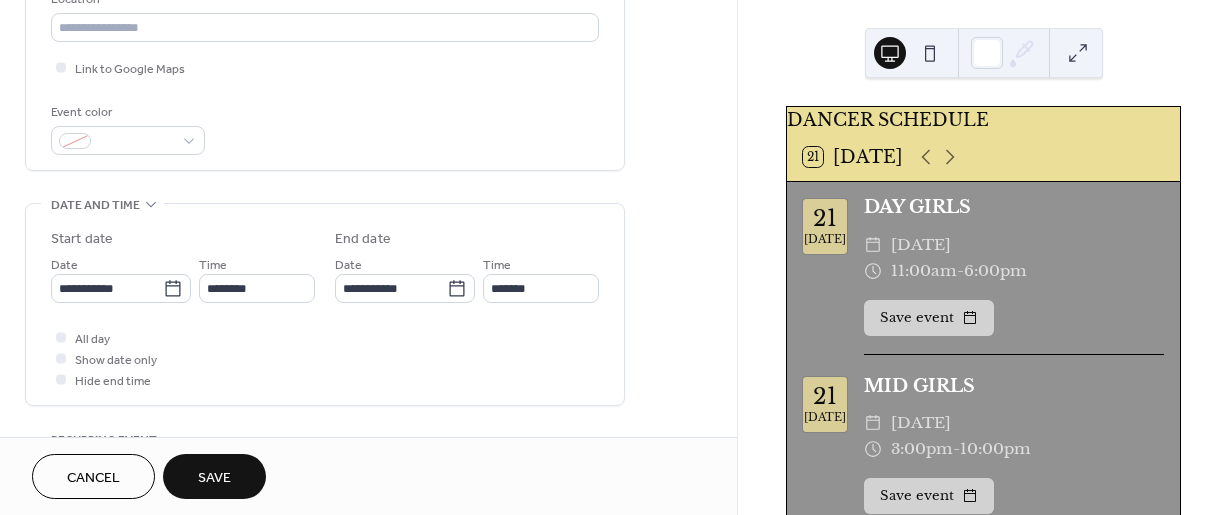 click on "Save" at bounding box center (214, 478) 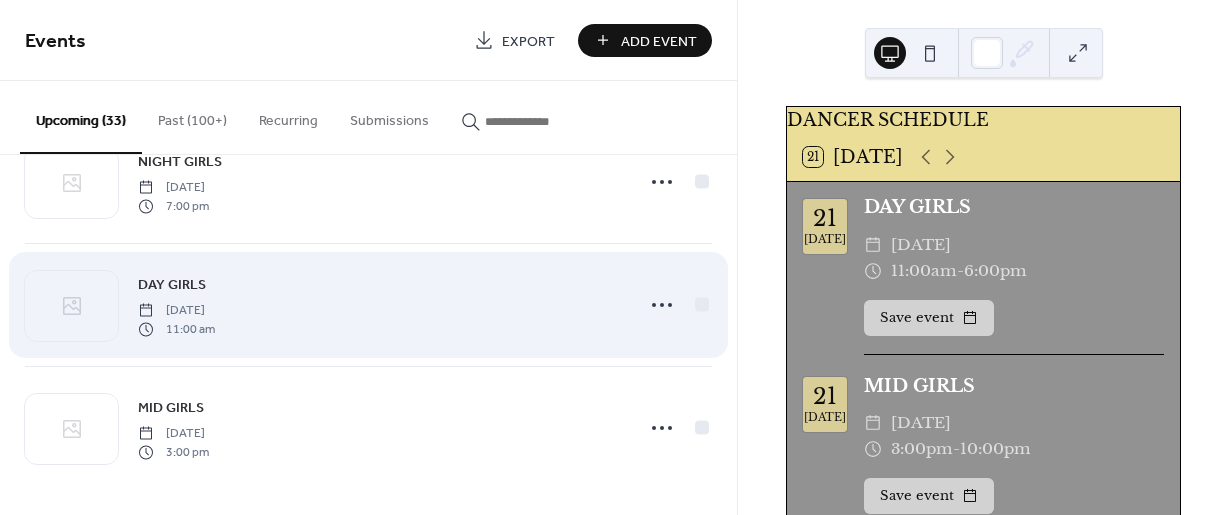 scroll, scrollTop: 3389, scrollLeft: 0, axis: vertical 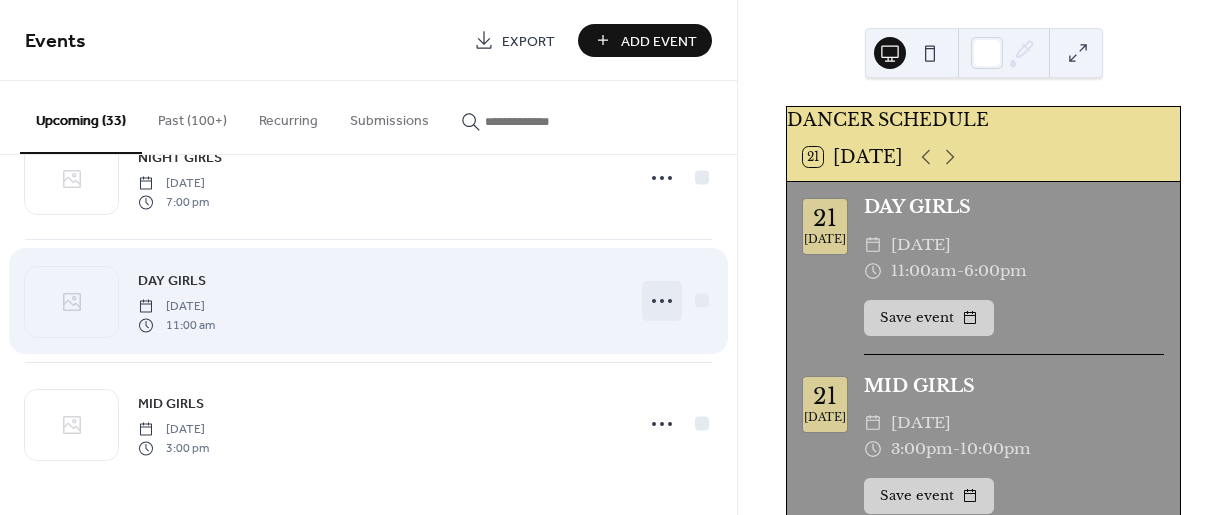 click 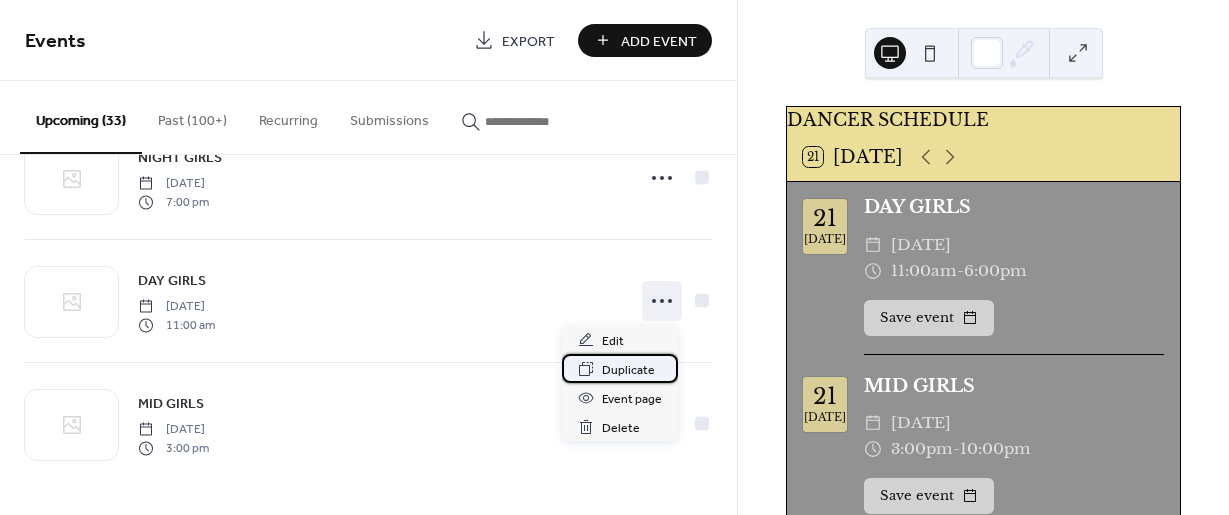 click on "Duplicate" at bounding box center [628, 370] 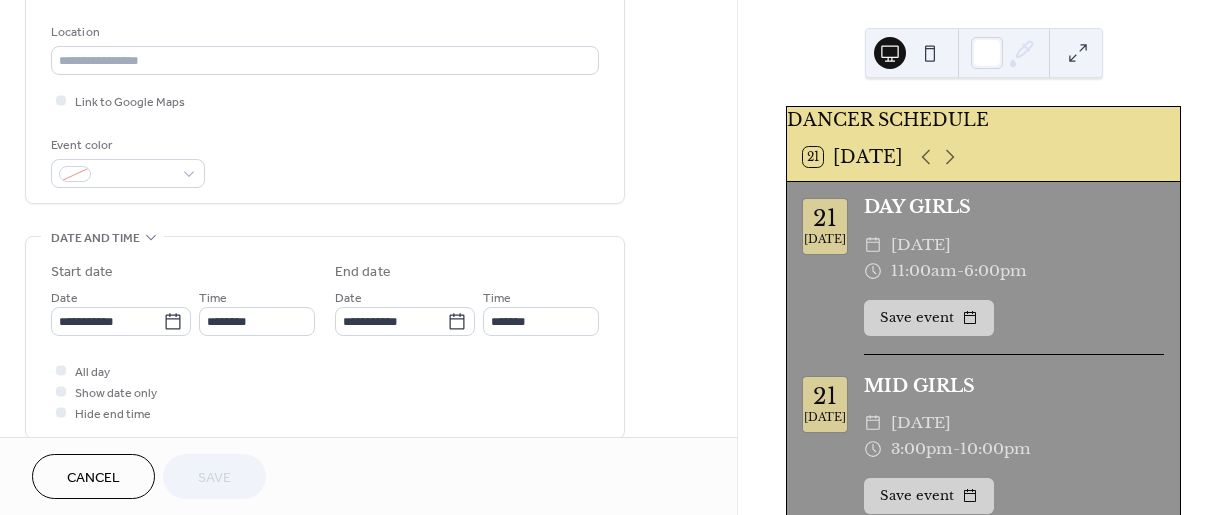 scroll, scrollTop: 423, scrollLeft: 0, axis: vertical 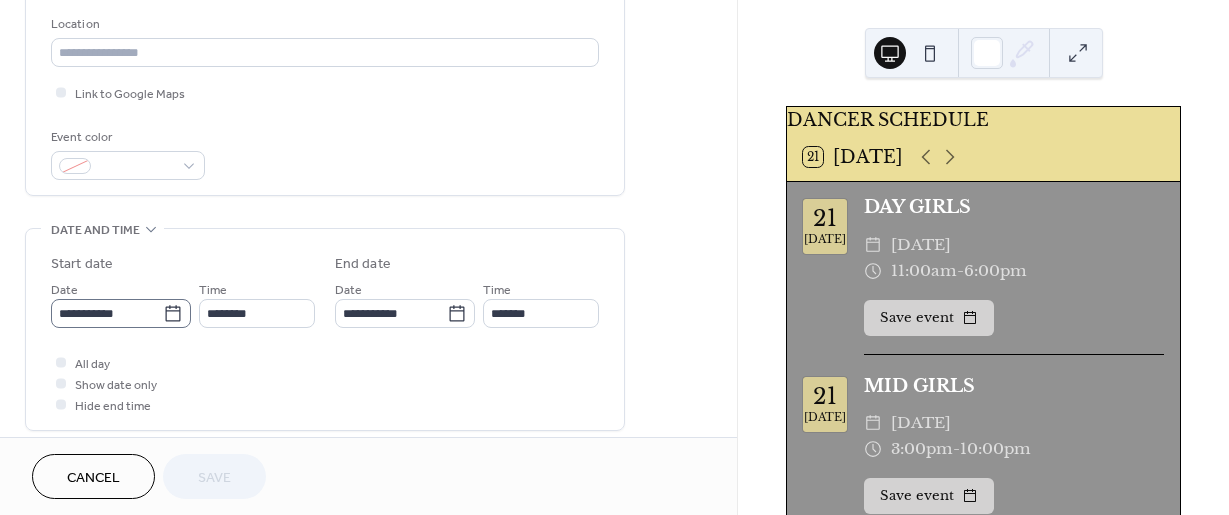 click 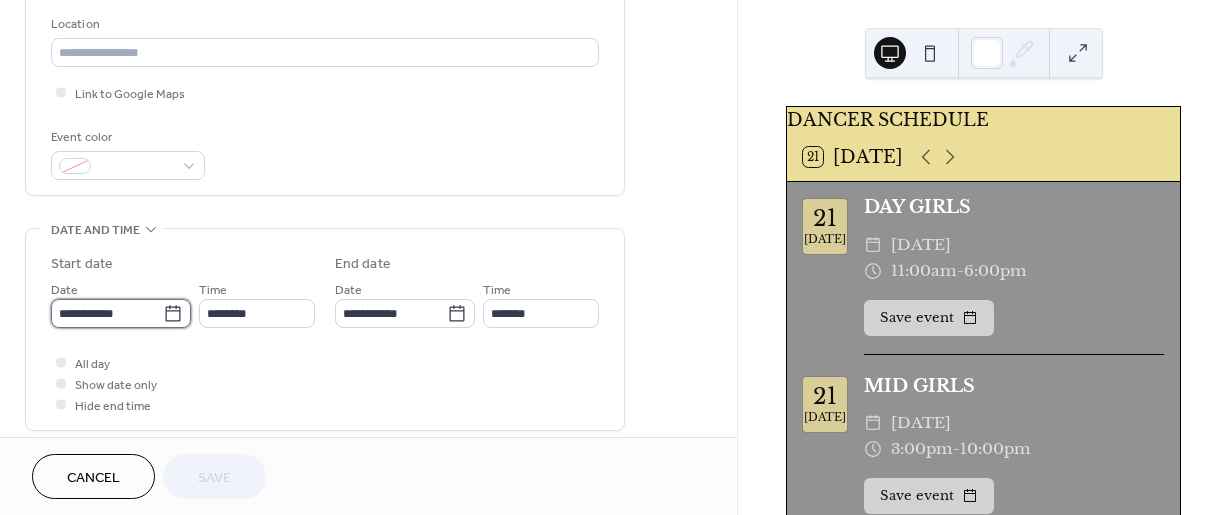 click on "**********" at bounding box center [107, 313] 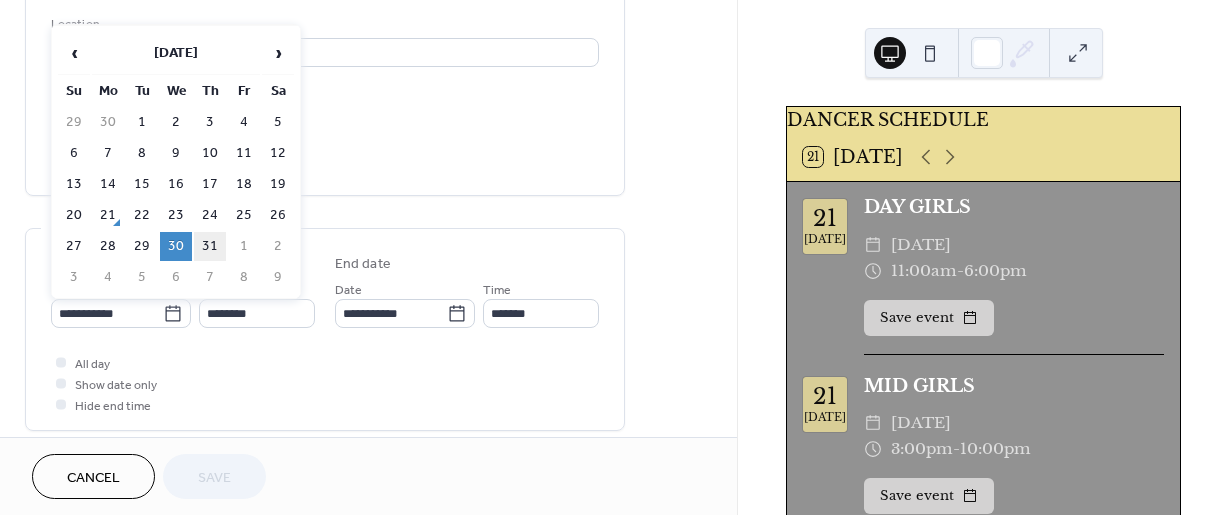 click on "31" at bounding box center (210, 246) 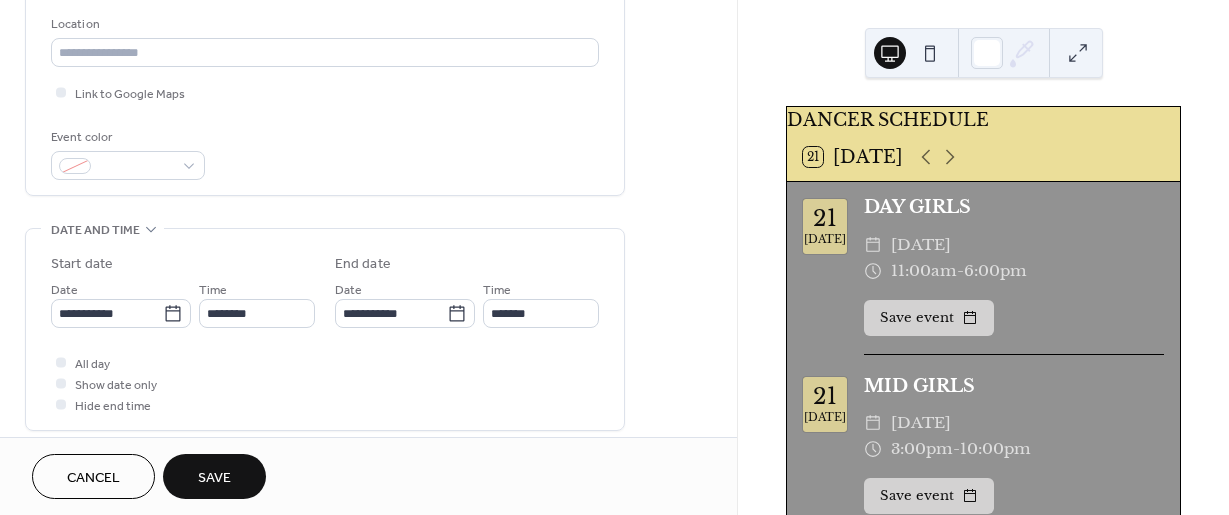 click on "Save" at bounding box center [214, 476] 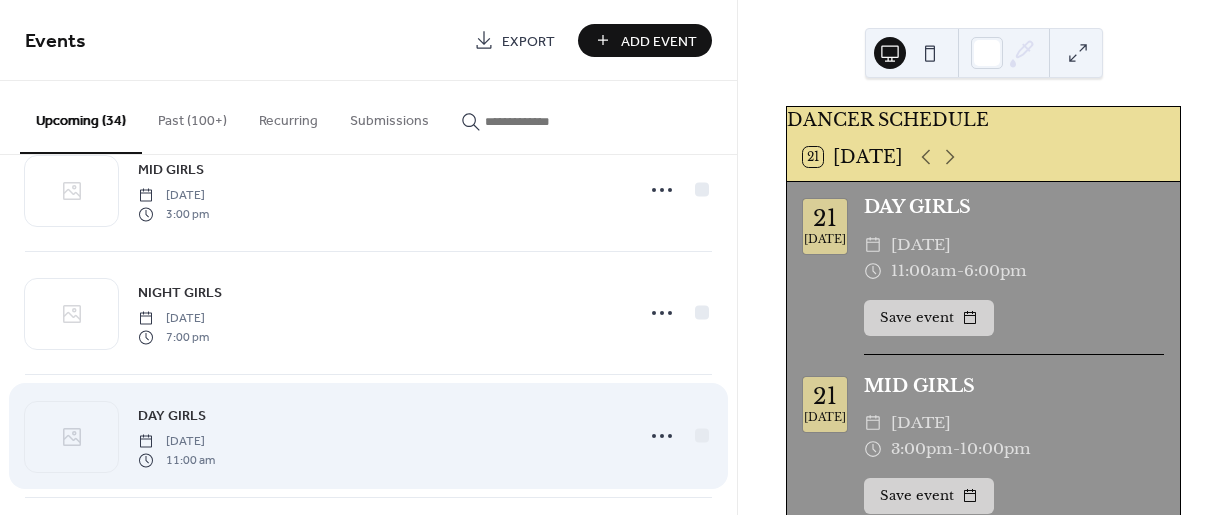 scroll, scrollTop: 3389, scrollLeft: 0, axis: vertical 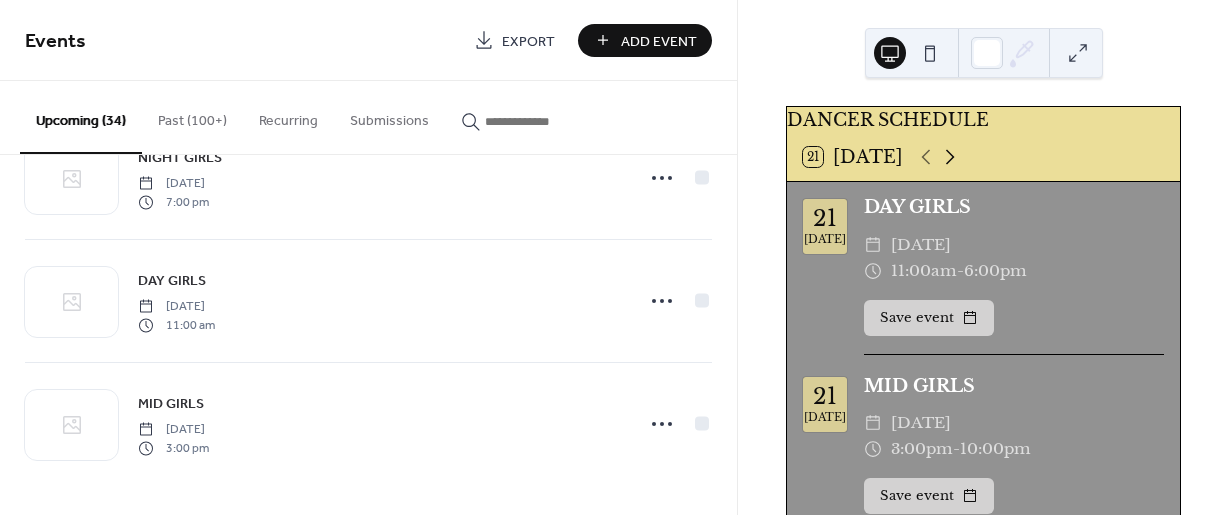 click 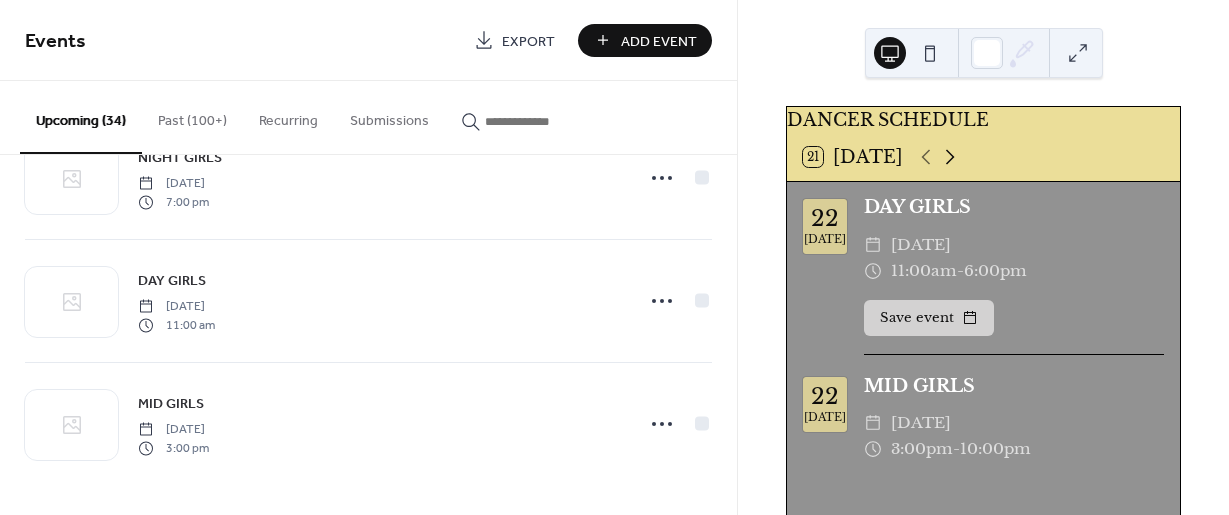click 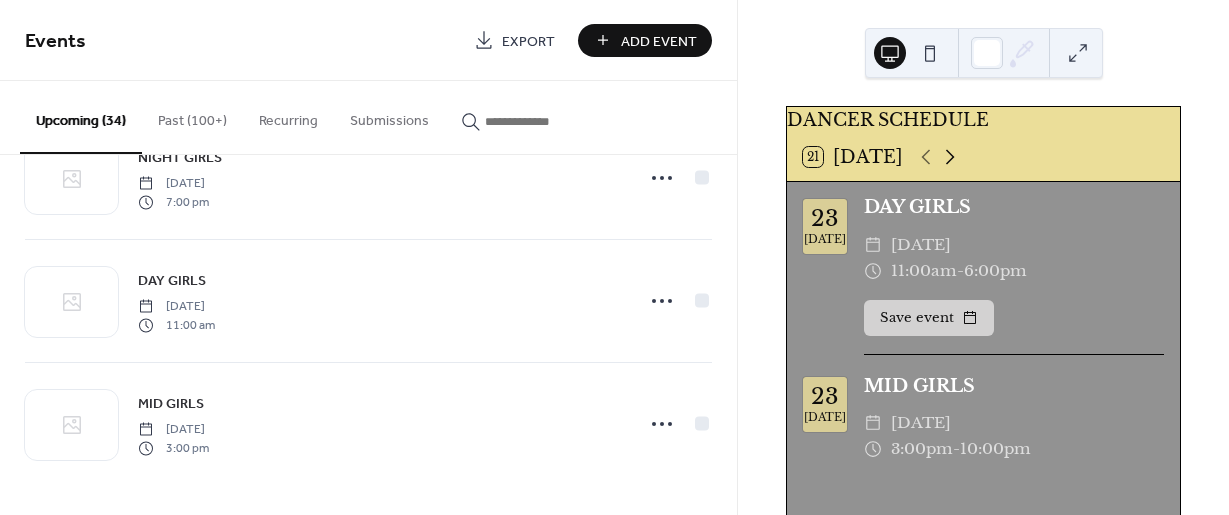 click 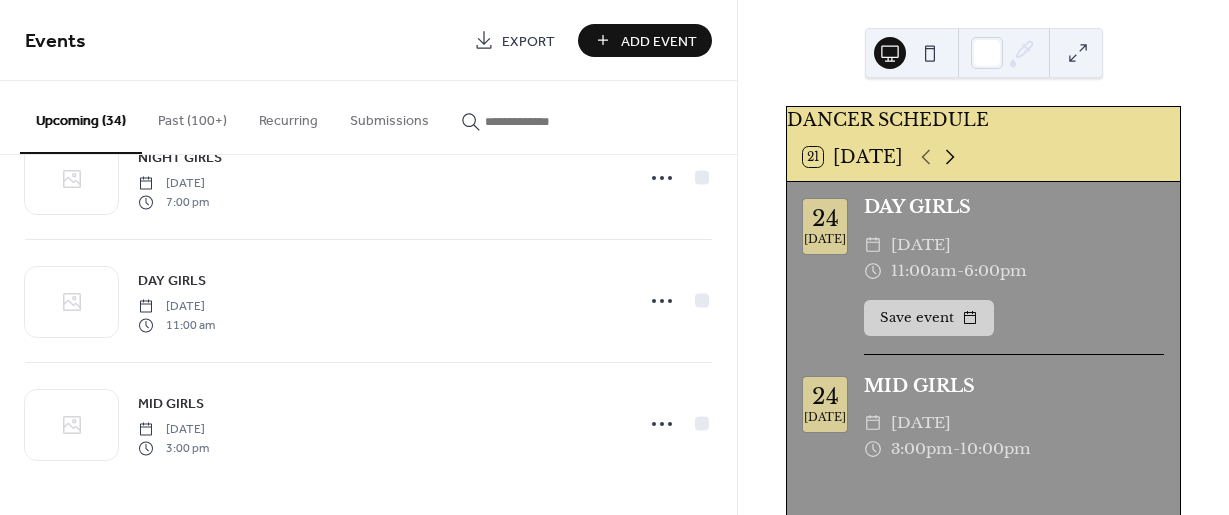click 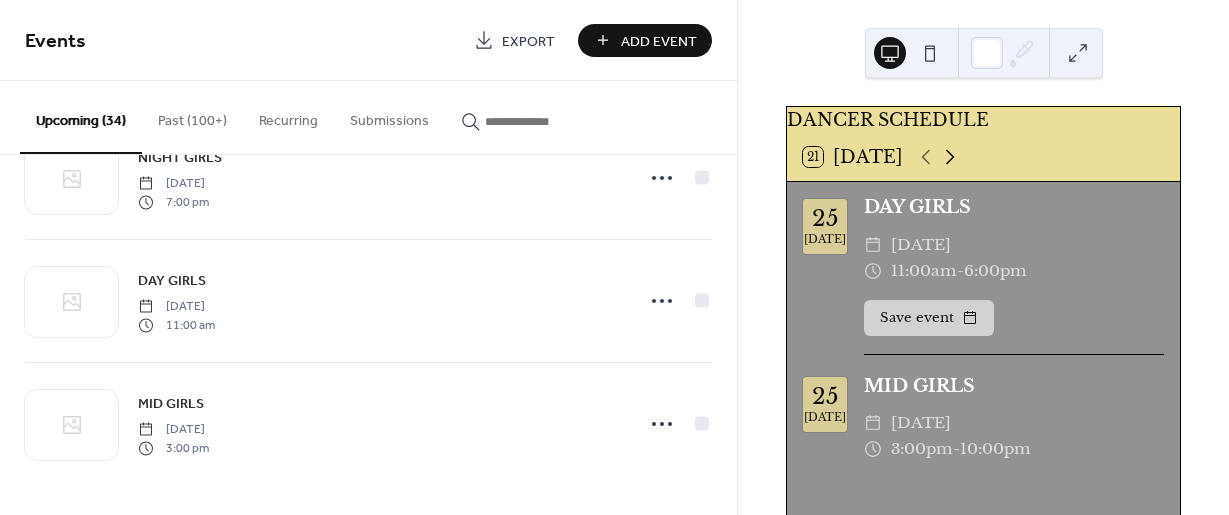 click 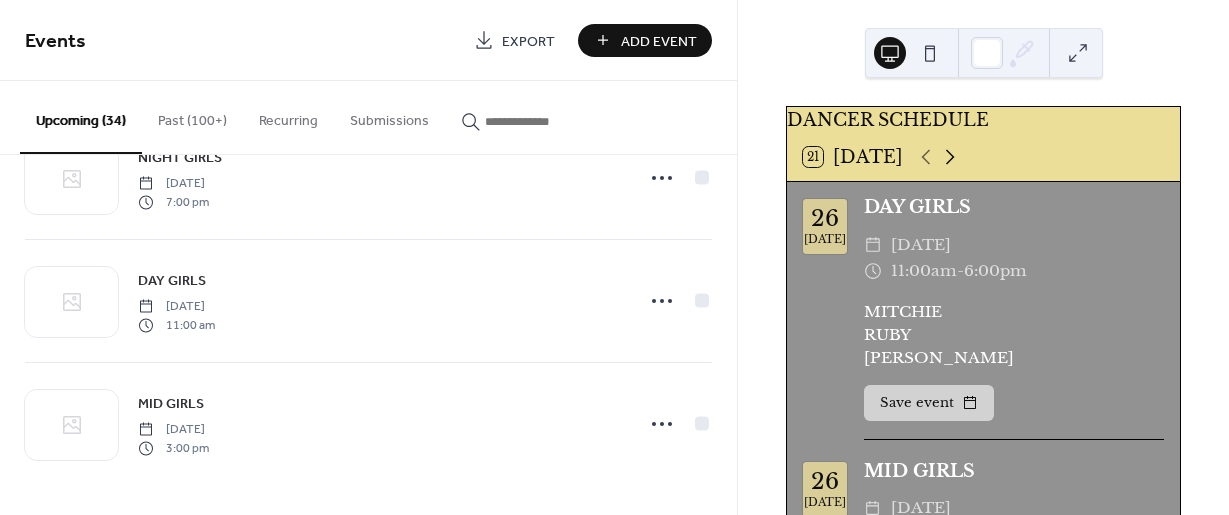 click 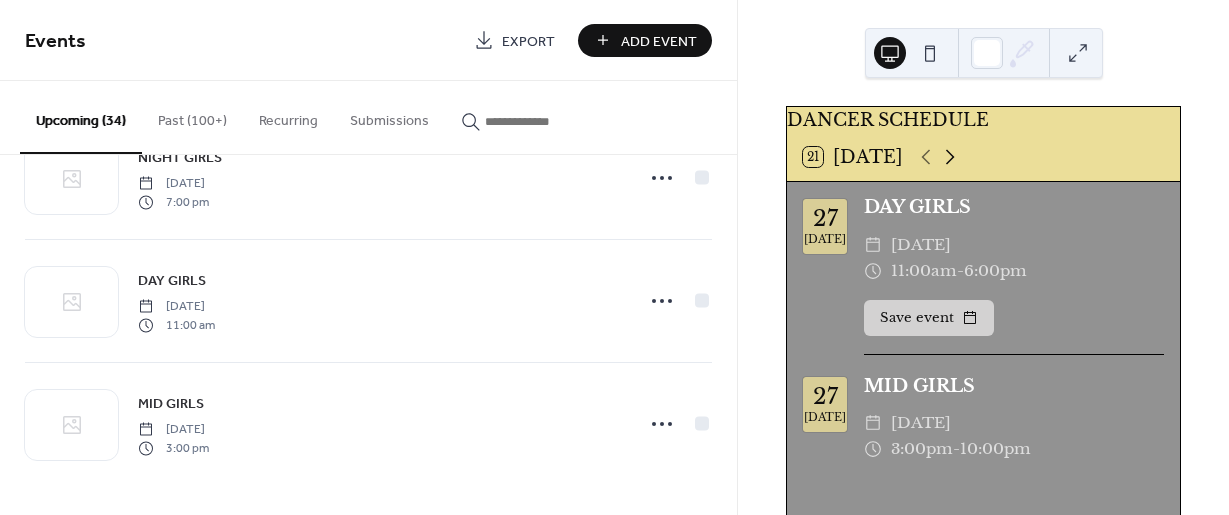 click 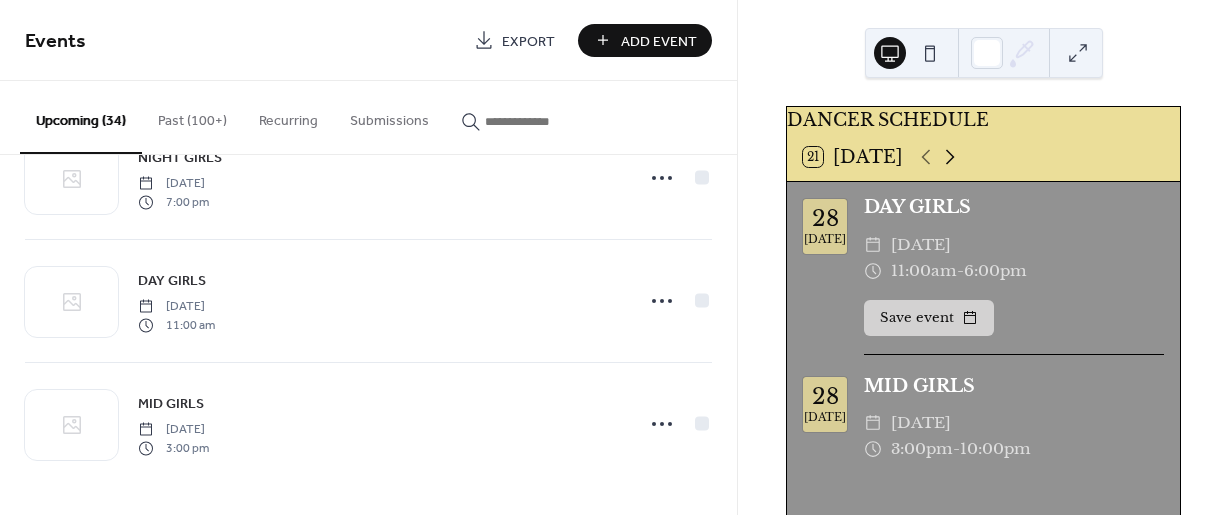 click 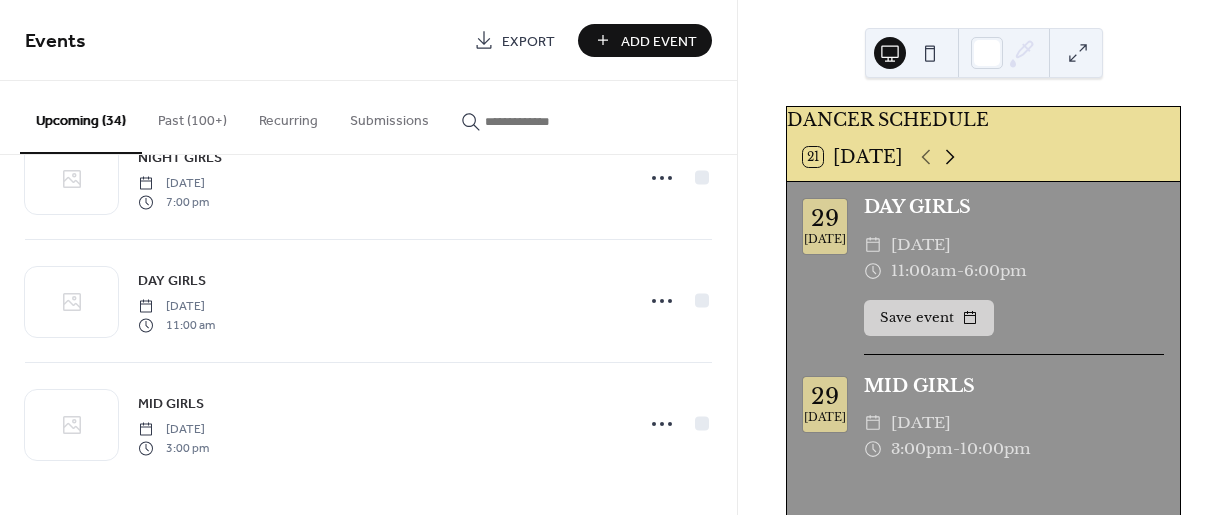 click 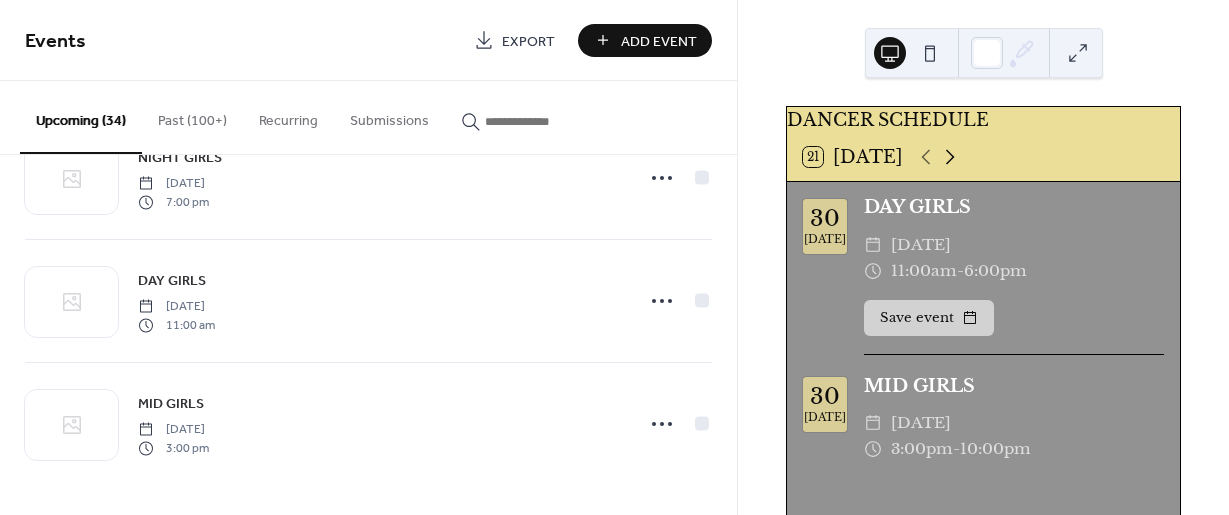 click 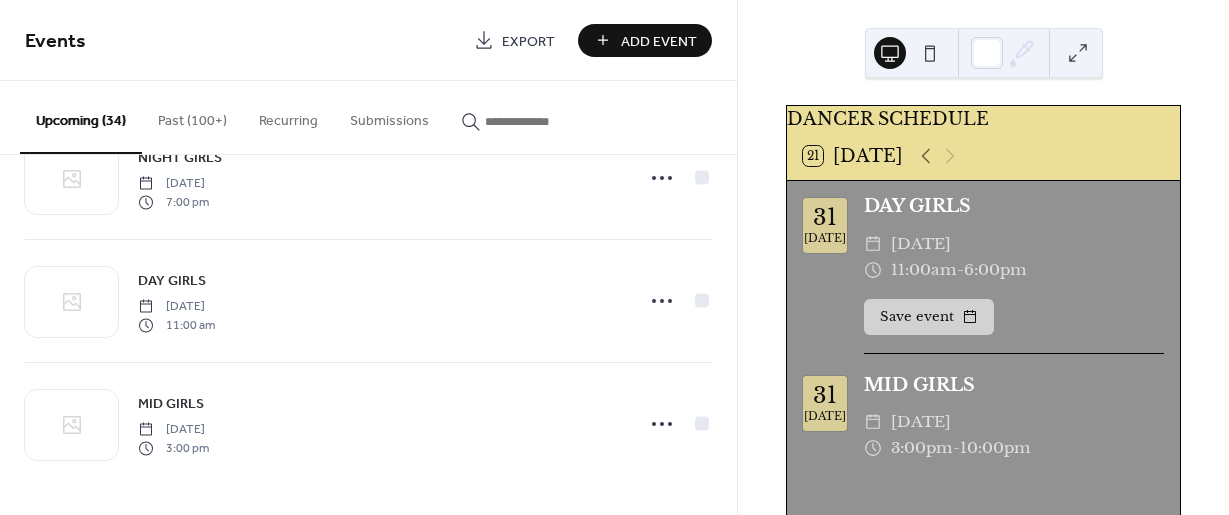 scroll, scrollTop: 0, scrollLeft: 0, axis: both 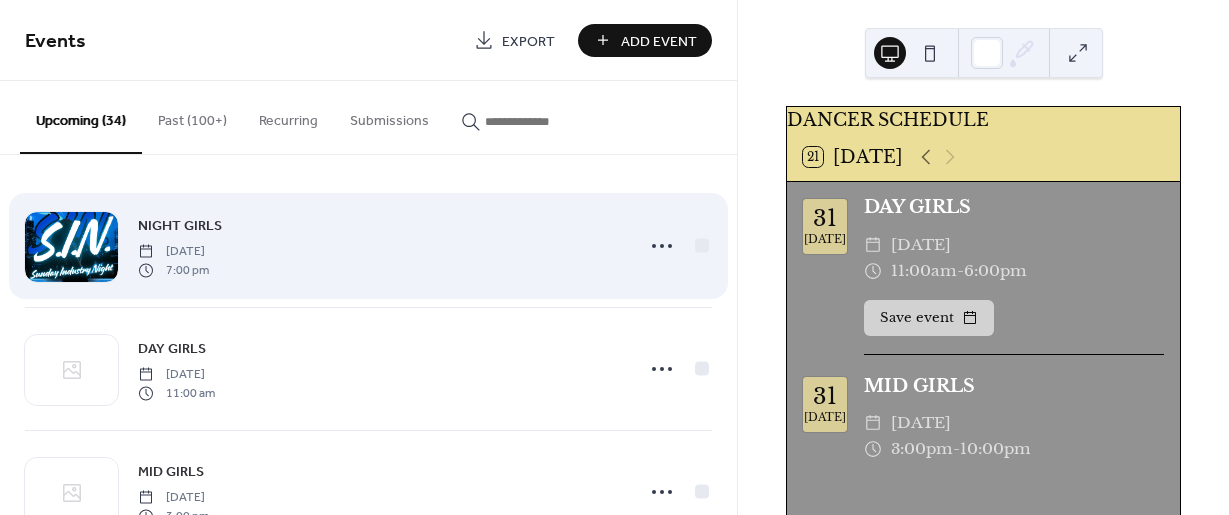 click on "NIGHT GIRLS [DATE] 7:00 pm" at bounding box center (380, 246) 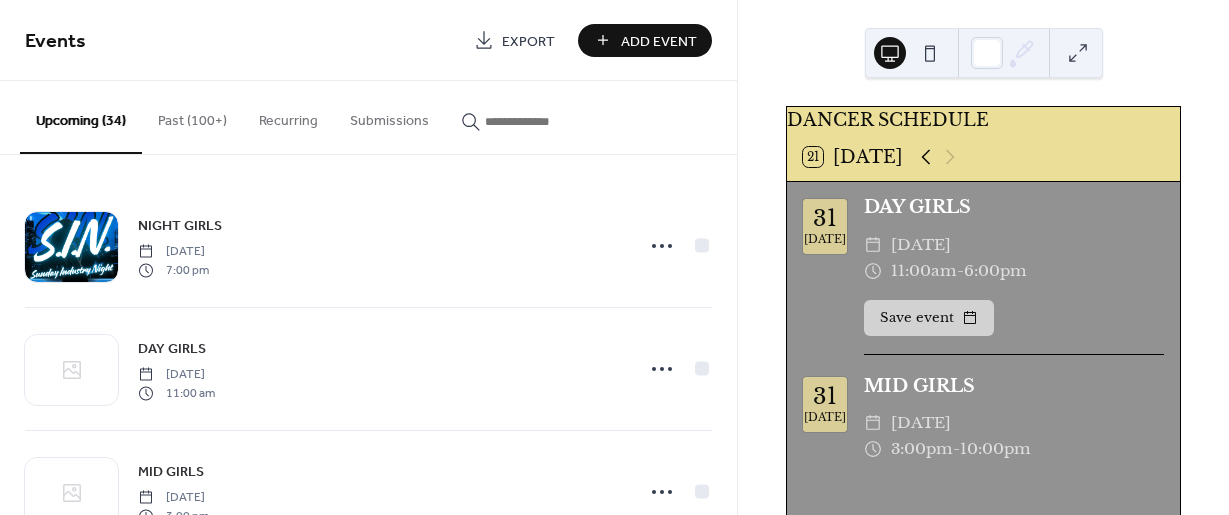 click 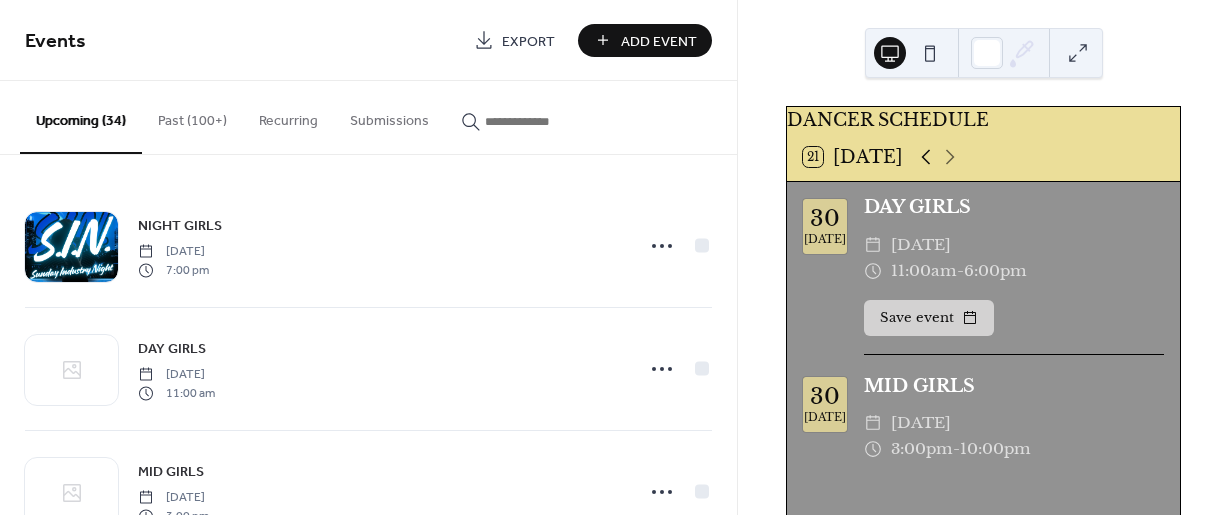 click 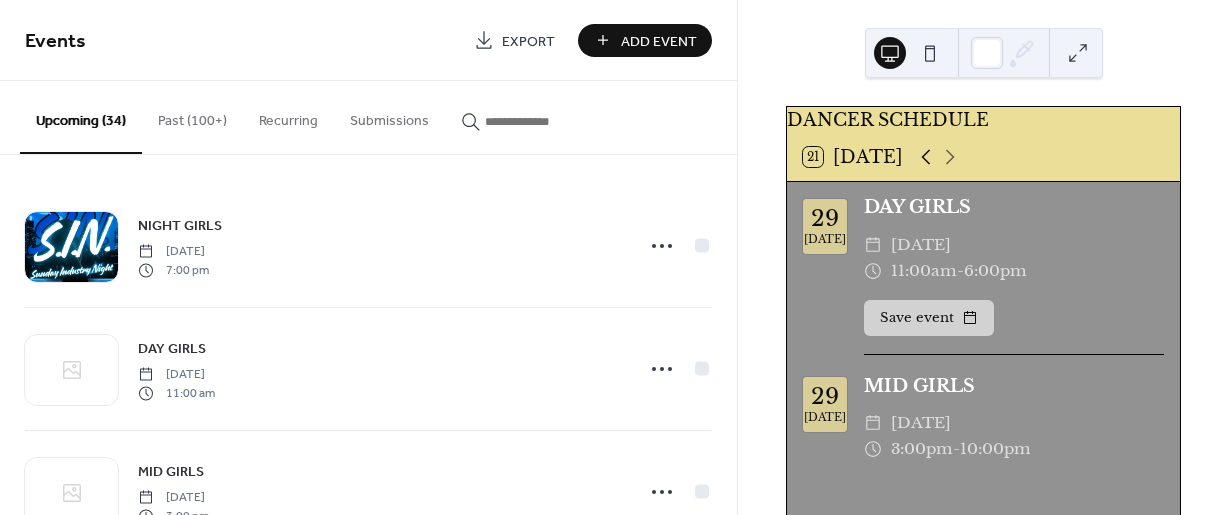 click 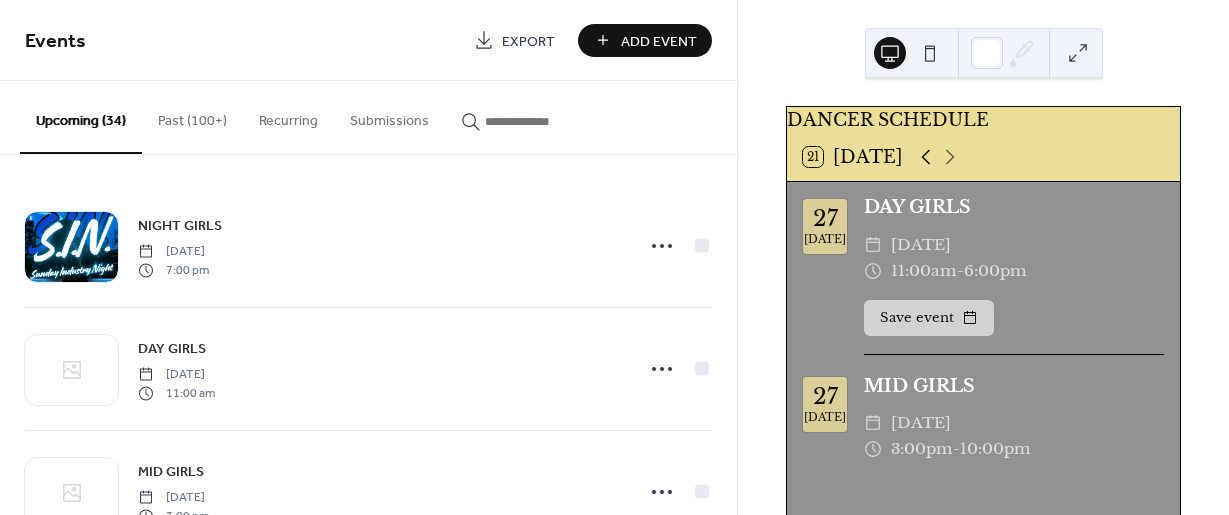click 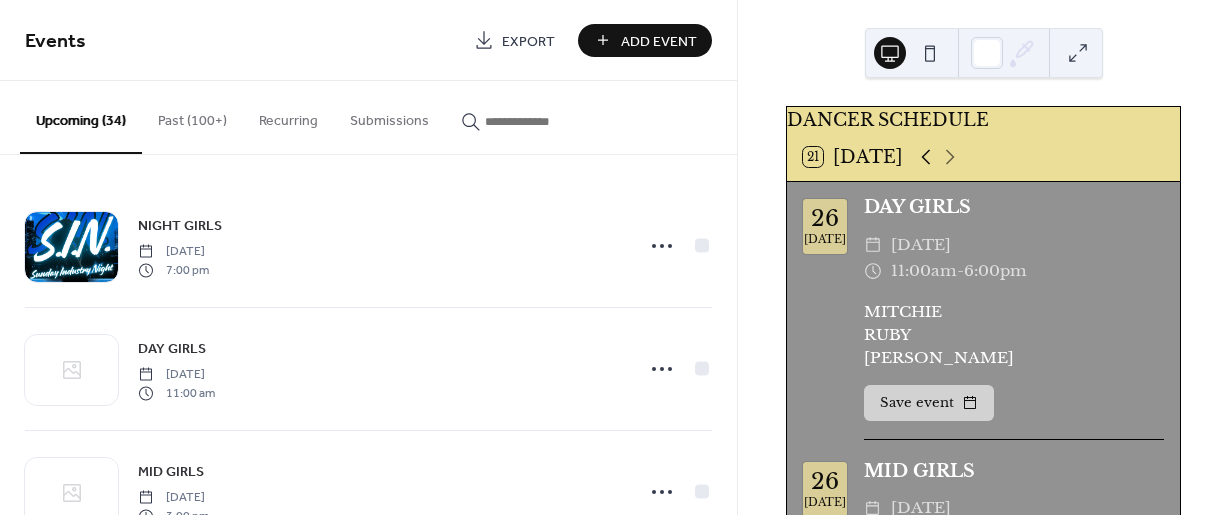 click 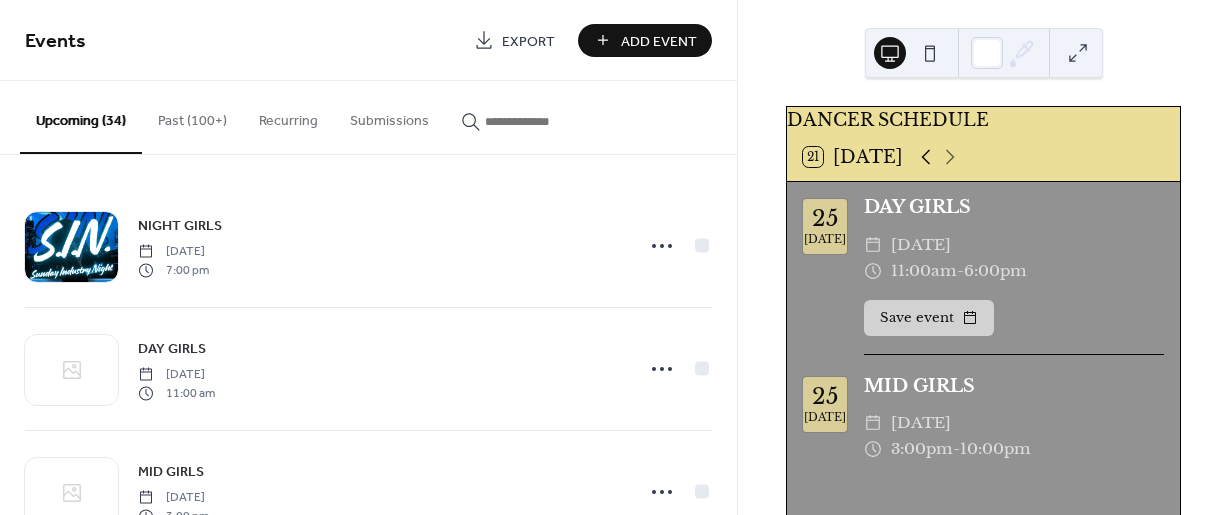 click 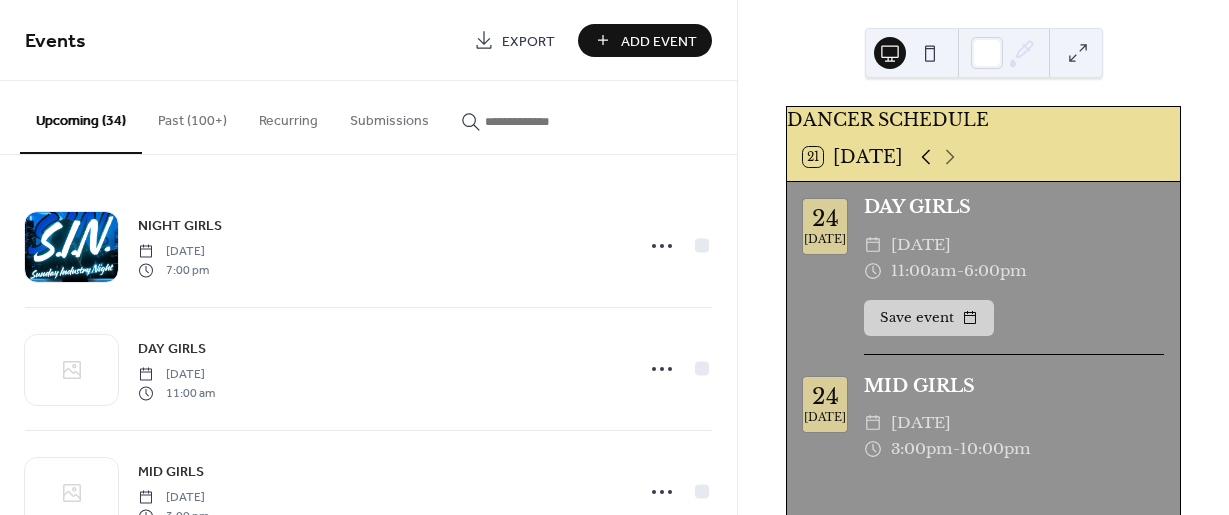 click 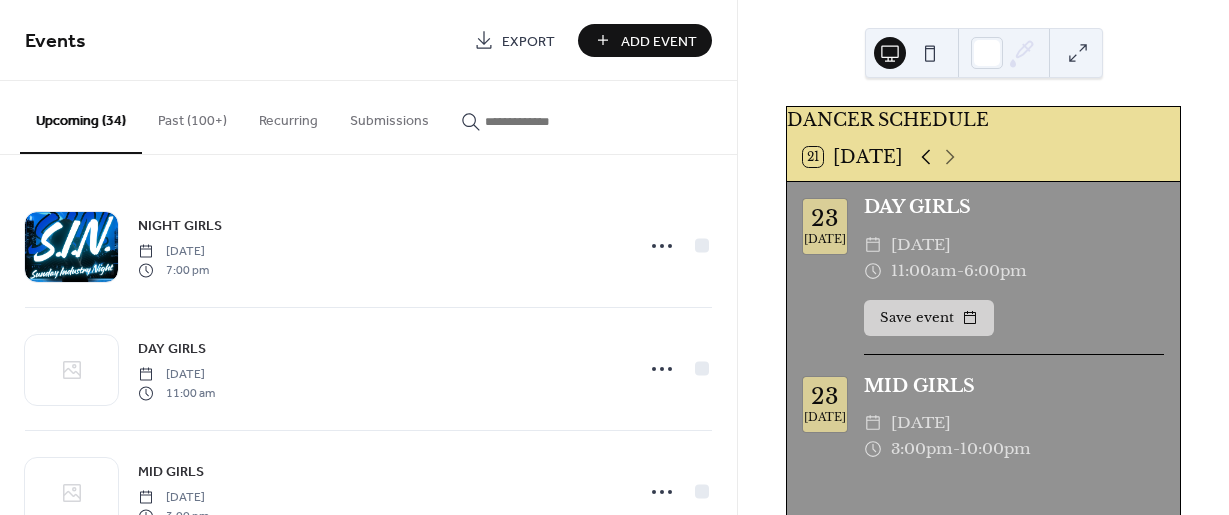 click 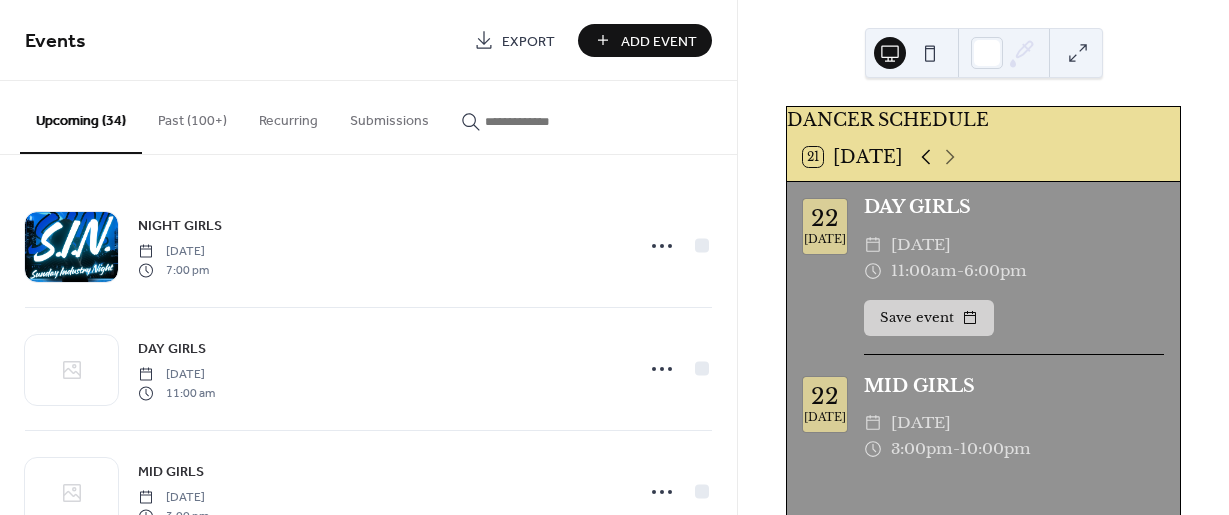 click 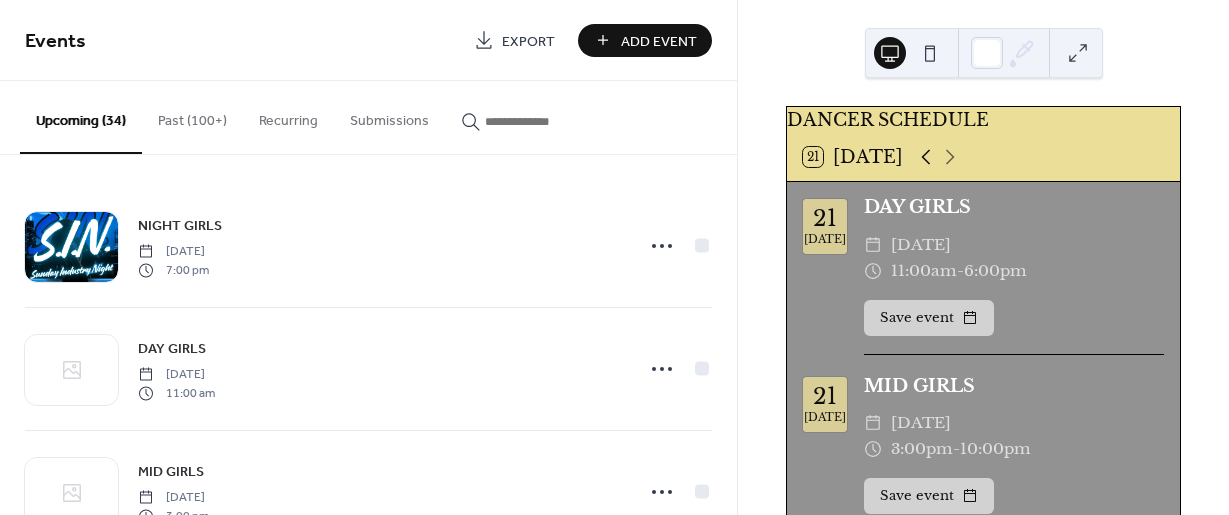click 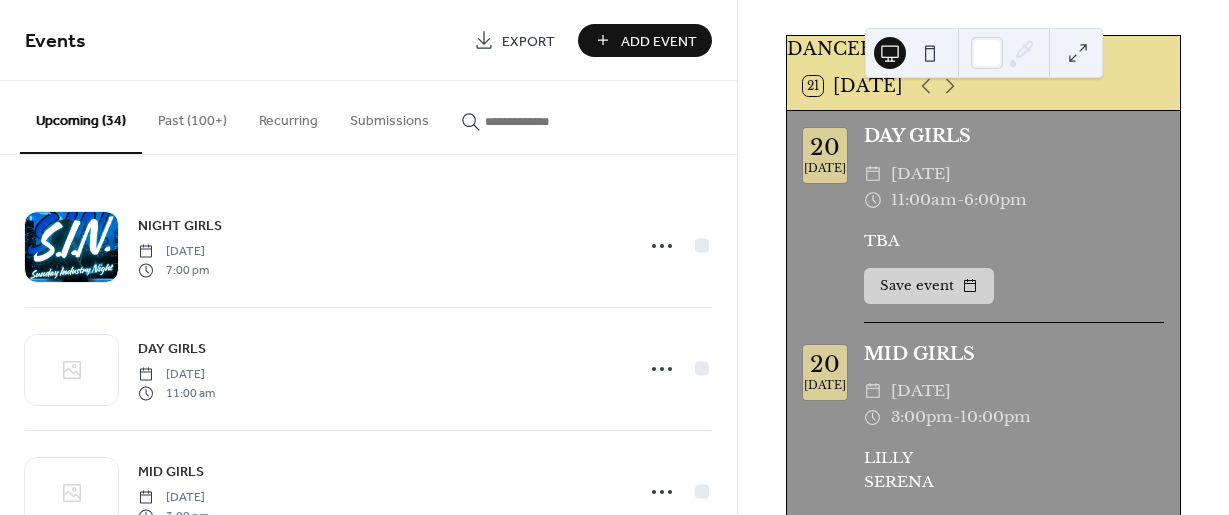scroll, scrollTop: 0, scrollLeft: 0, axis: both 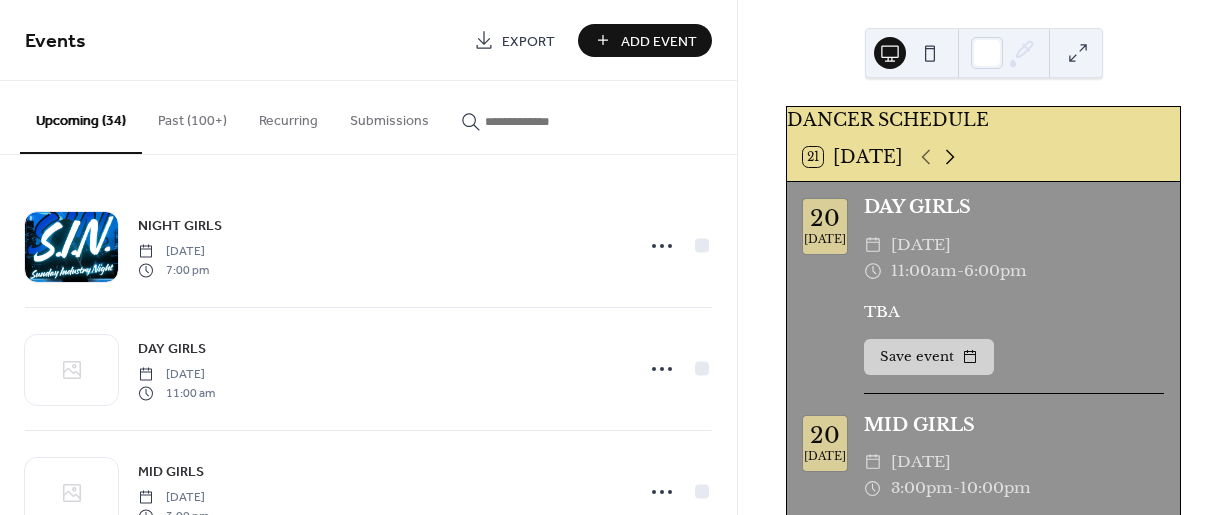 click 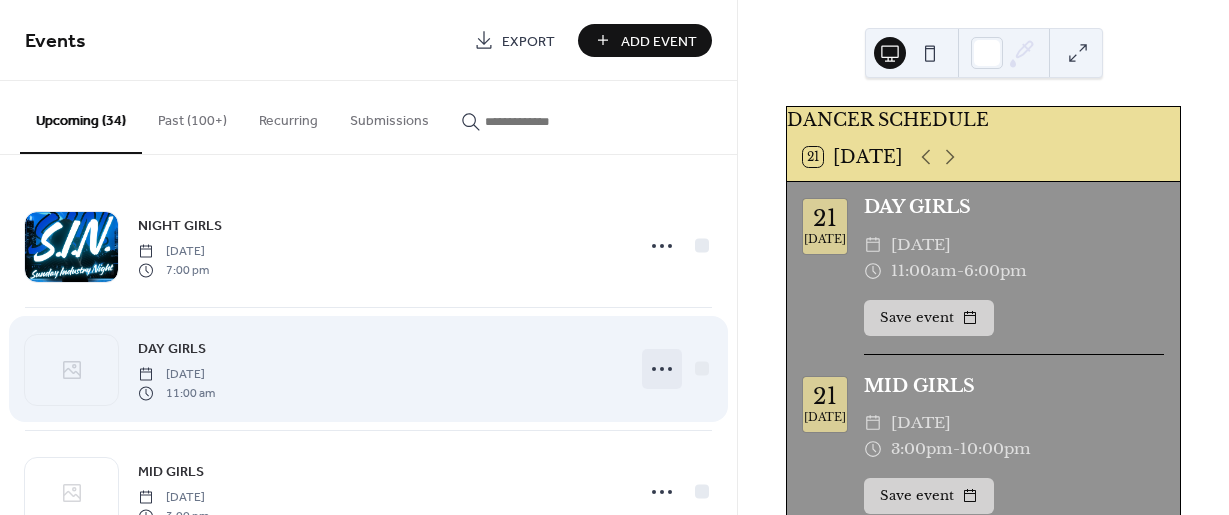 click 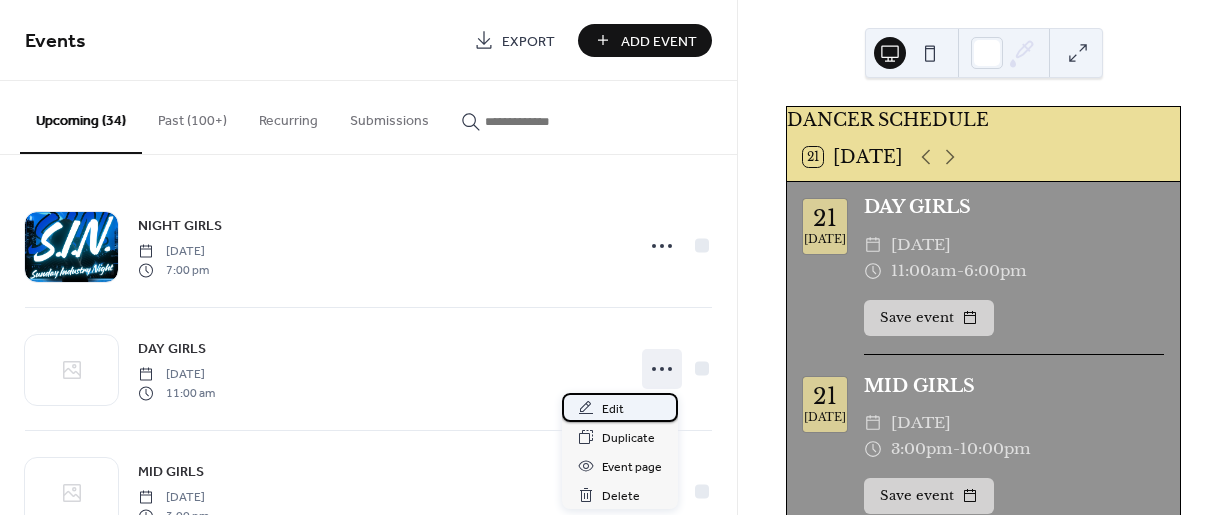 click on "Edit" at bounding box center (613, 409) 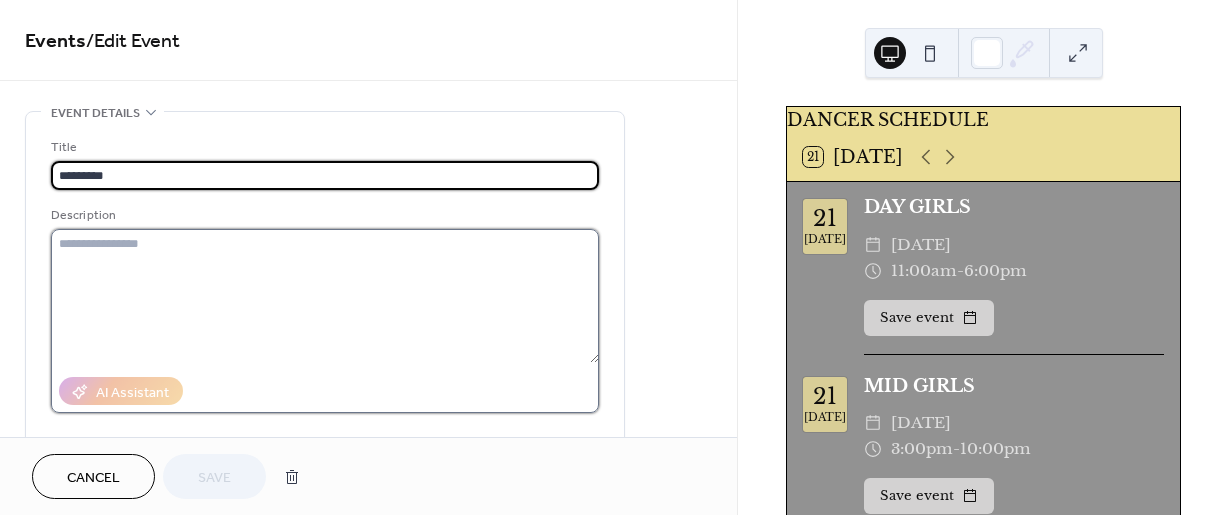 click at bounding box center (325, 296) 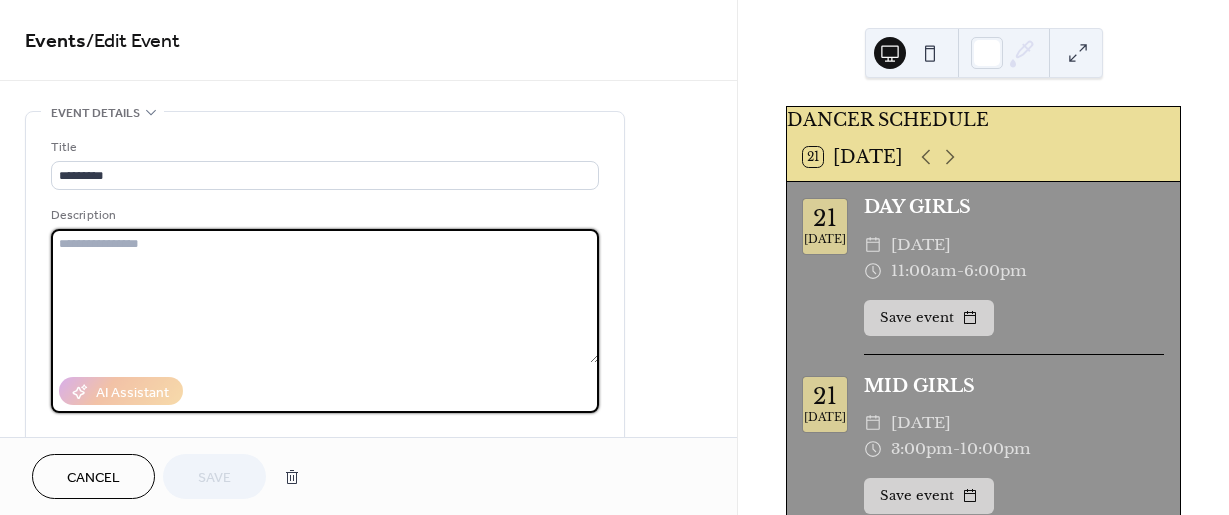 paste on "**********" 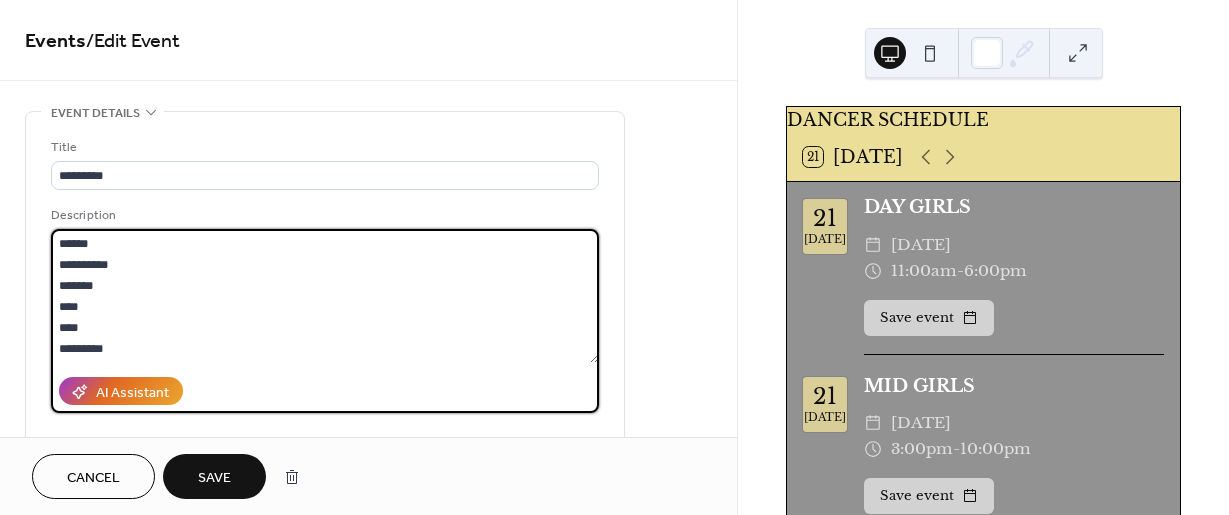 type on "**********" 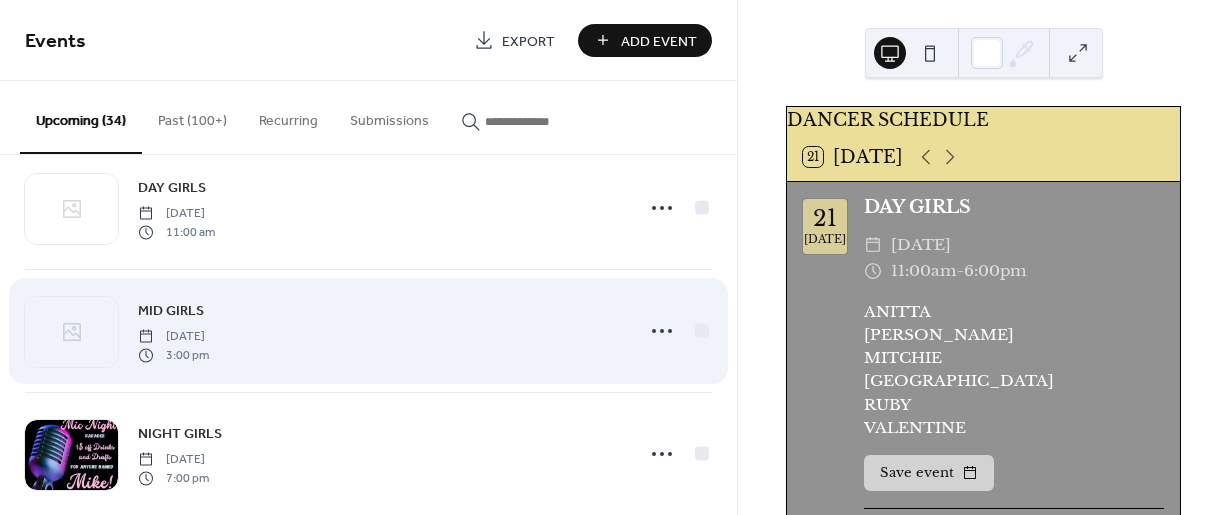 scroll, scrollTop: 165, scrollLeft: 0, axis: vertical 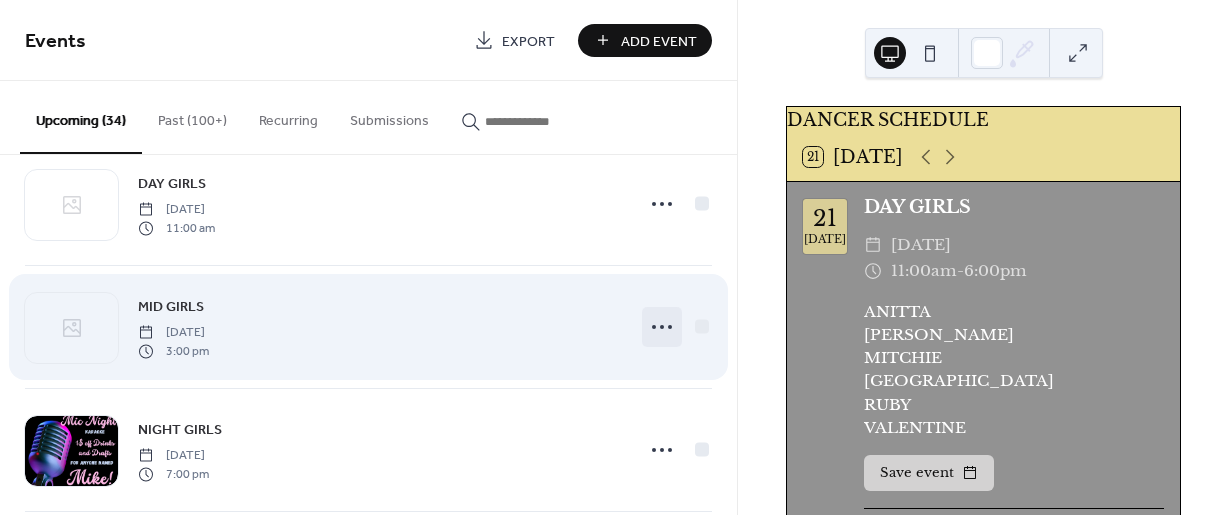click 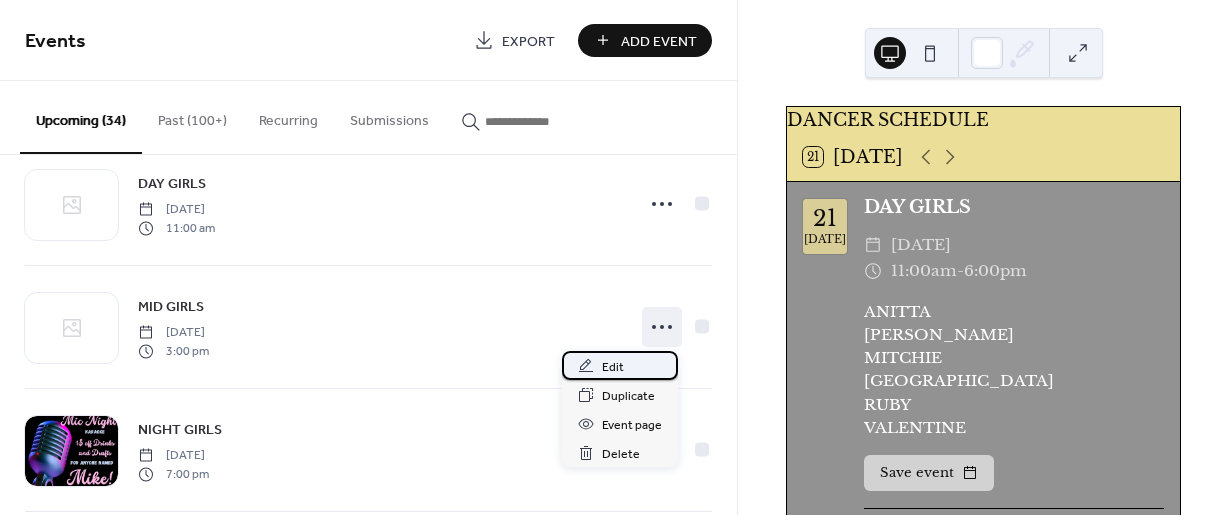click on "Edit" at bounding box center [620, 365] 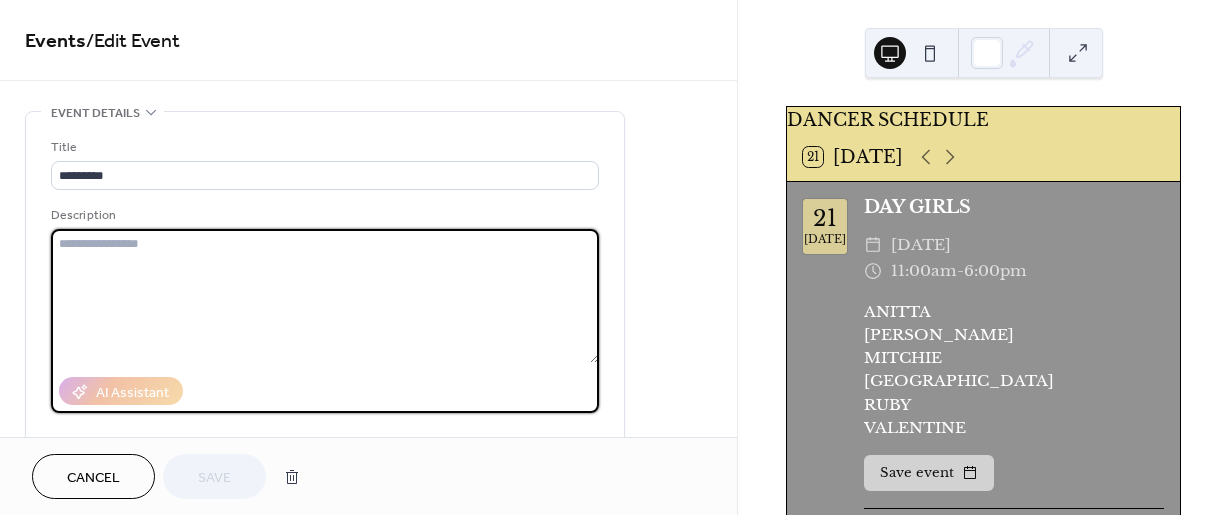 click at bounding box center [325, 296] 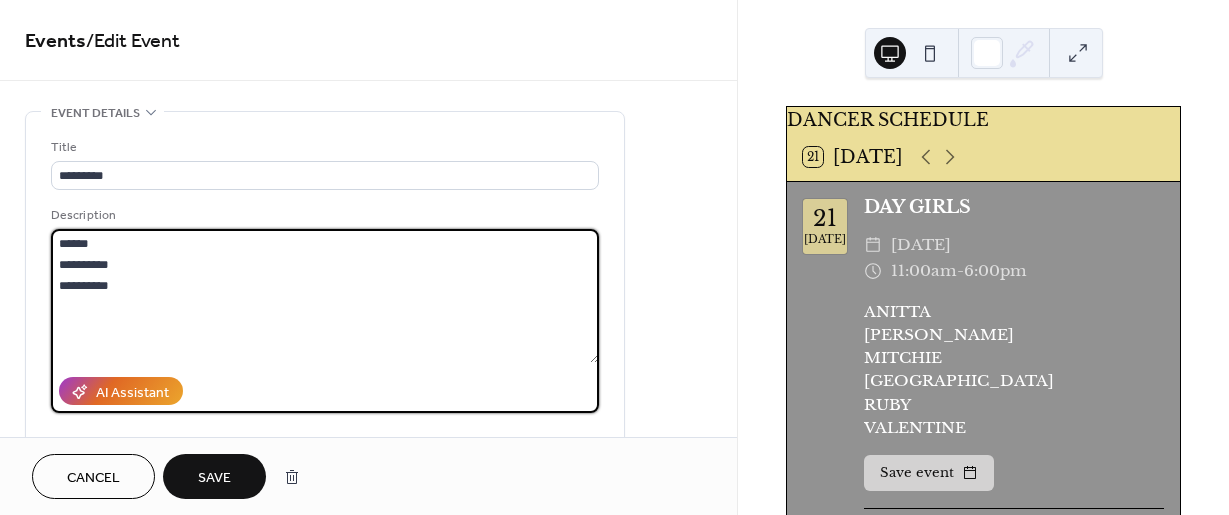 click on "**********" at bounding box center (325, 296) 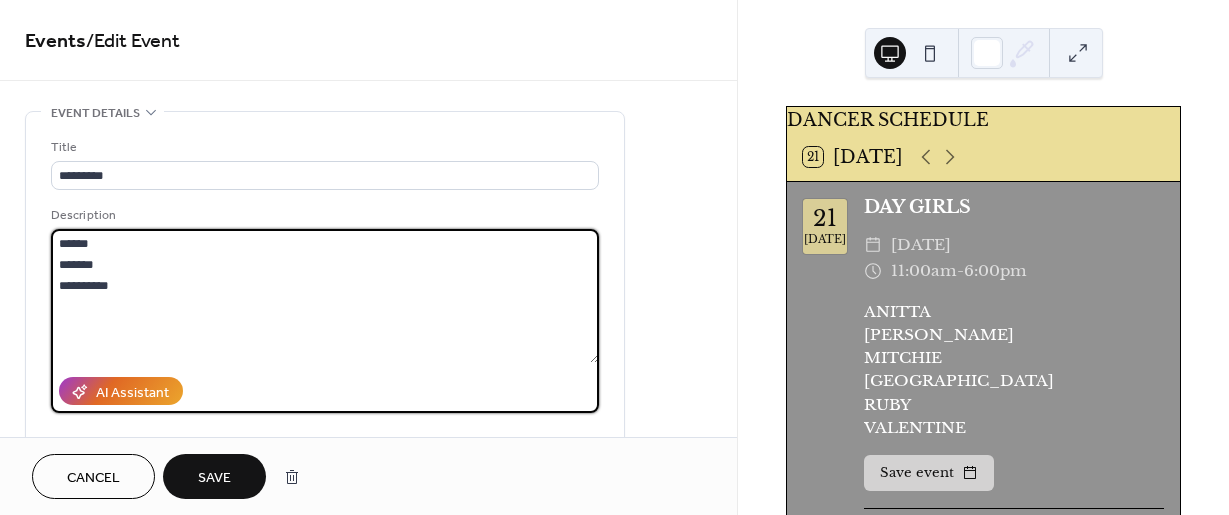 type on "******
*******
*******" 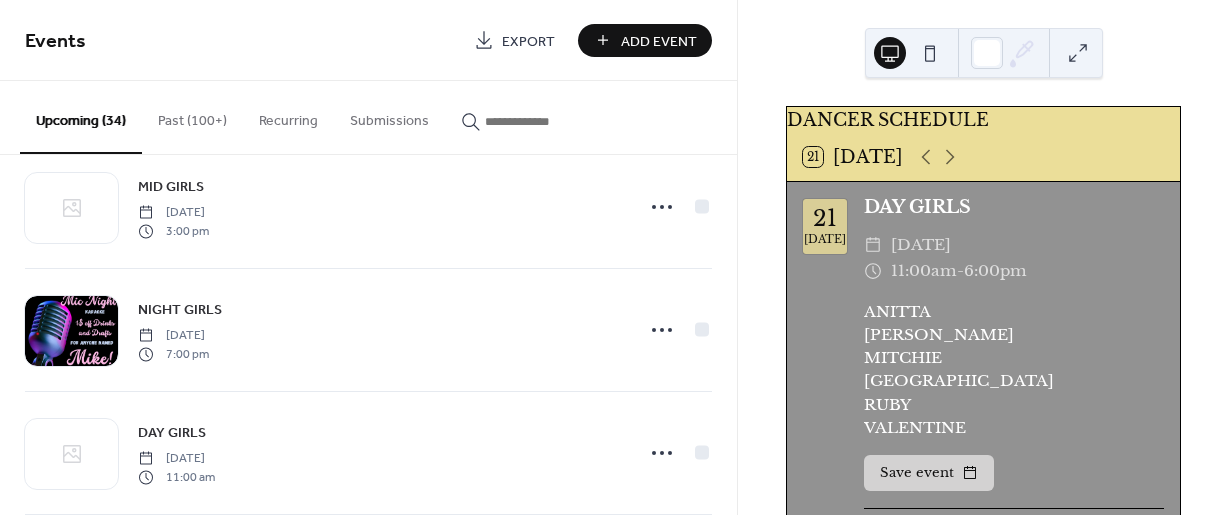 scroll, scrollTop: 287, scrollLeft: 0, axis: vertical 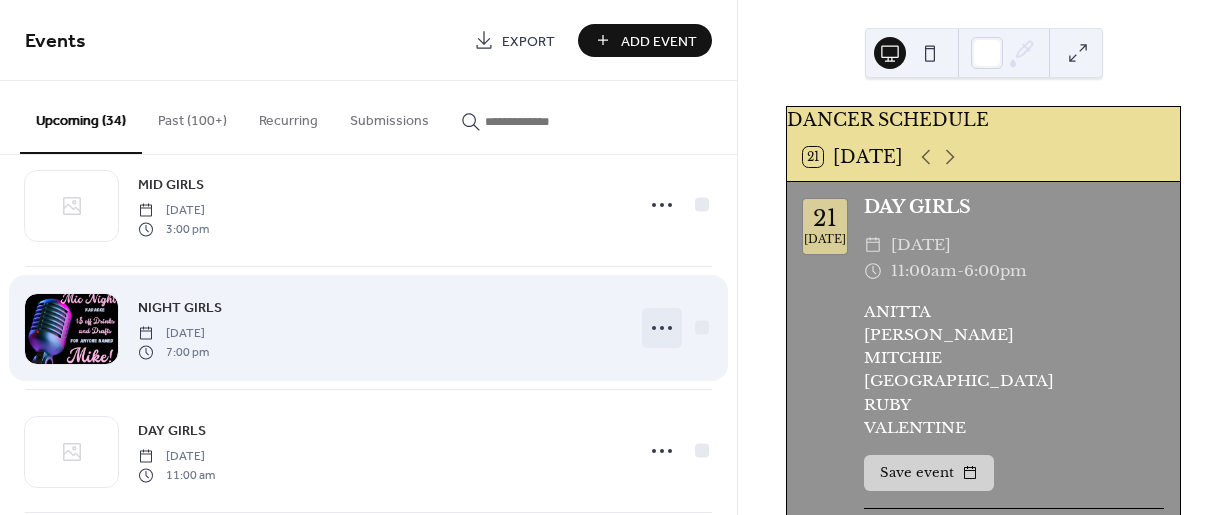 click 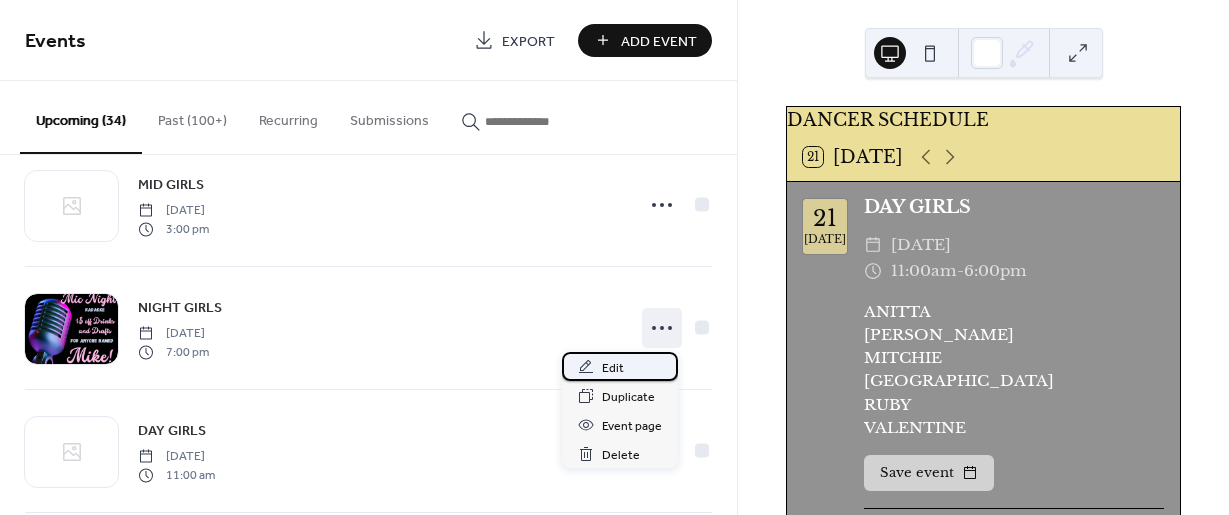 click on "Edit" at bounding box center (620, 366) 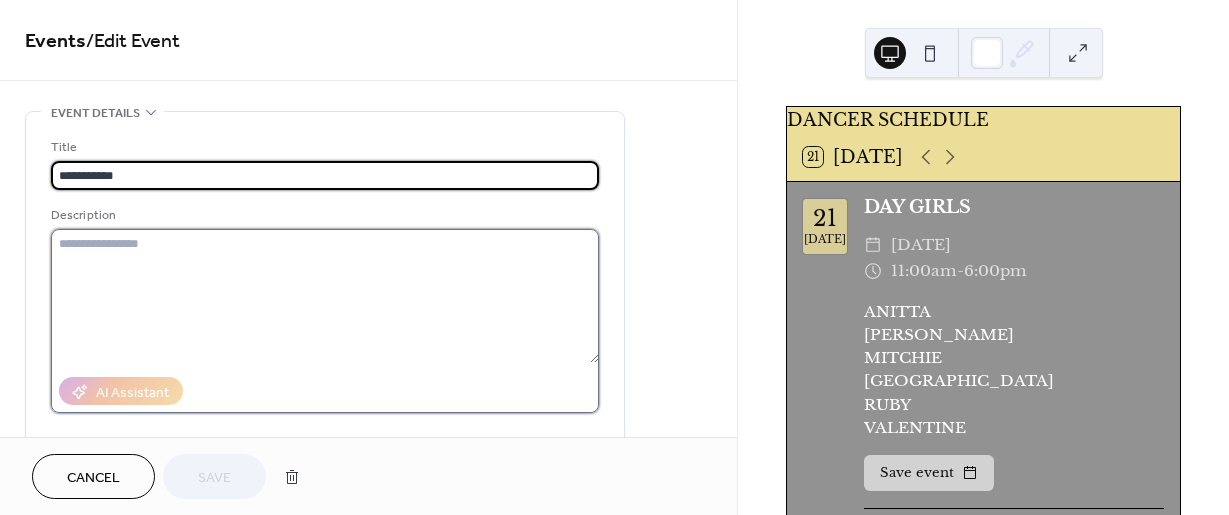 click at bounding box center [325, 296] 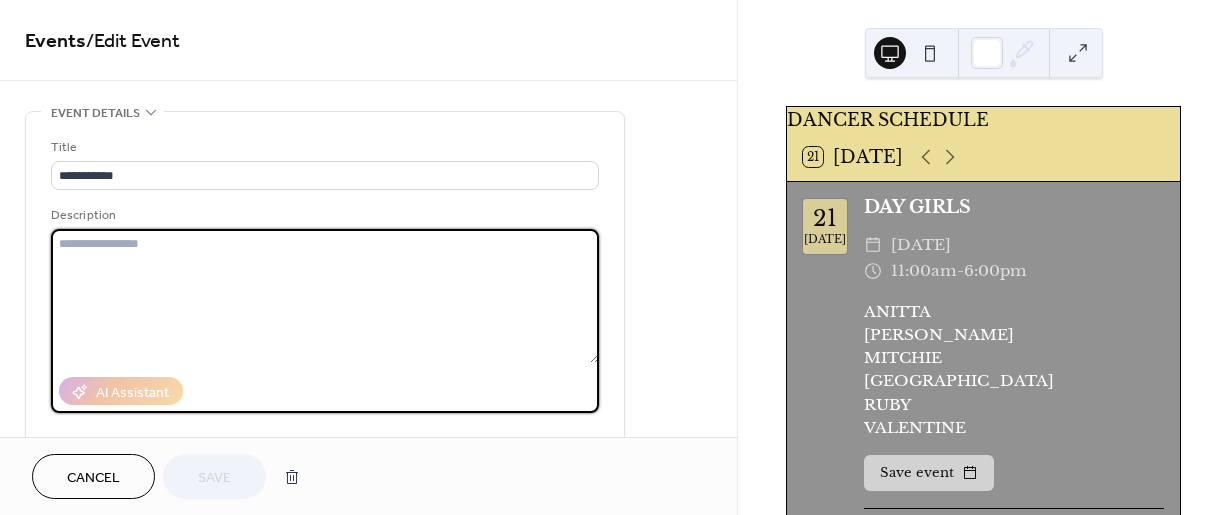 paste on "**********" 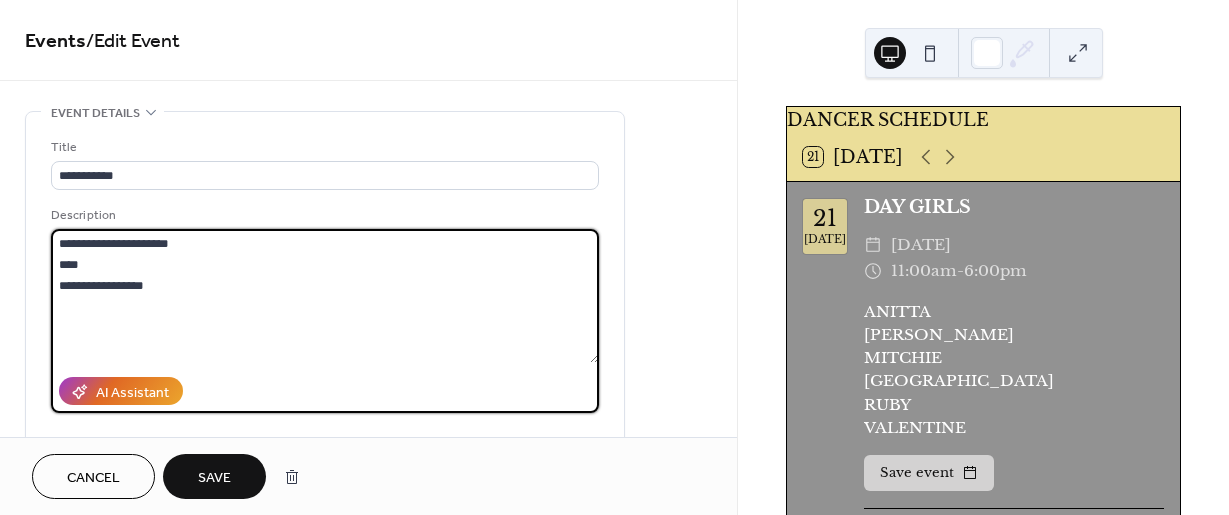 click on "**********" at bounding box center (325, 296) 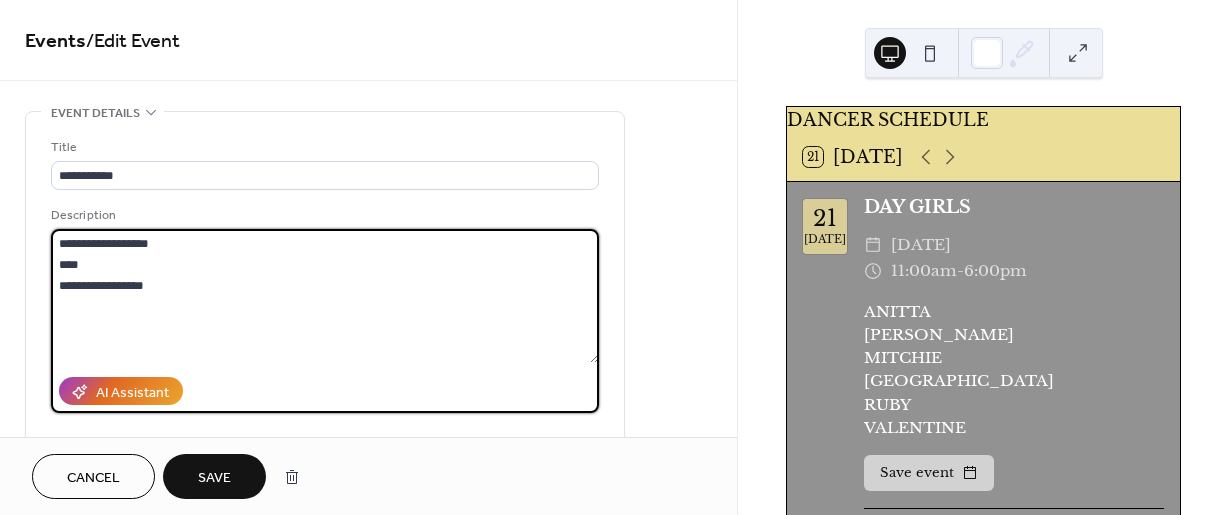type on "**********" 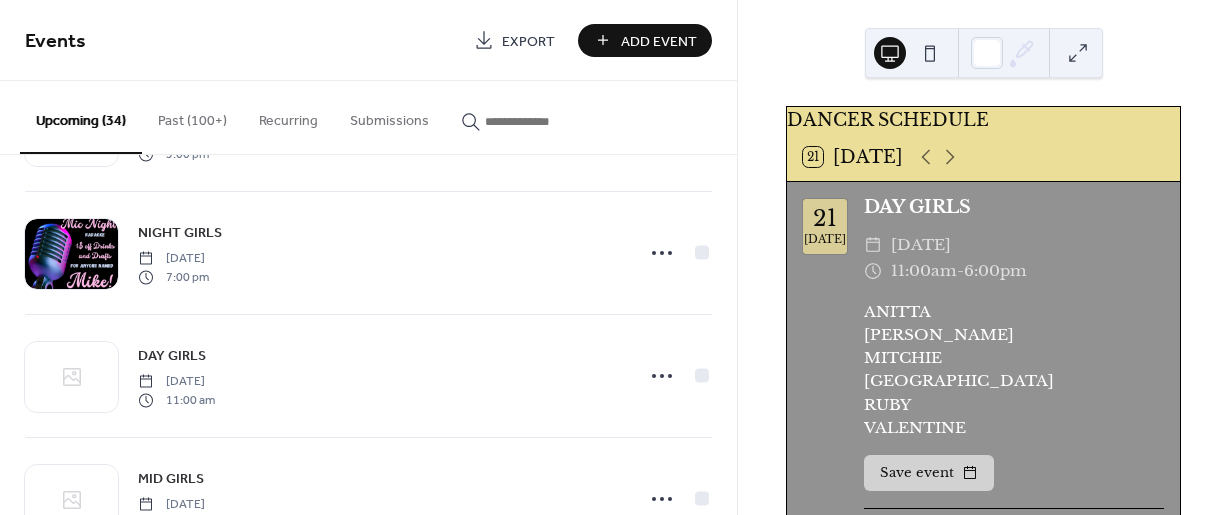 scroll, scrollTop: 366, scrollLeft: 0, axis: vertical 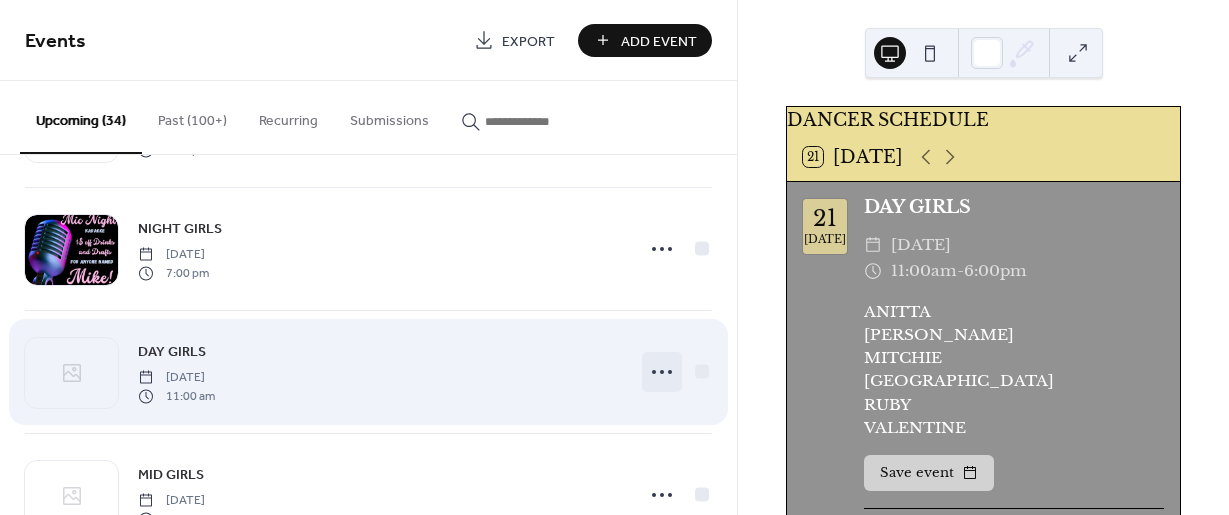 click 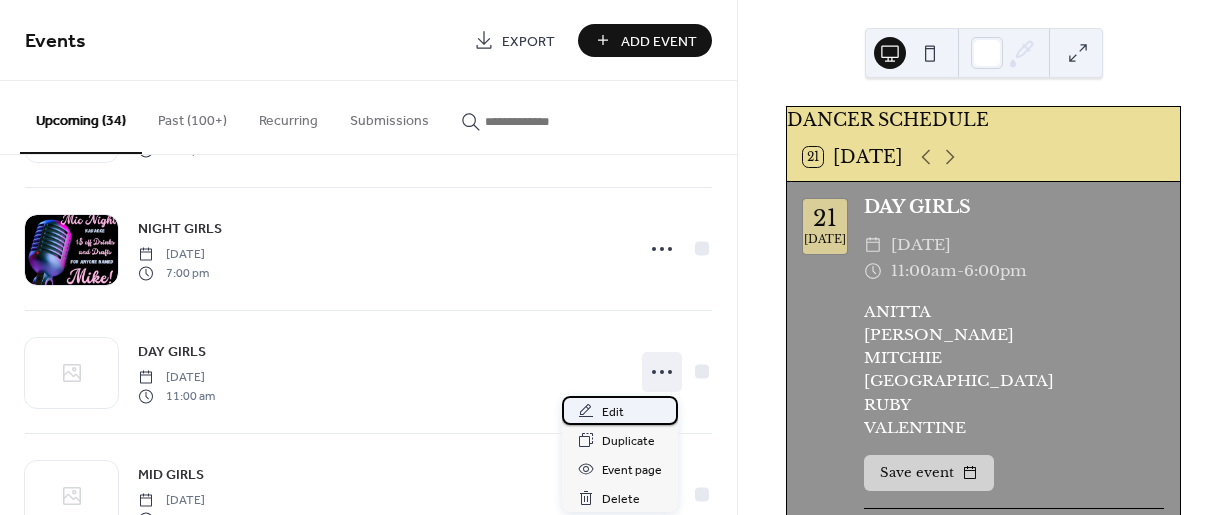 click on "Edit" at bounding box center (613, 412) 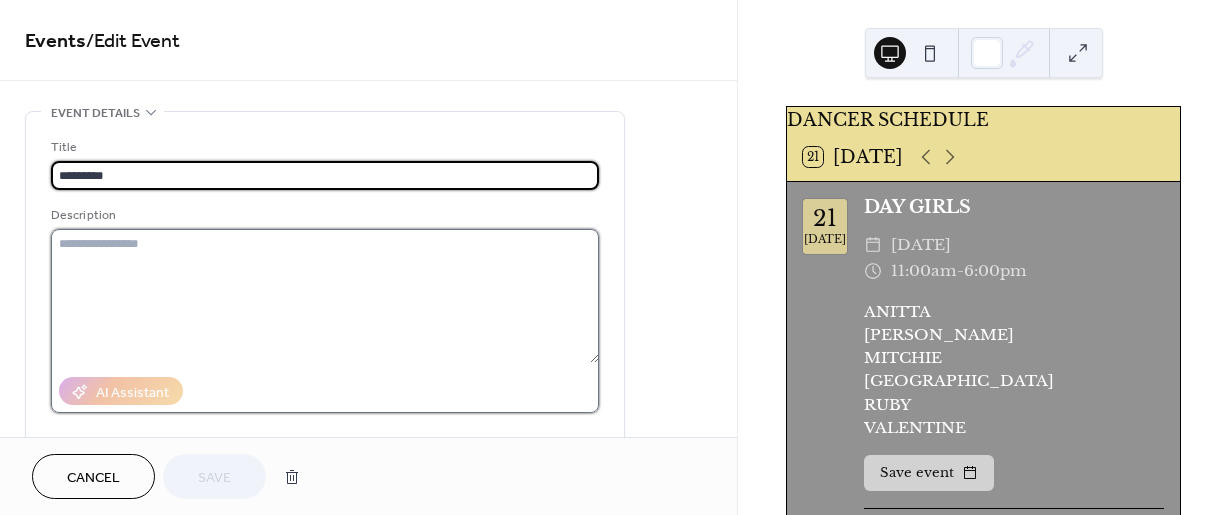 click at bounding box center (325, 296) 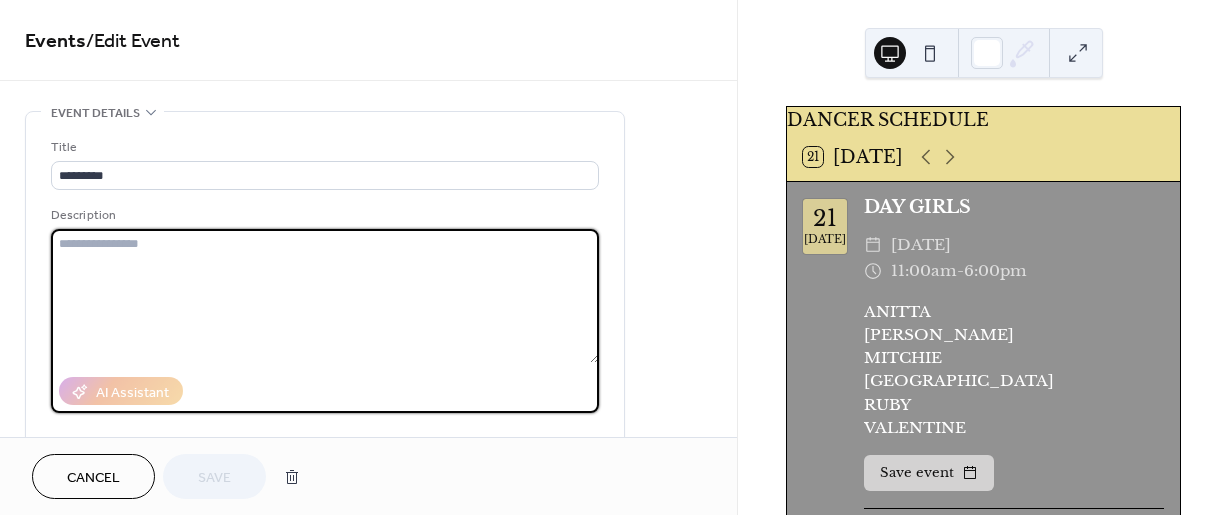 paste on "**********" 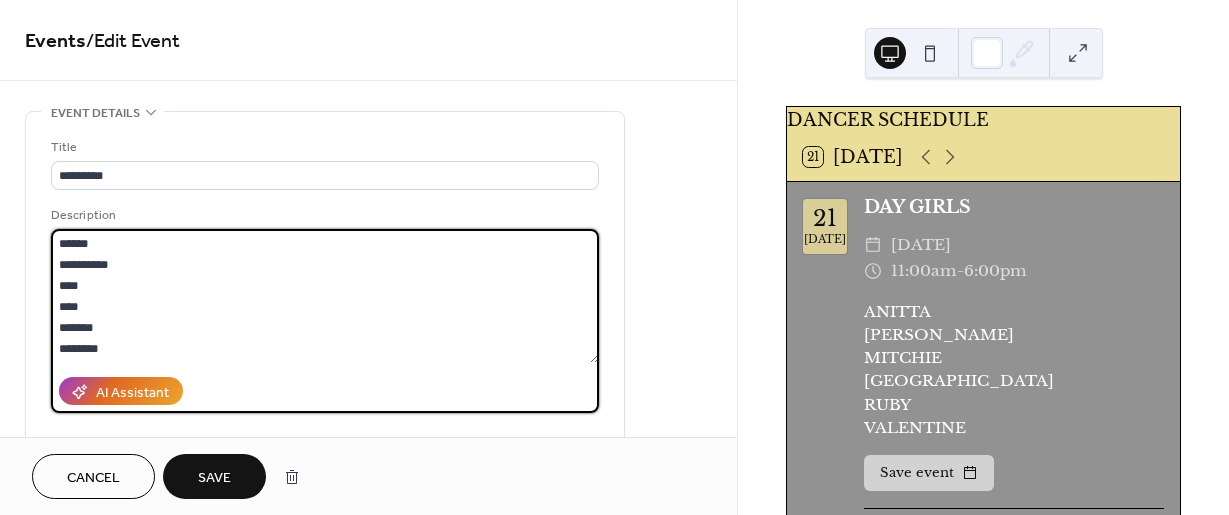 type on "**********" 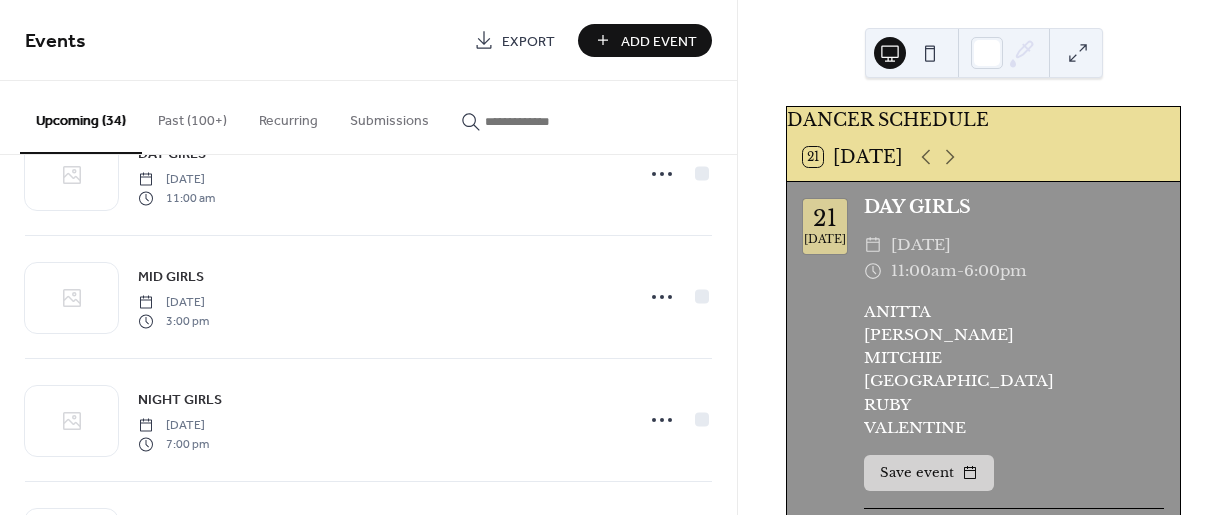 scroll, scrollTop: 570, scrollLeft: 0, axis: vertical 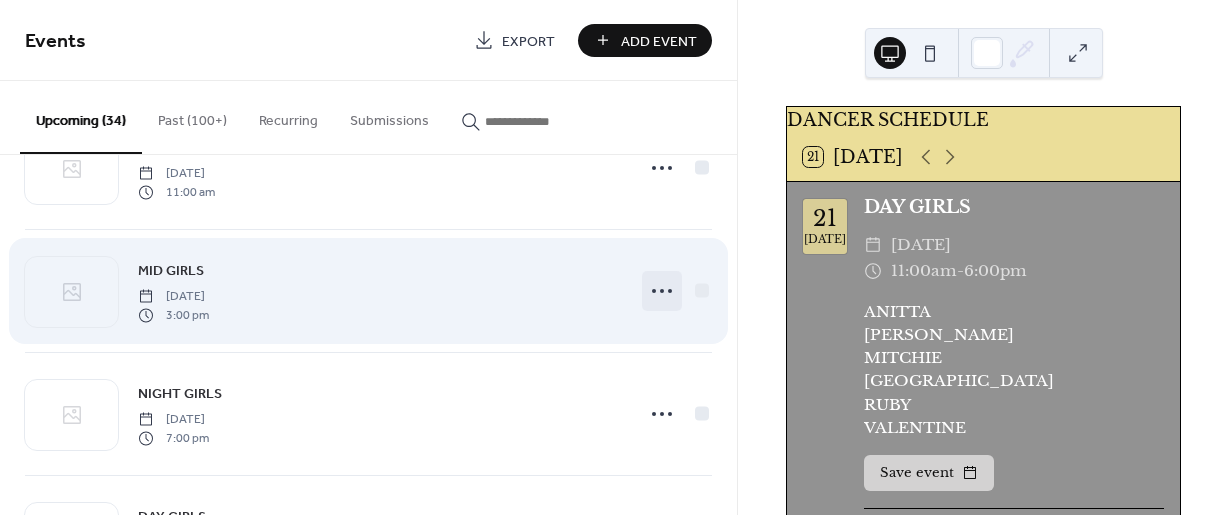 click 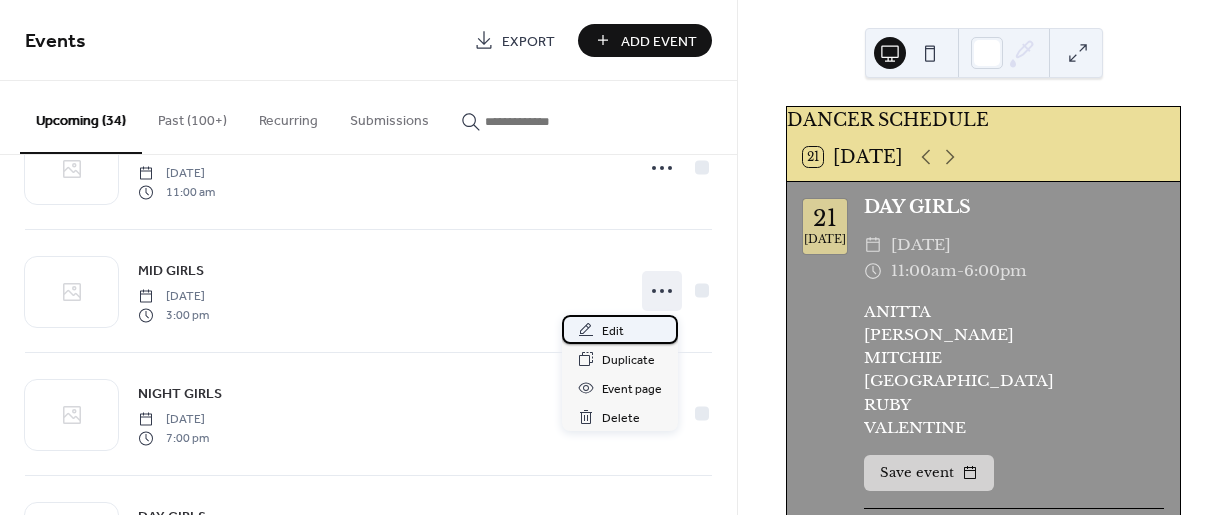 click on "Edit" at bounding box center [620, 329] 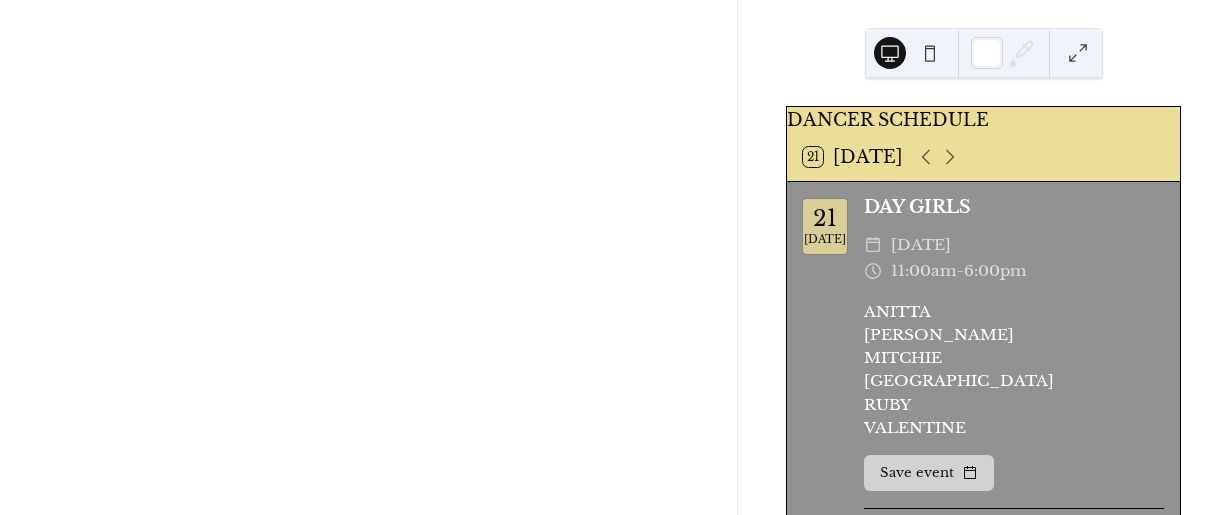 click at bounding box center (368, 257) 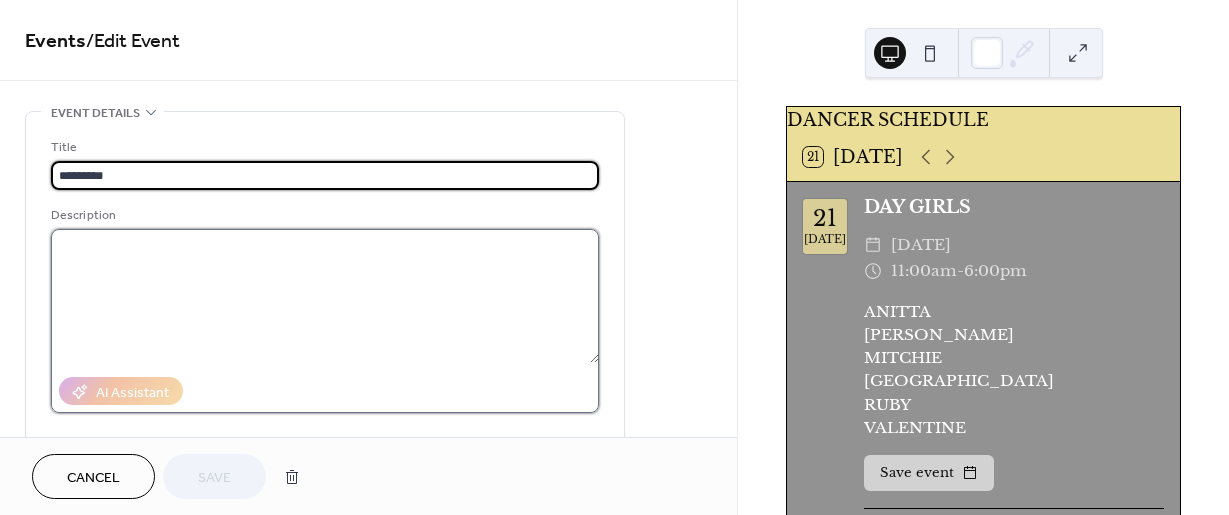 click at bounding box center (325, 296) 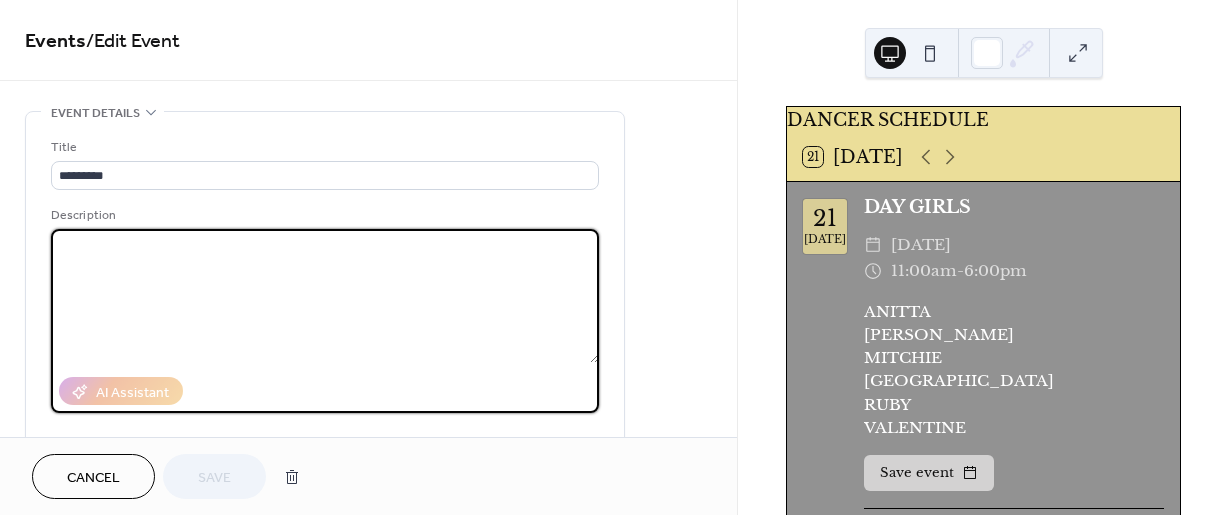 paste on "***
******
********
*******
******" 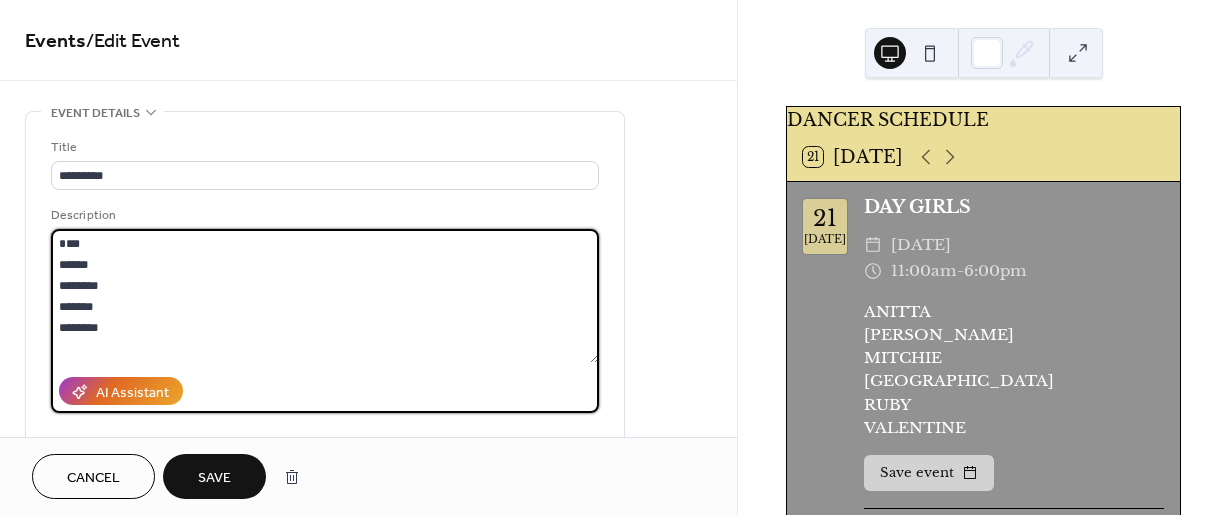 scroll, scrollTop: 18, scrollLeft: 0, axis: vertical 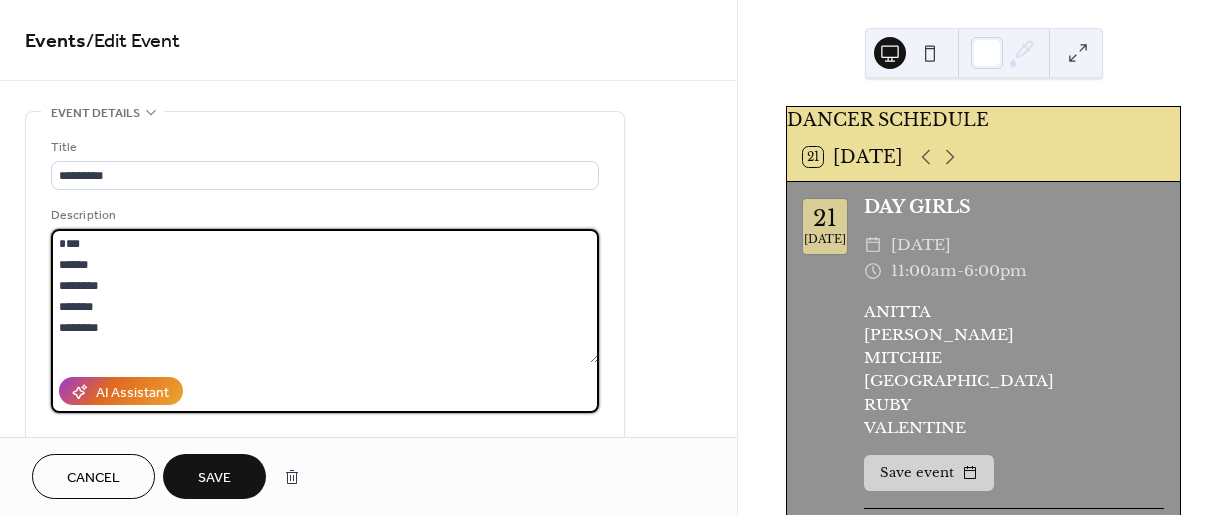 type on "***
******
********
*******
******" 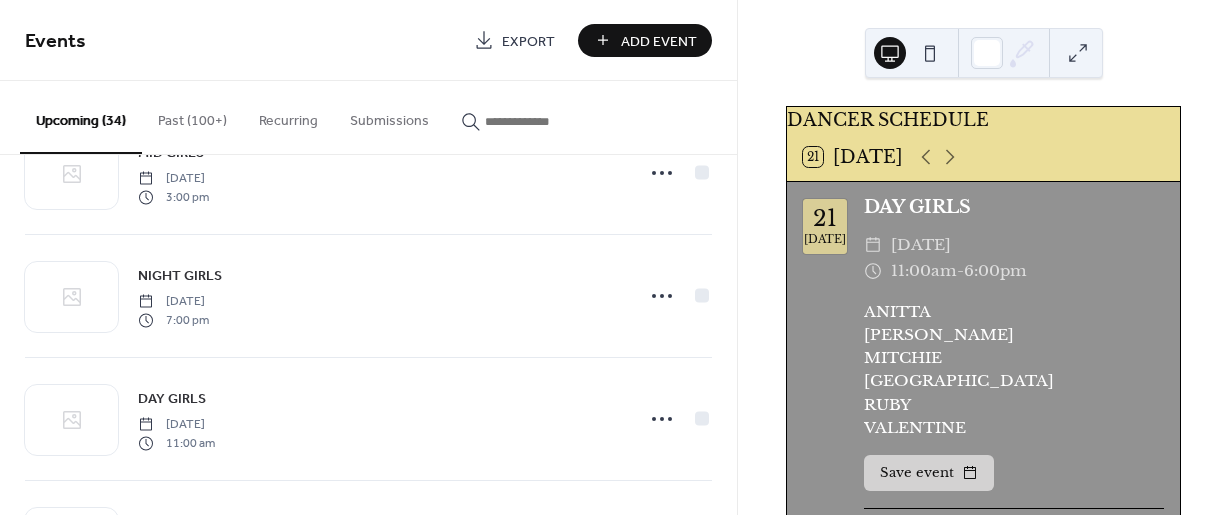scroll, scrollTop: 689, scrollLeft: 0, axis: vertical 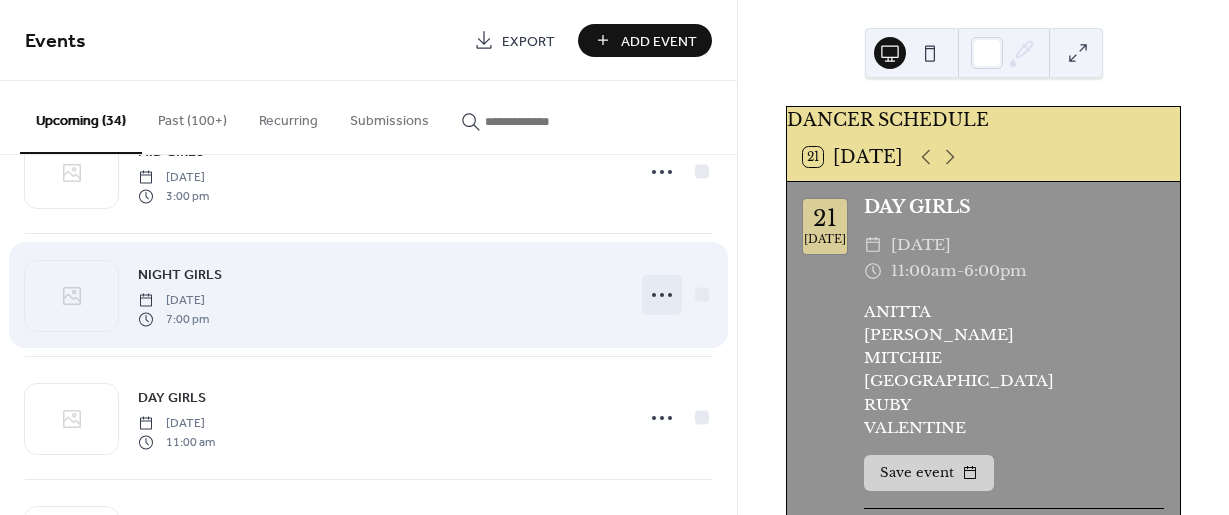 click 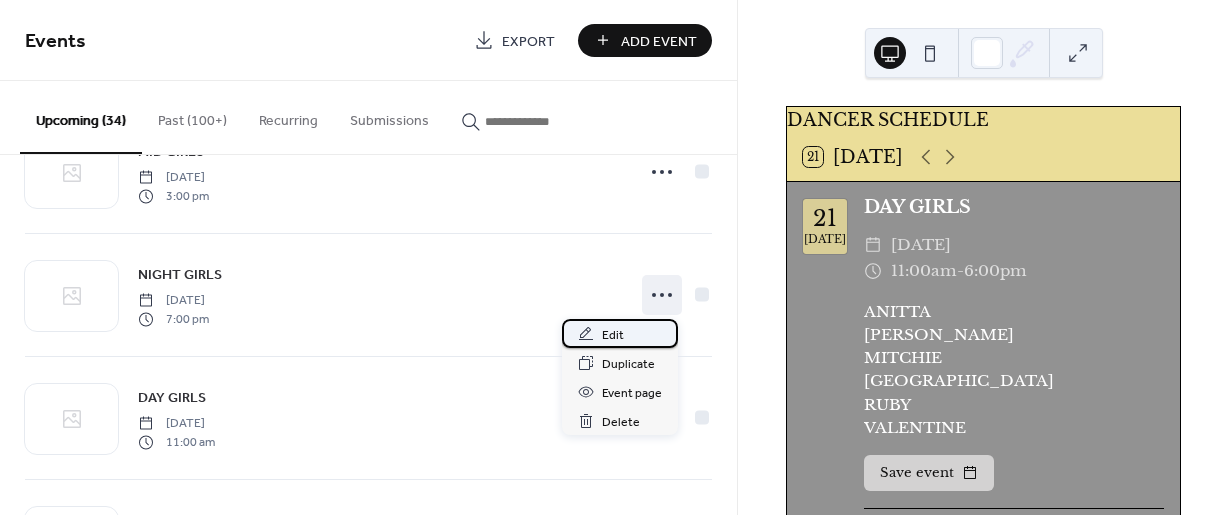 click on "Edit" at bounding box center (613, 335) 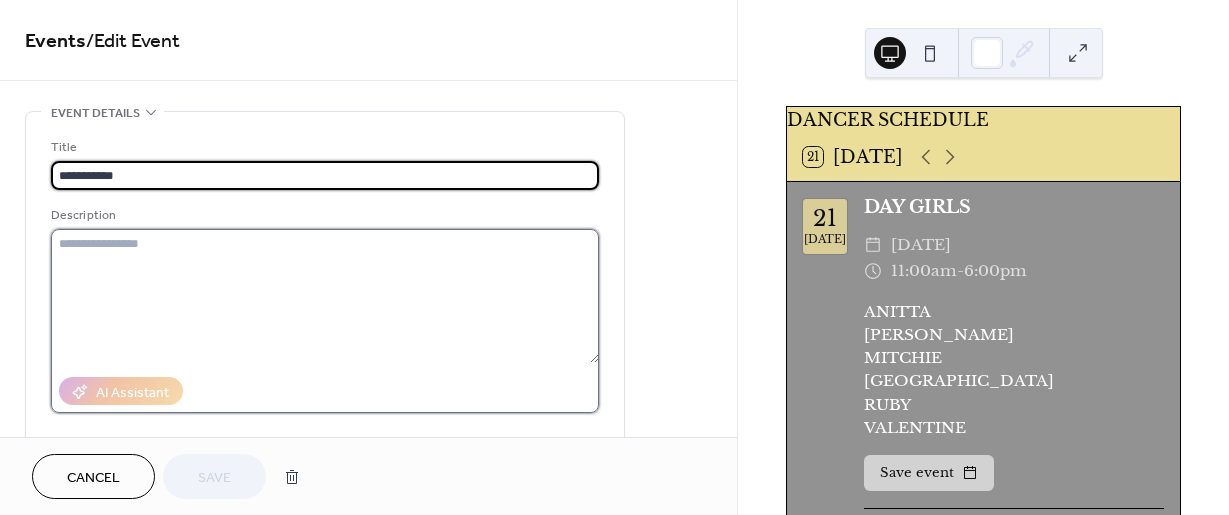 click at bounding box center [325, 296] 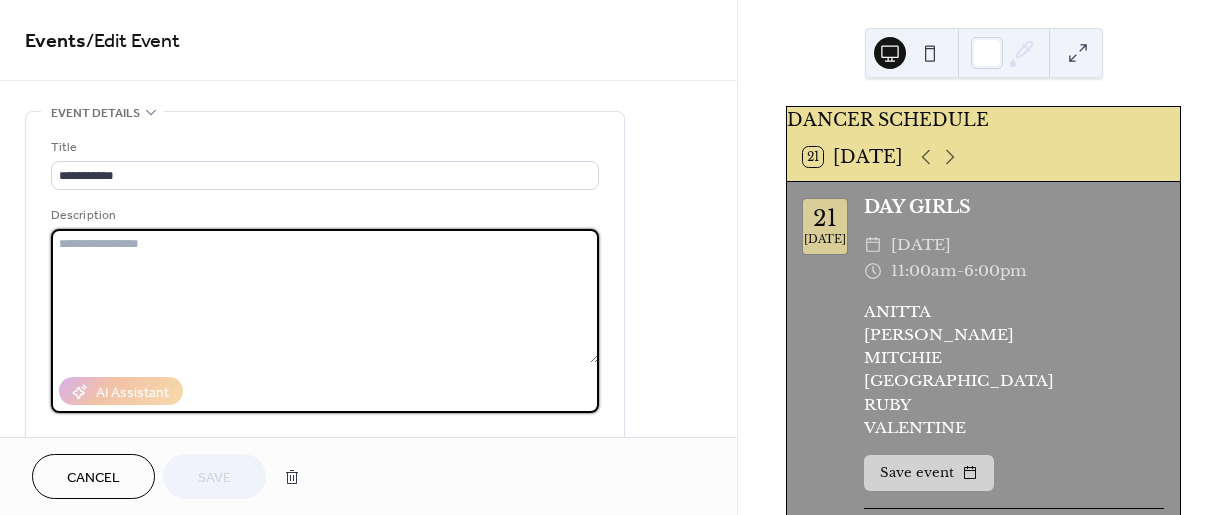 paste on "**********" 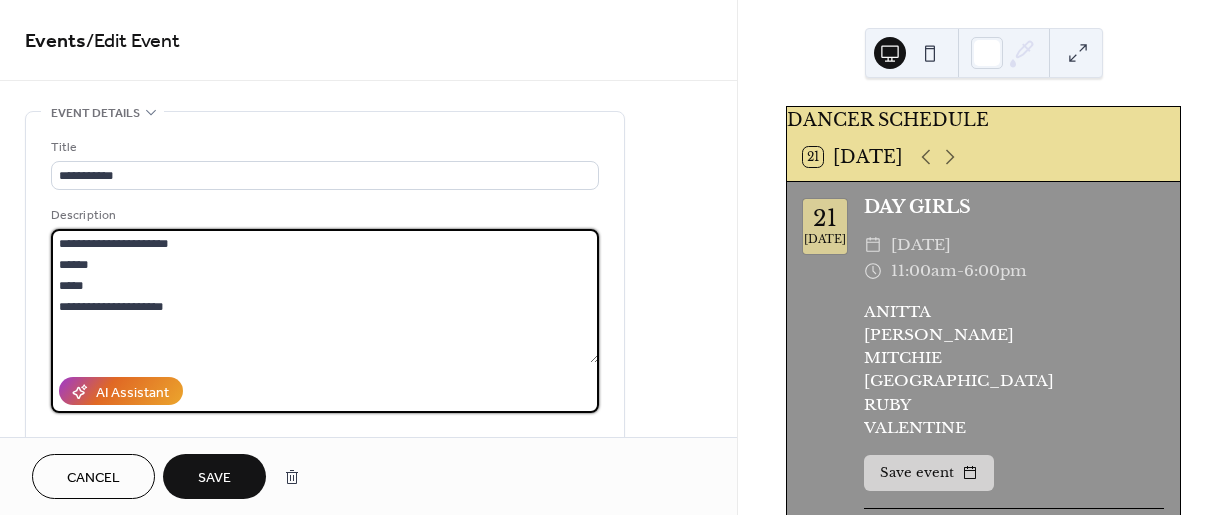 click on "**********" at bounding box center (325, 296) 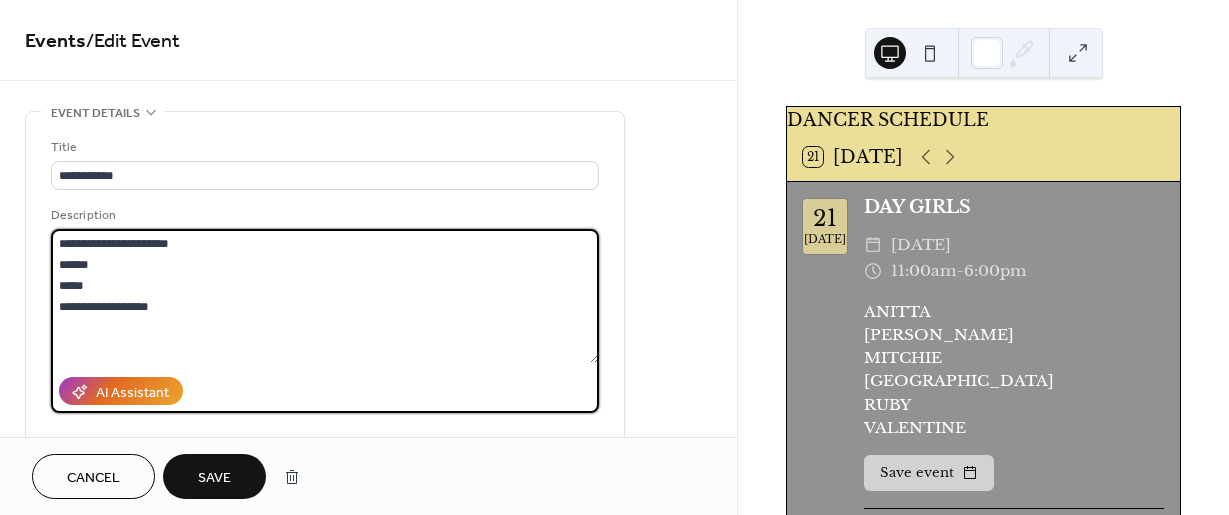 click on "**********" at bounding box center (325, 296) 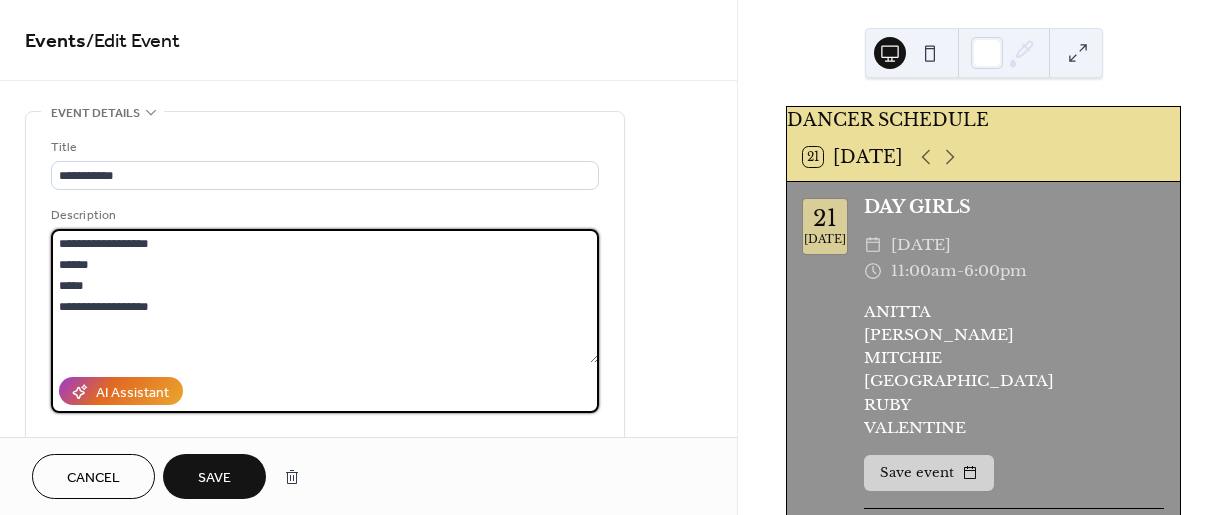 type on "**********" 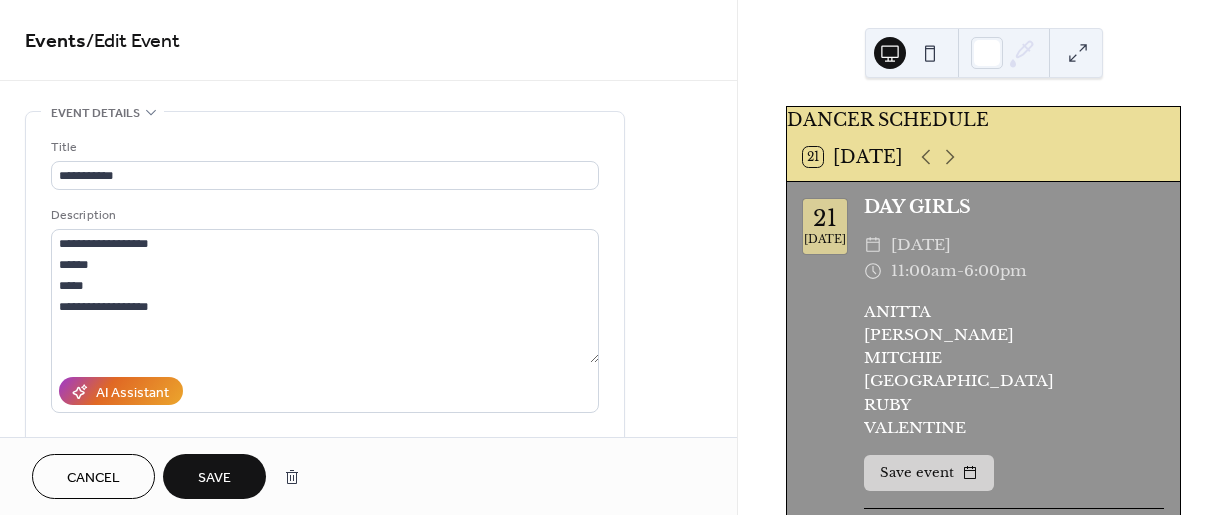 click on "Save" at bounding box center (214, 478) 